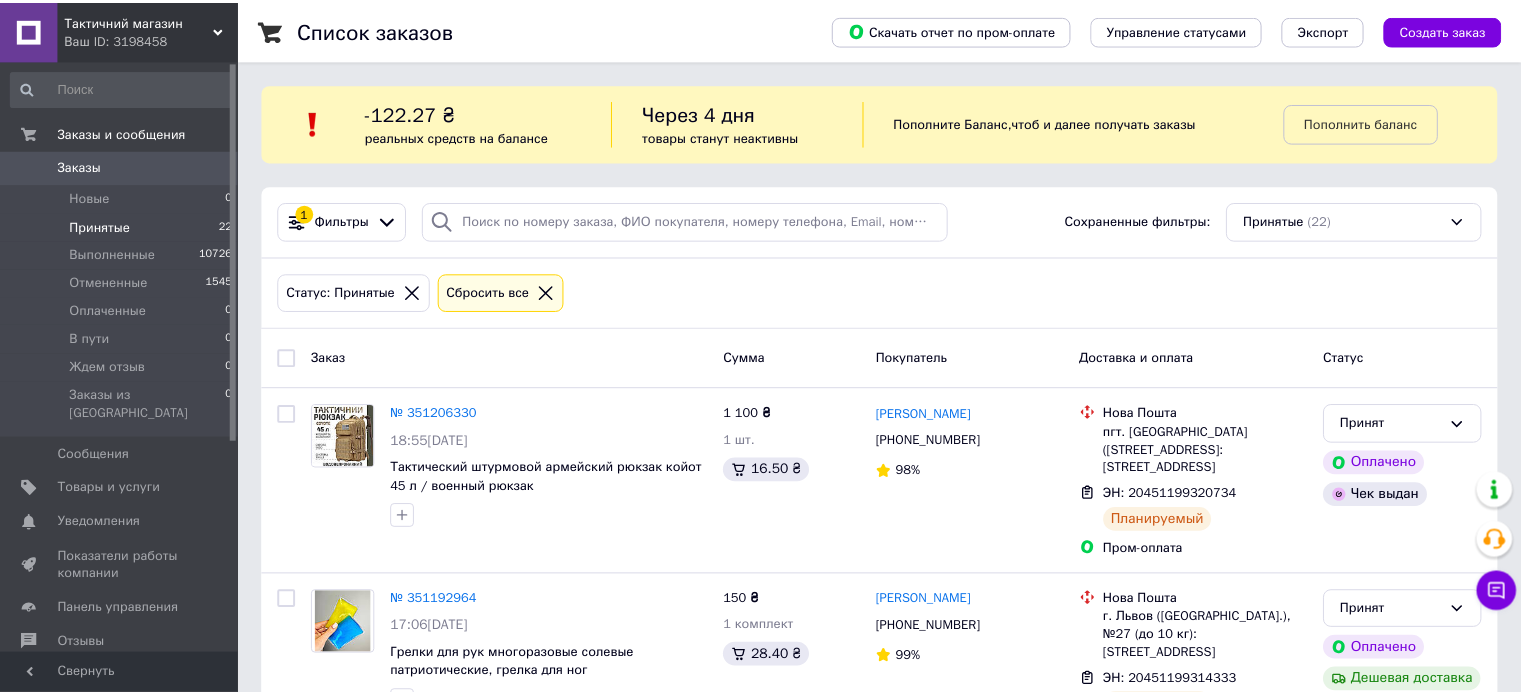 scroll, scrollTop: 3752, scrollLeft: 0, axis: vertical 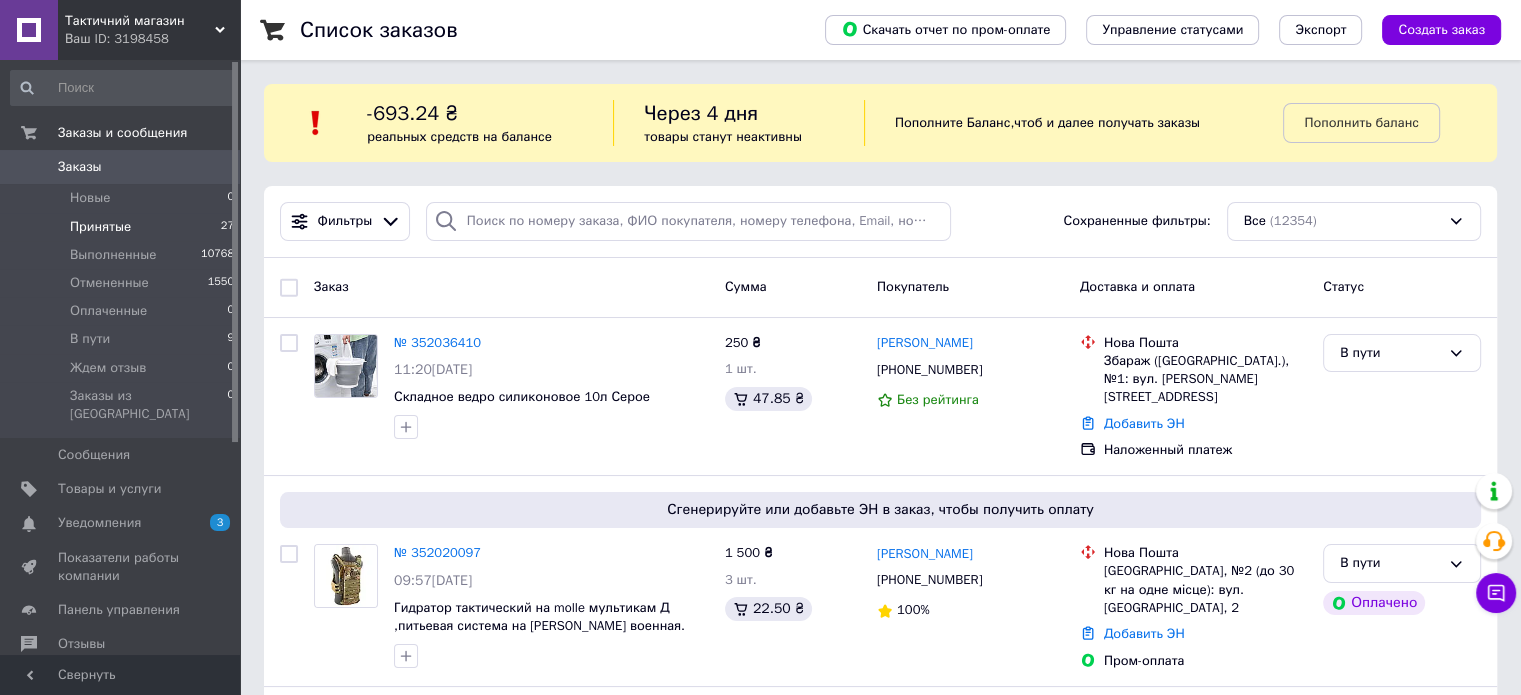 click on "Принятые" at bounding box center [100, 227] 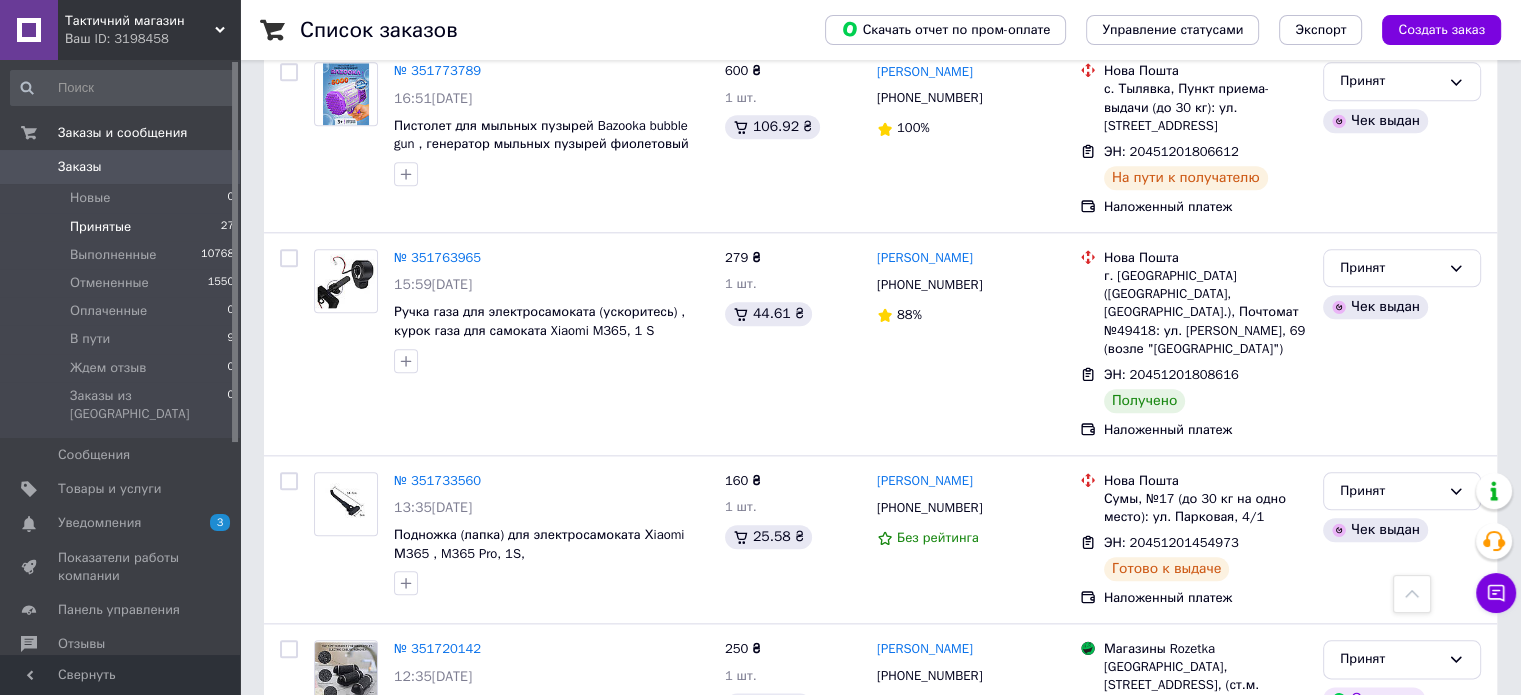 scroll, scrollTop: 2200, scrollLeft: 0, axis: vertical 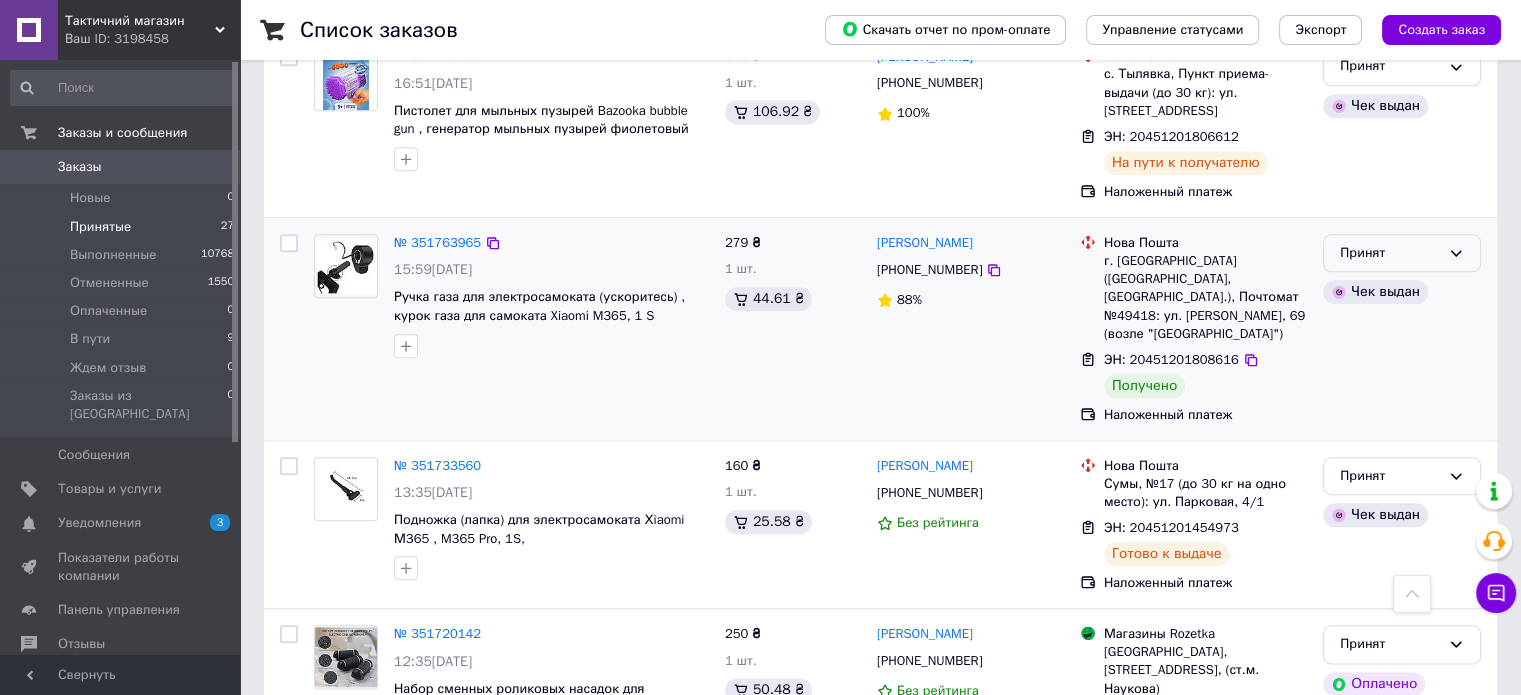 click on "Принят" at bounding box center (1390, 253) 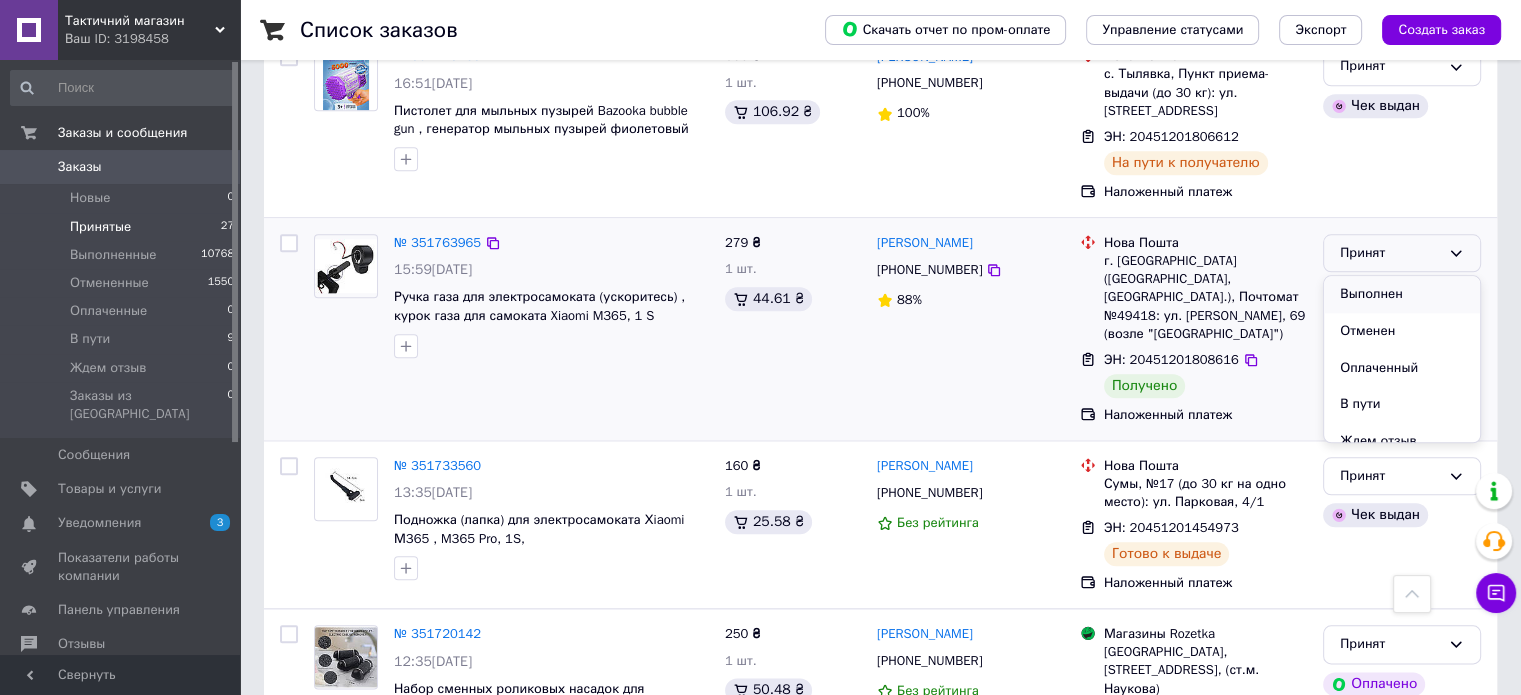 click on "Выполнен" at bounding box center [1402, 294] 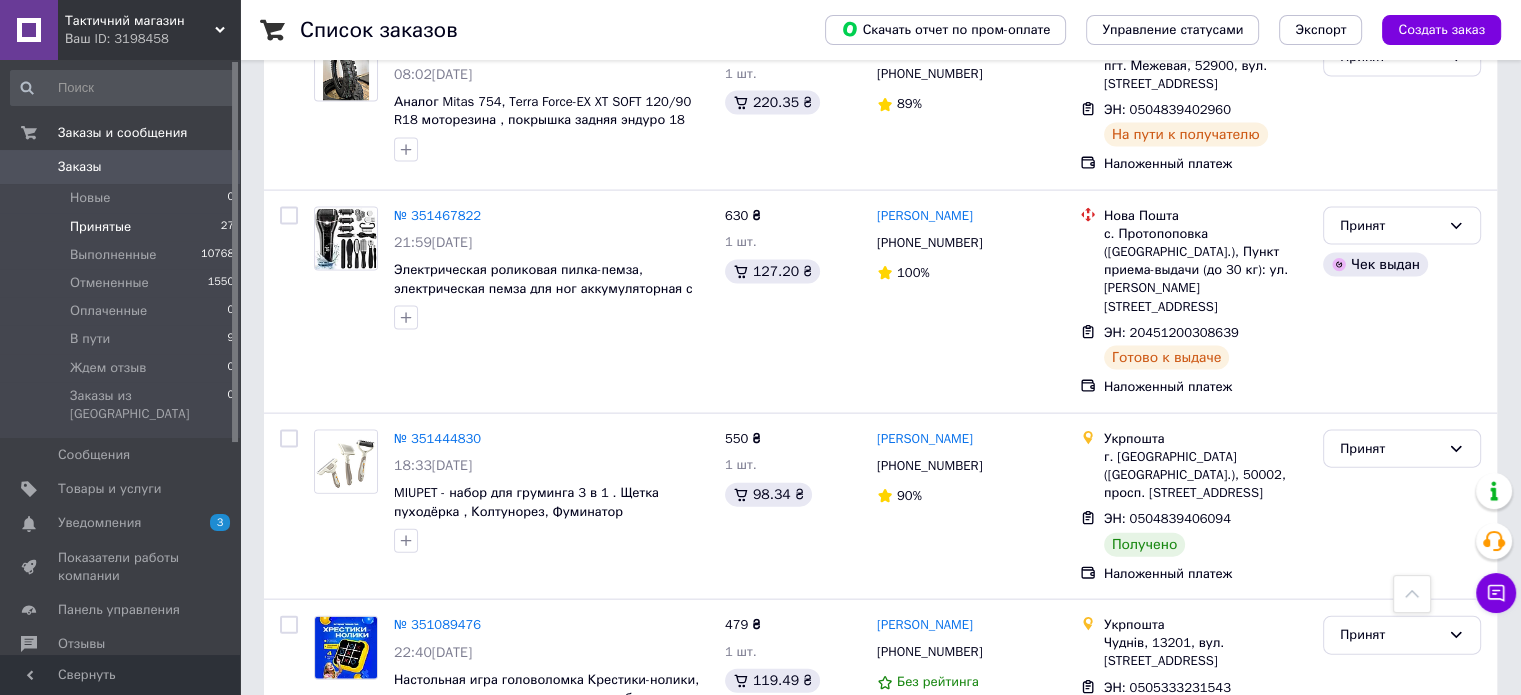 scroll, scrollTop: 4300, scrollLeft: 0, axis: vertical 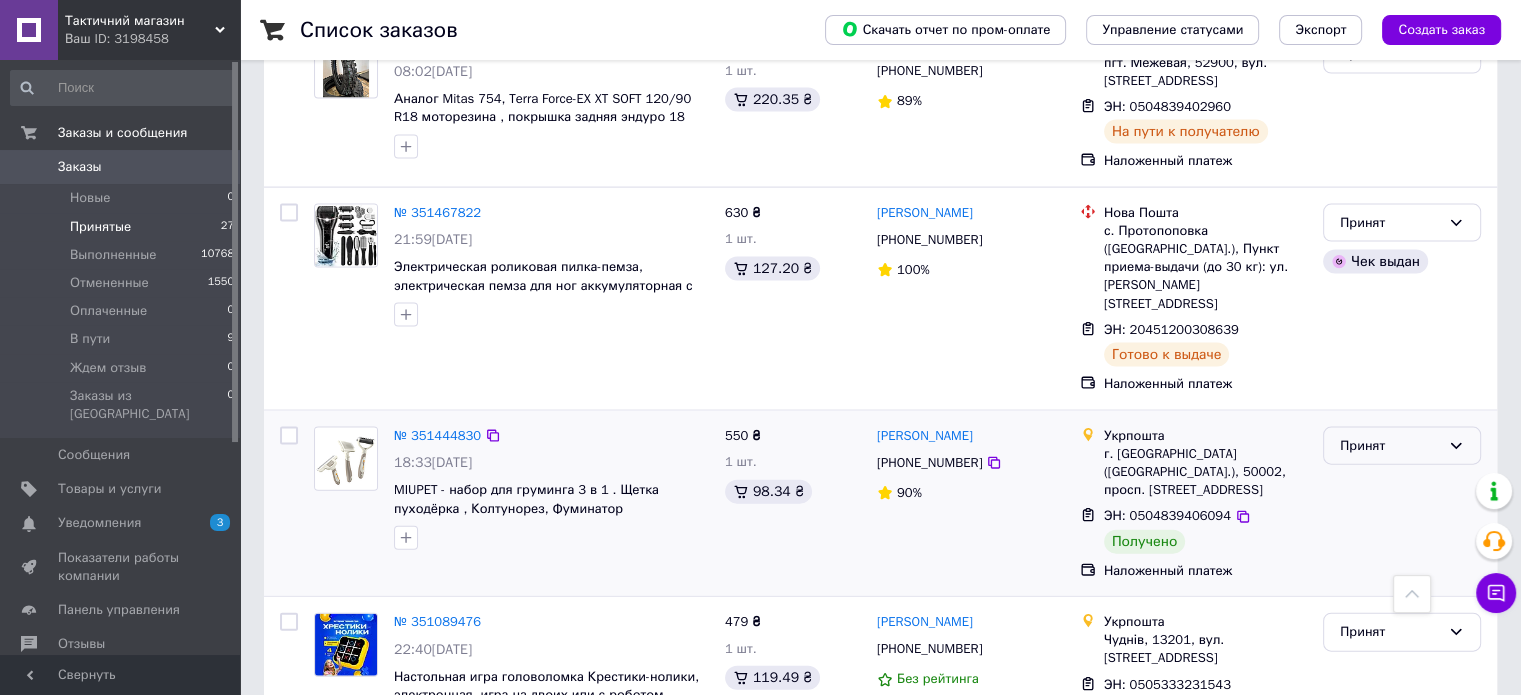 click on "Принят" at bounding box center (1390, 446) 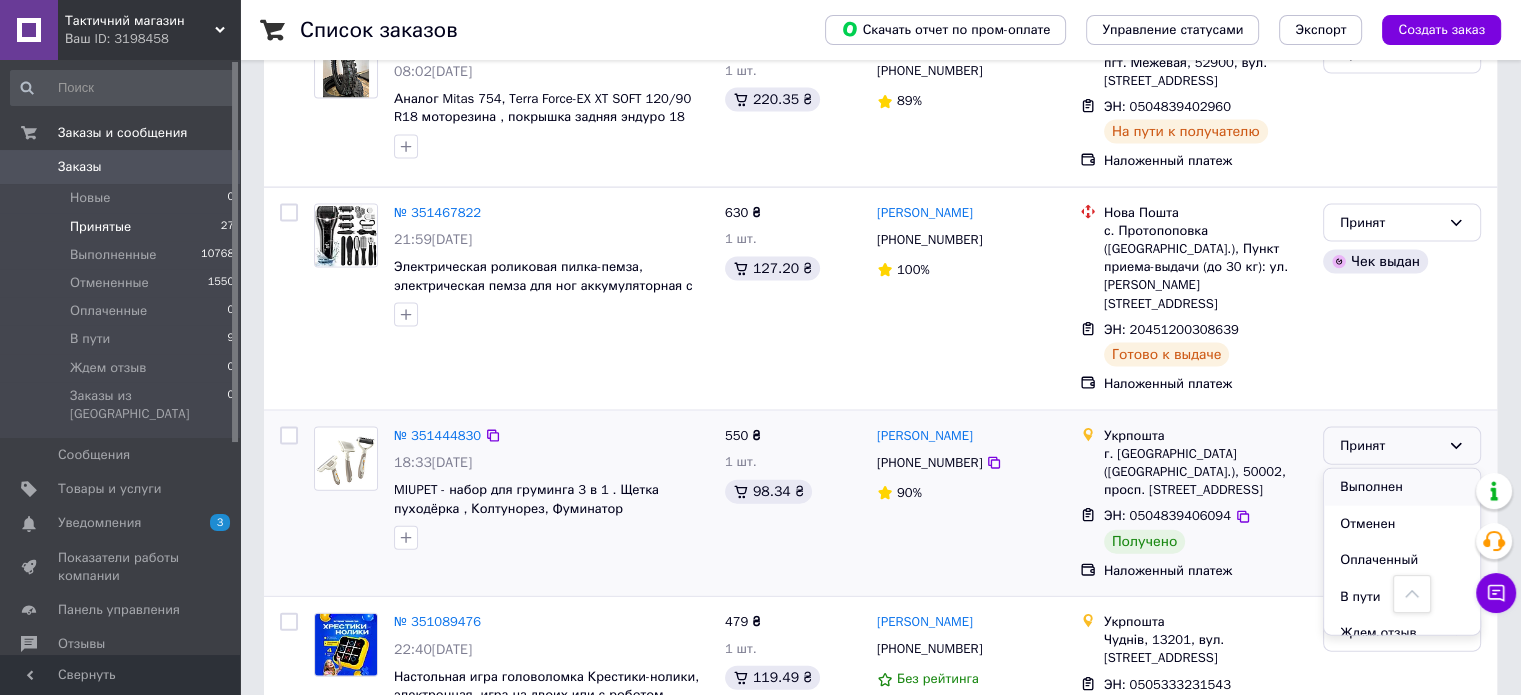 click on "Выполнен" at bounding box center (1402, 487) 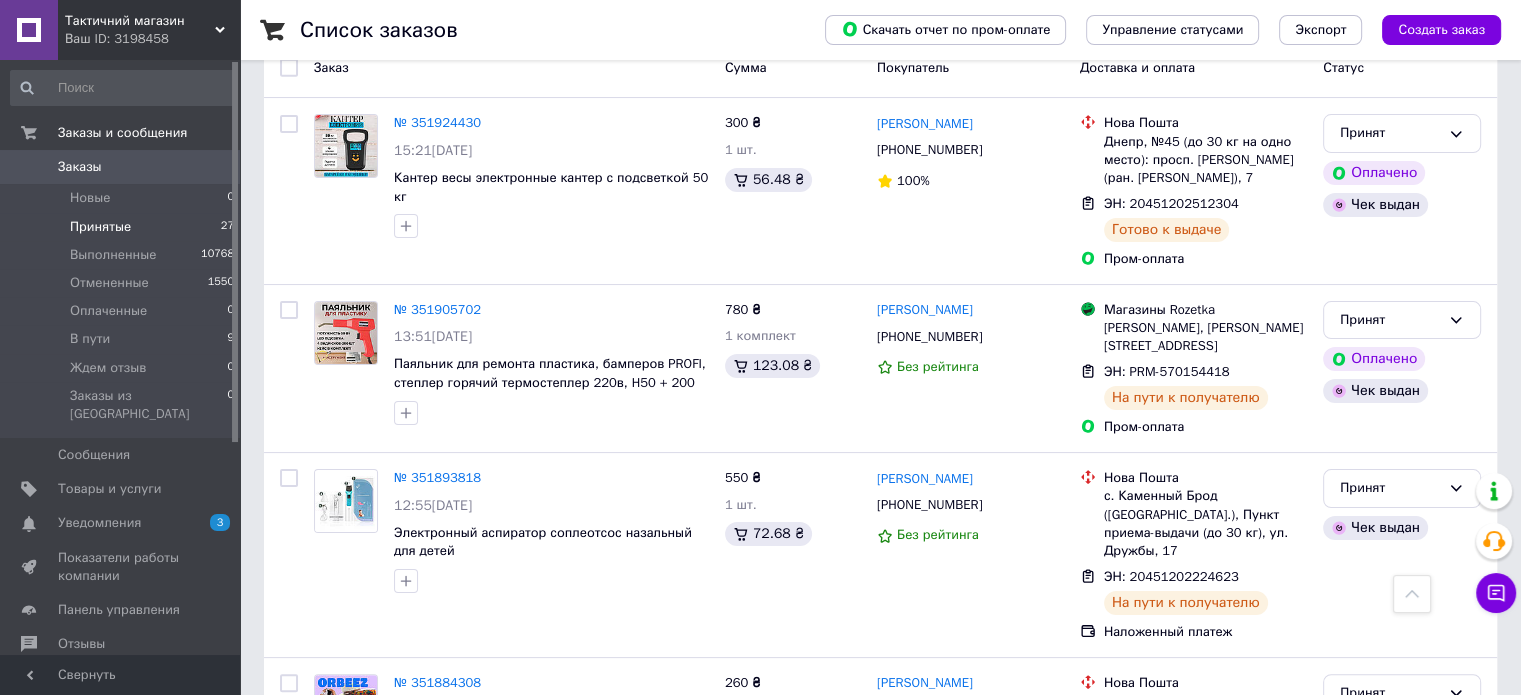 scroll, scrollTop: 0, scrollLeft: 0, axis: both 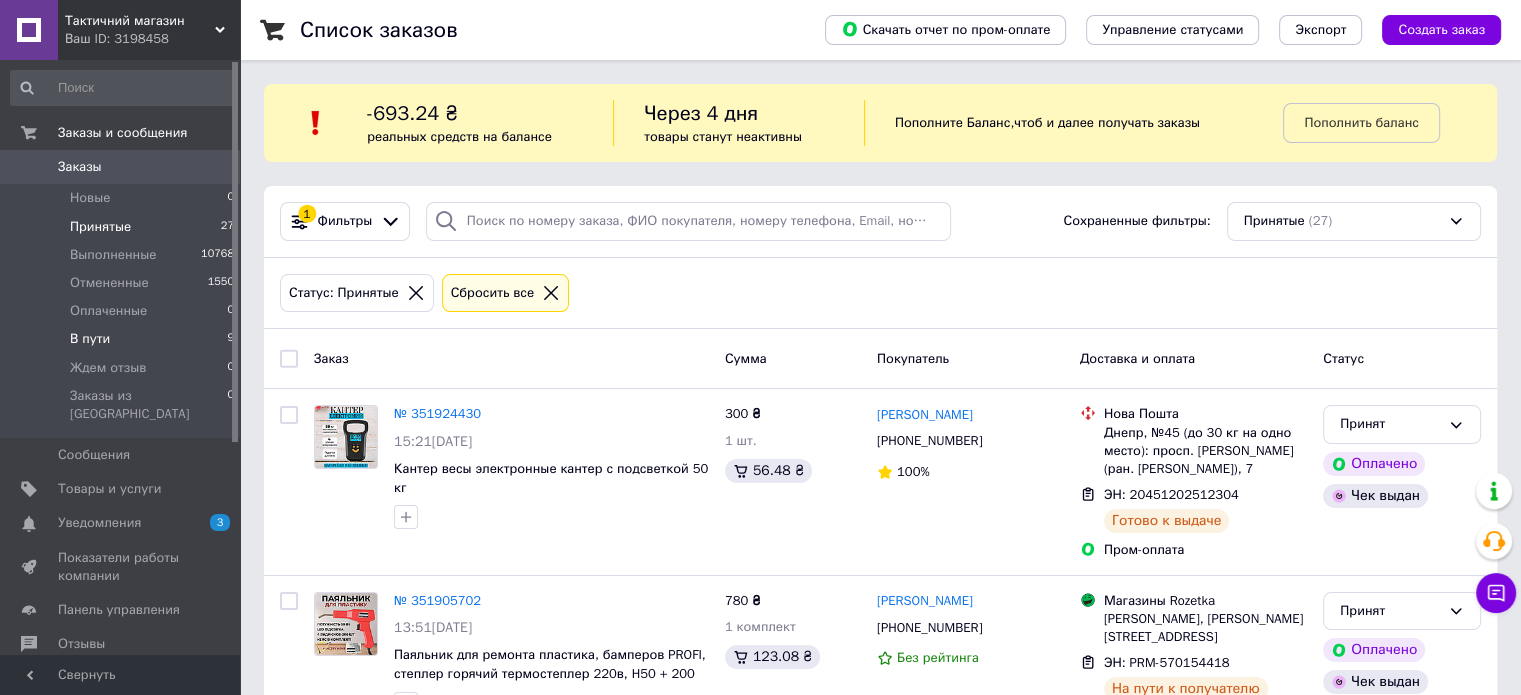 click on "В пути" at bounding box center [90, 339] 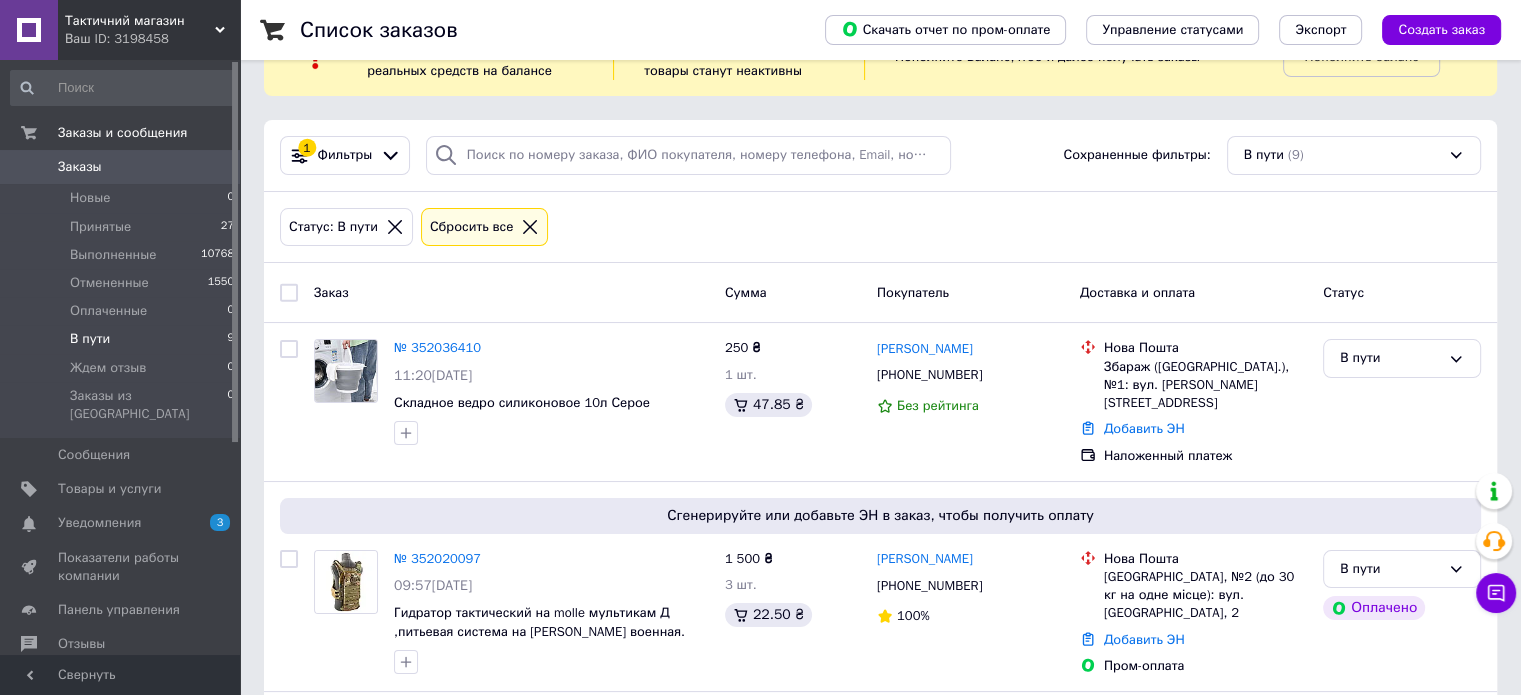 scroll, scrollTop: 100, scrollLeft: 0, axis: vertical 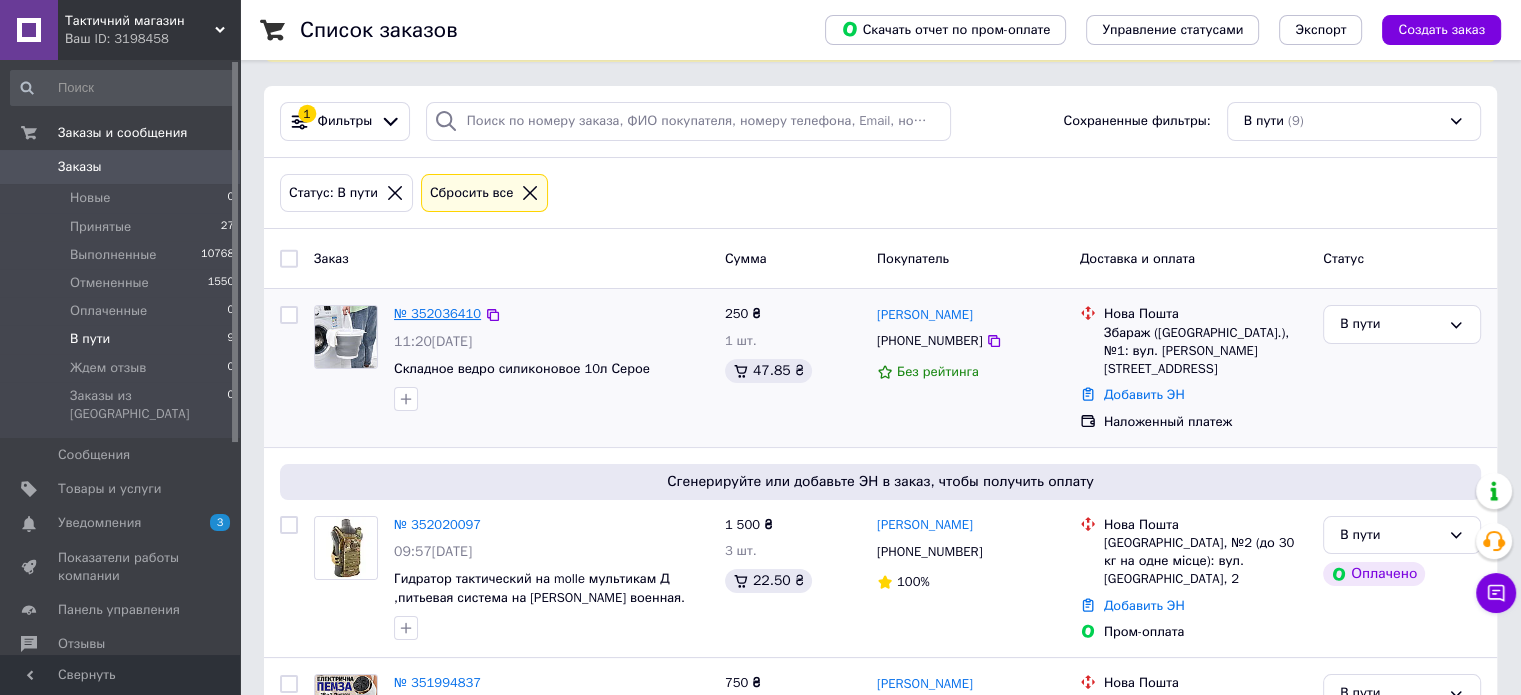 click on "№ 352036410" at bounding box center (437, 313) 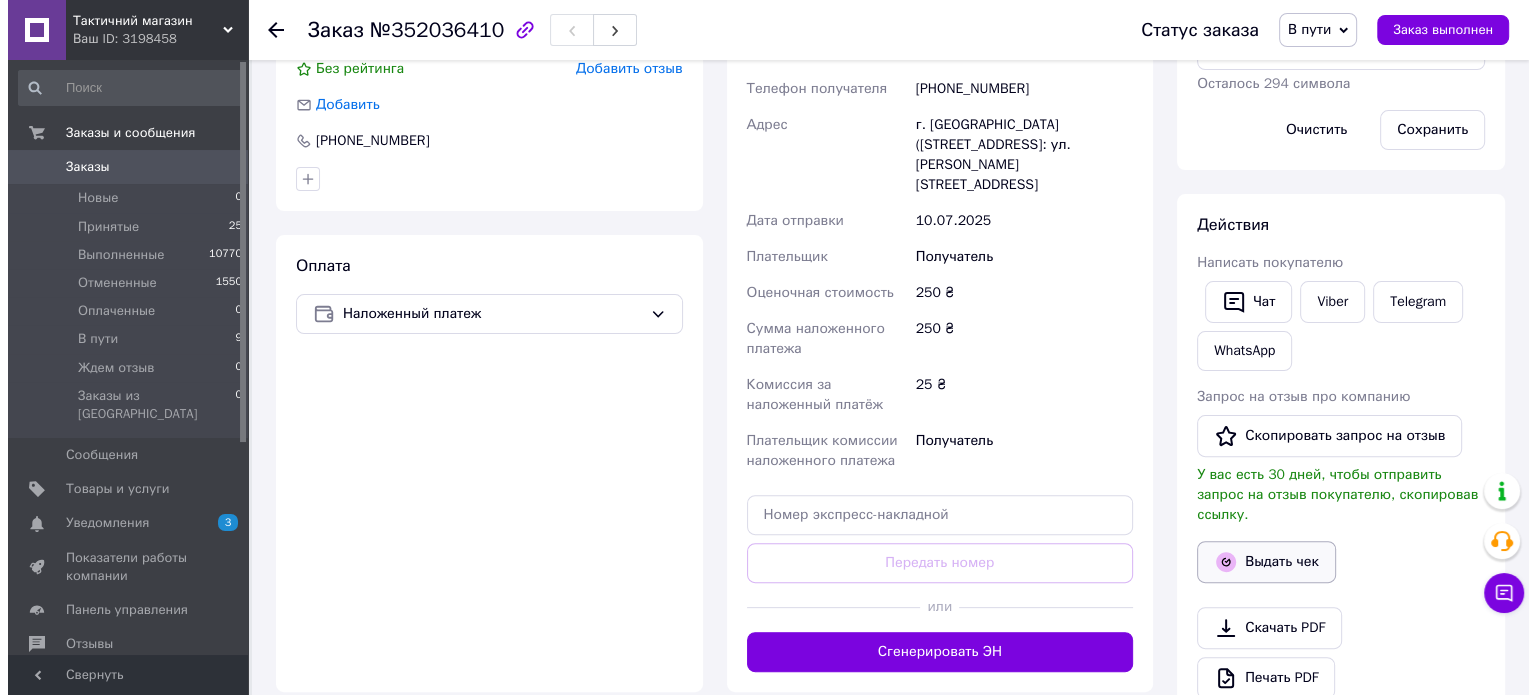 scroll, scrollTop: 500, scrollLeft: 0, axis: vertical 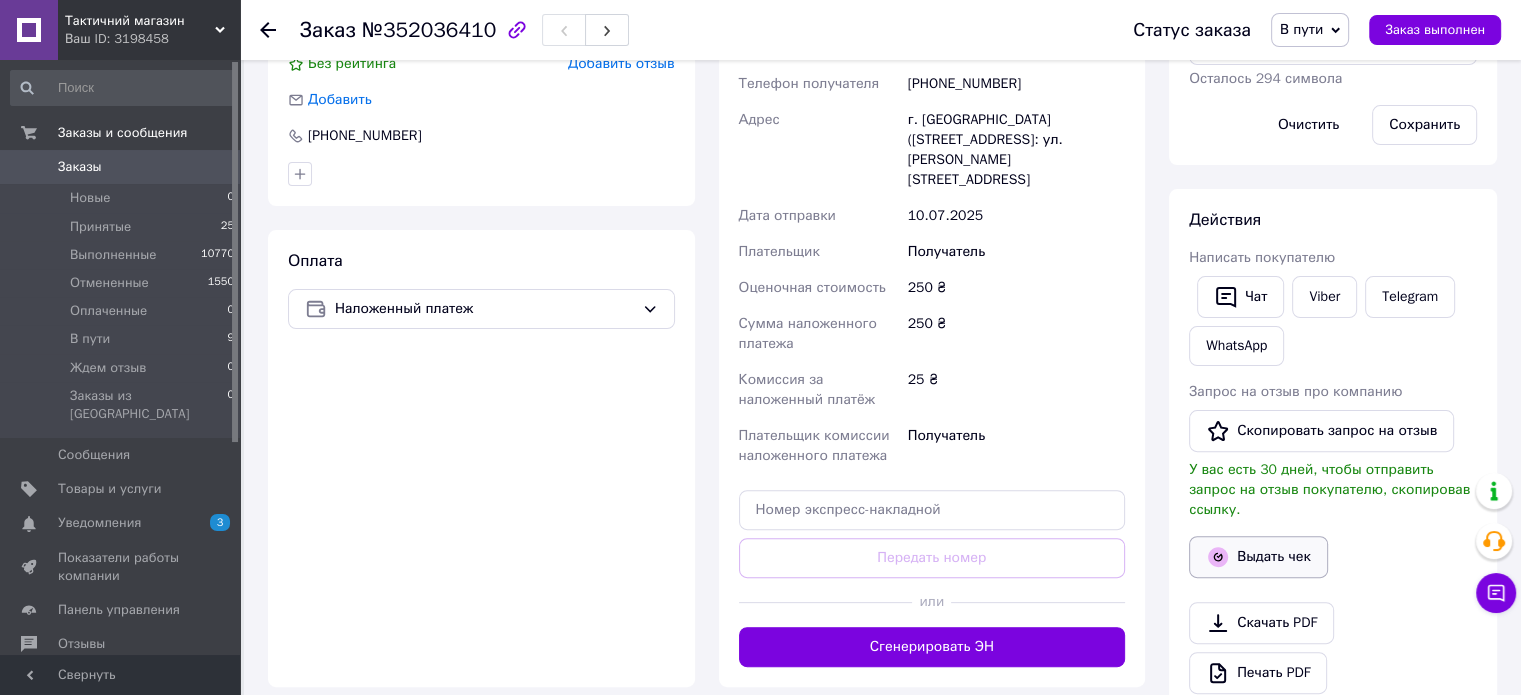 click on "Выдать чек" at bounding box center (1258, 557) 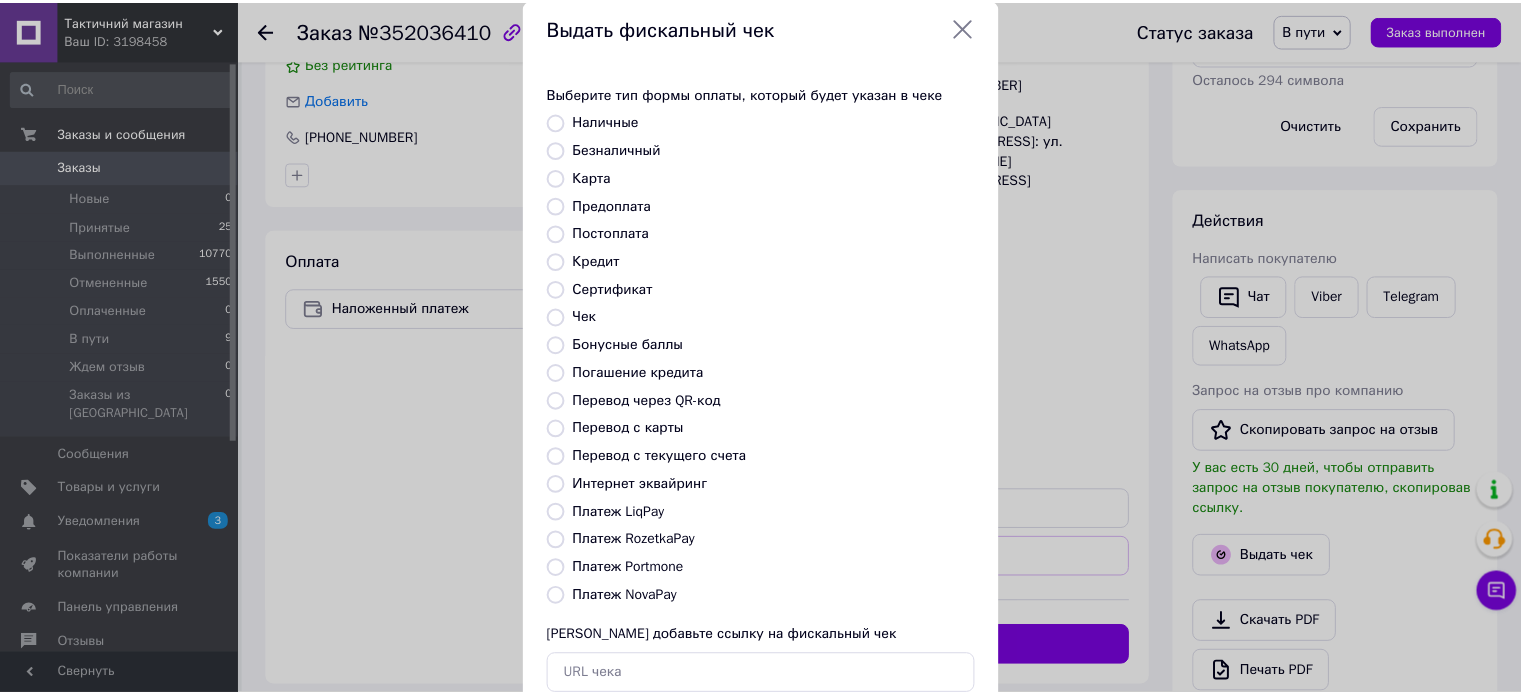 scroll, scrollTop: 100, scrollLeft: 0, axis: vertical 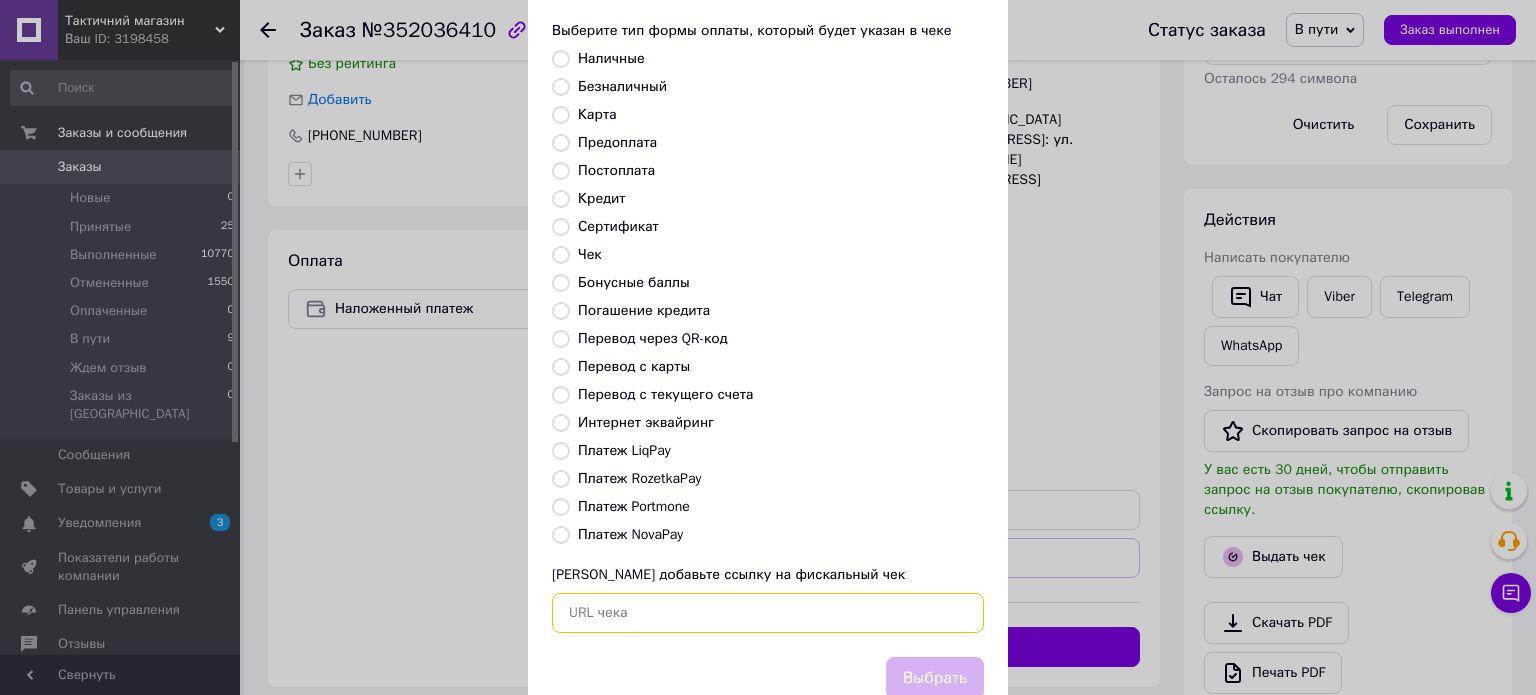 click at bounding box center [768, 613] 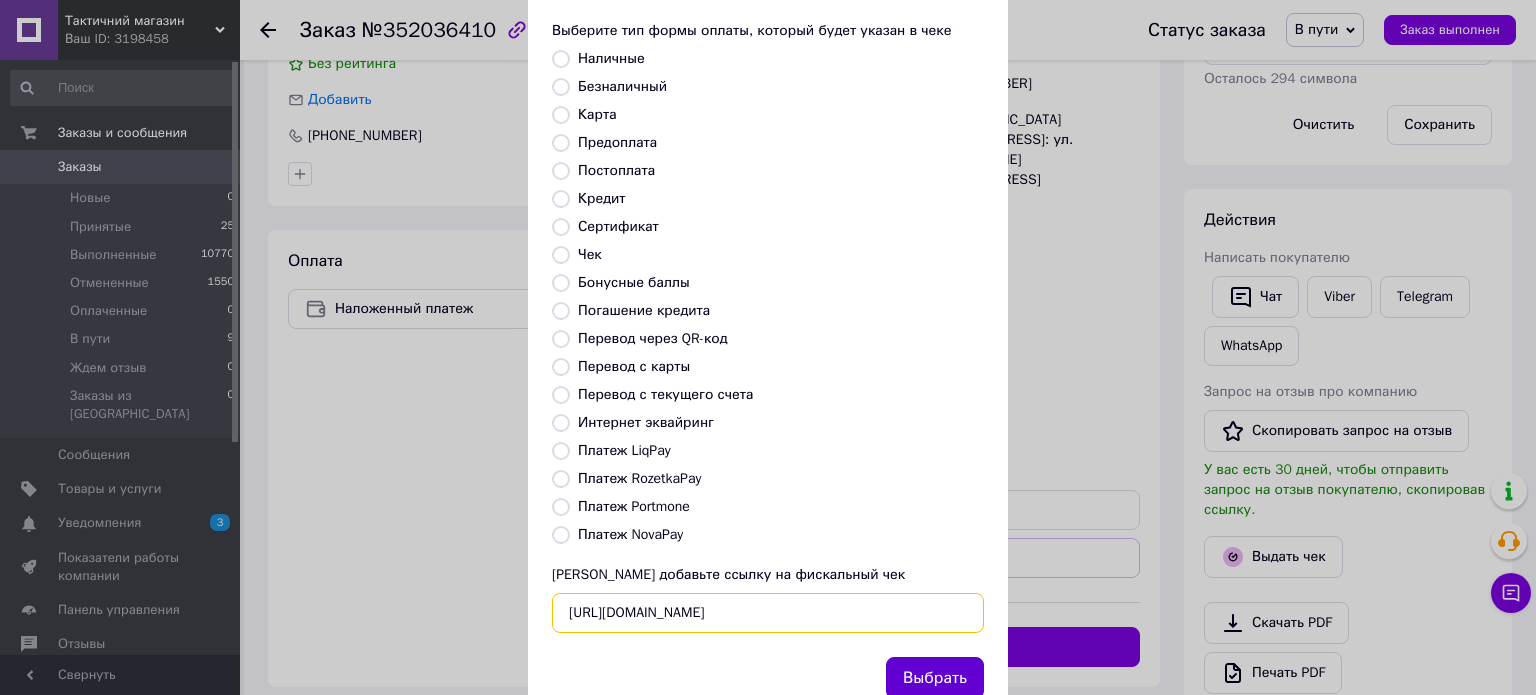 type on "https://kasa.vchasno.ua/check-viewer/4zmlH00XFoM" 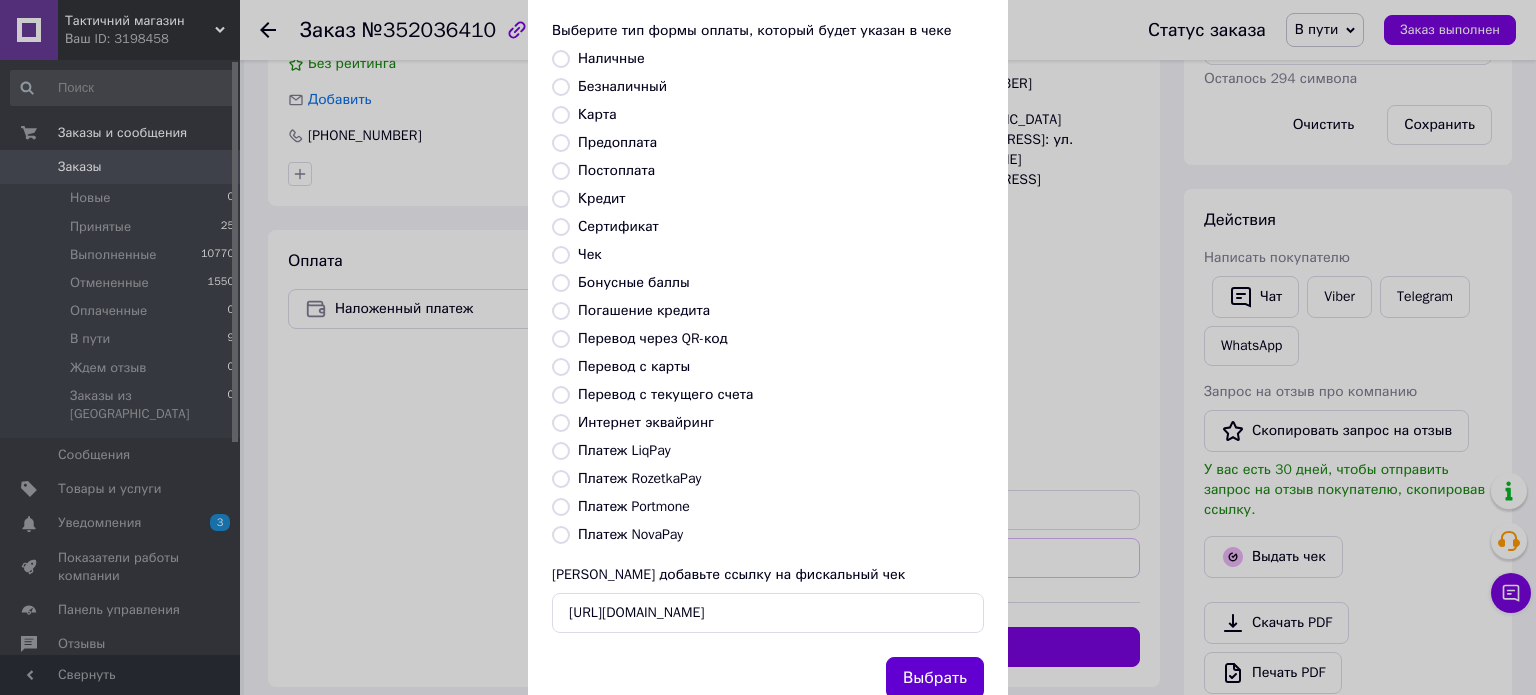 click on "Выбрать" at bounding box center [935, 678] 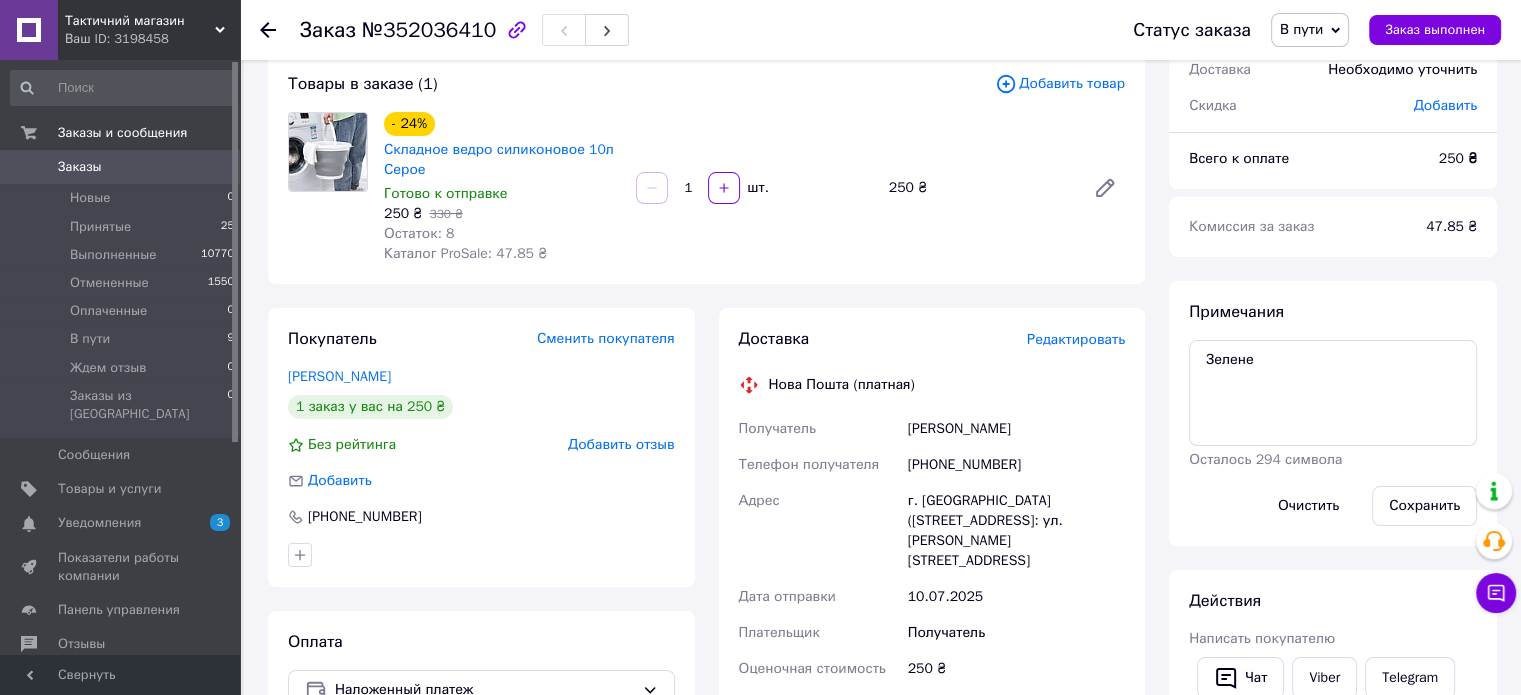 scroll, scrollTop: 400, scrollLeft: 0, axis: vertical 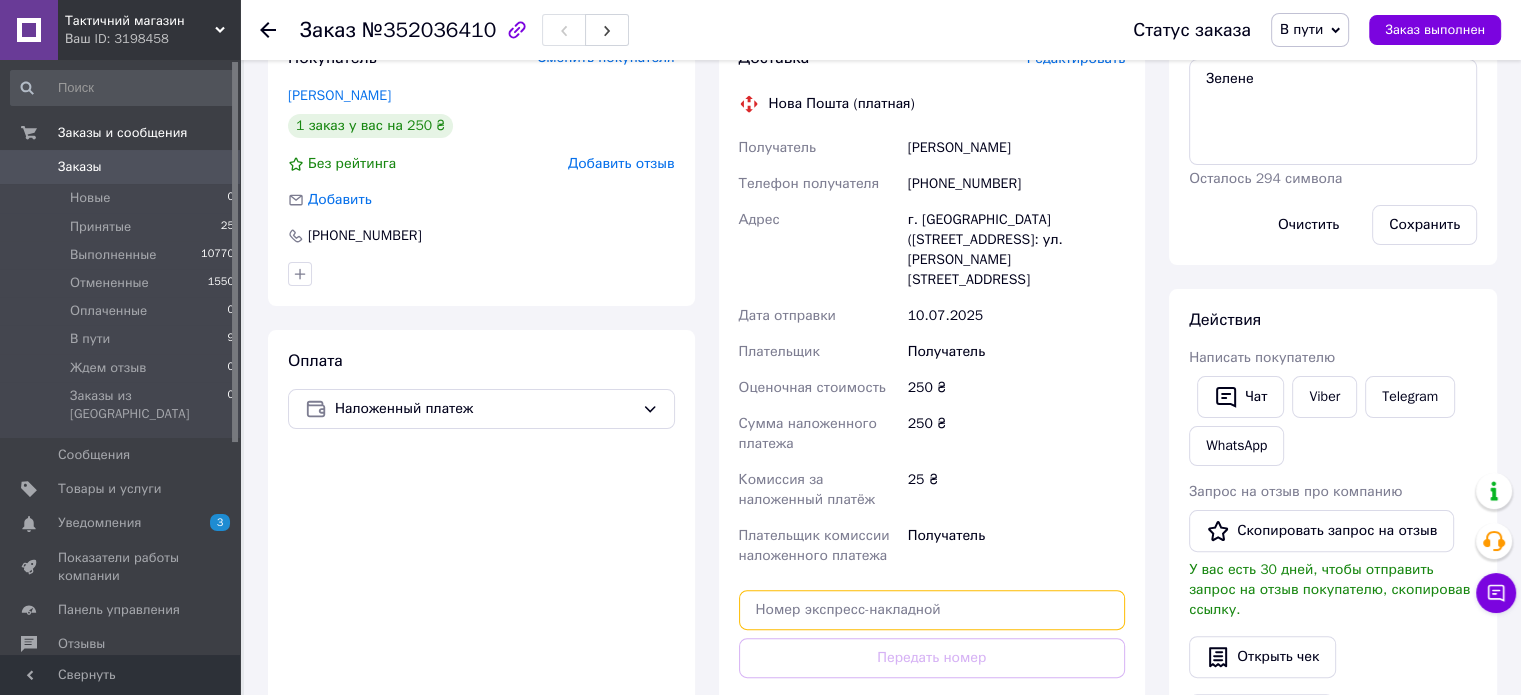 click at bounding box center [932, 610] 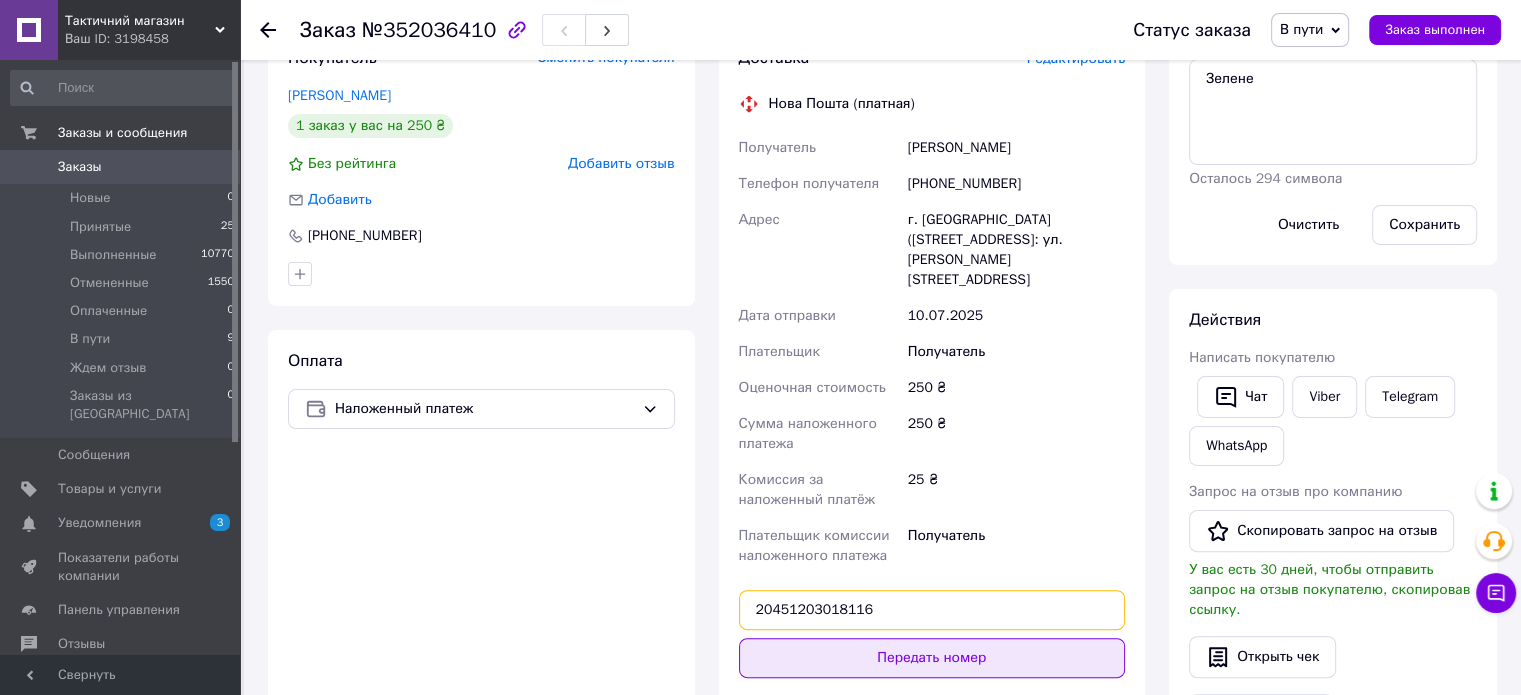 type on "20451203018116" 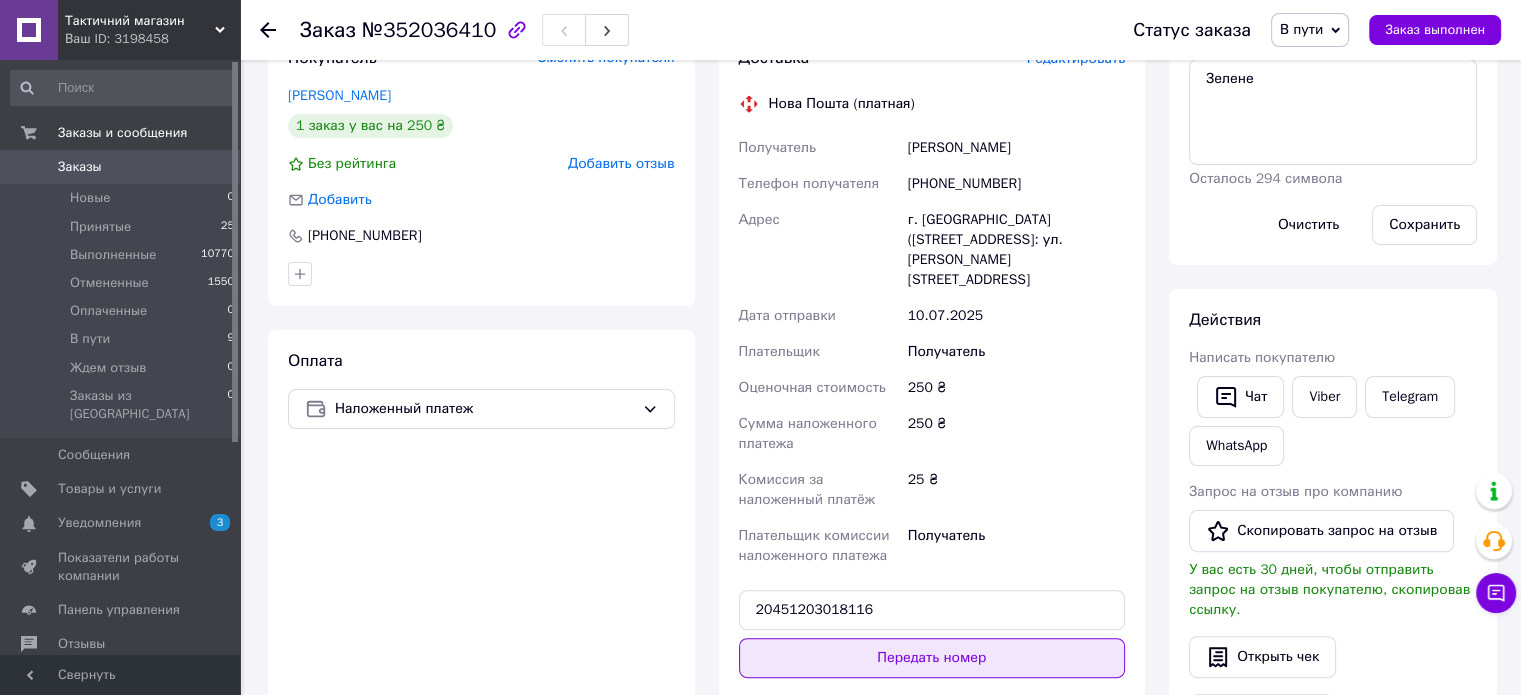 click on "Передать номер" at bounding box center [932, 658] 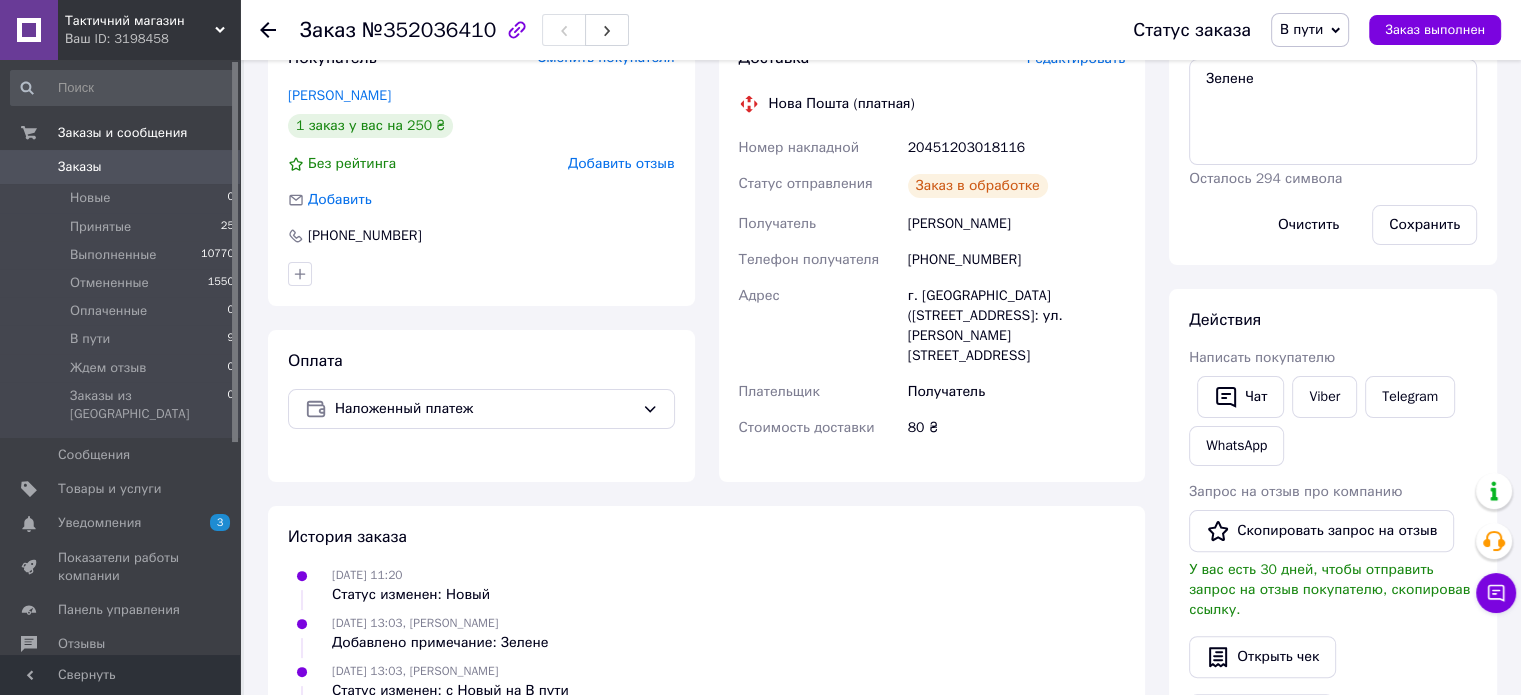 click on "В пути" at bounding box center [1301, 29] 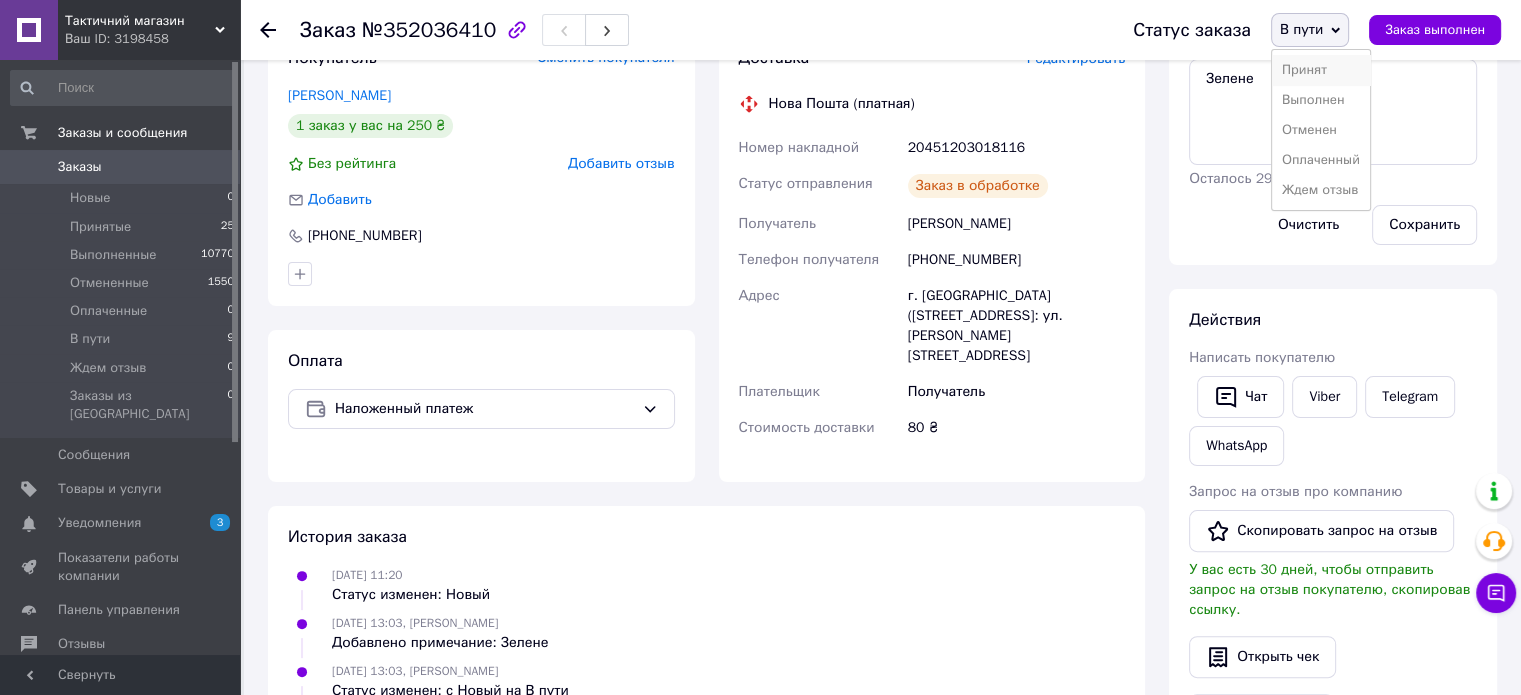 click on "Принят" at bounding box center [1321, 70] 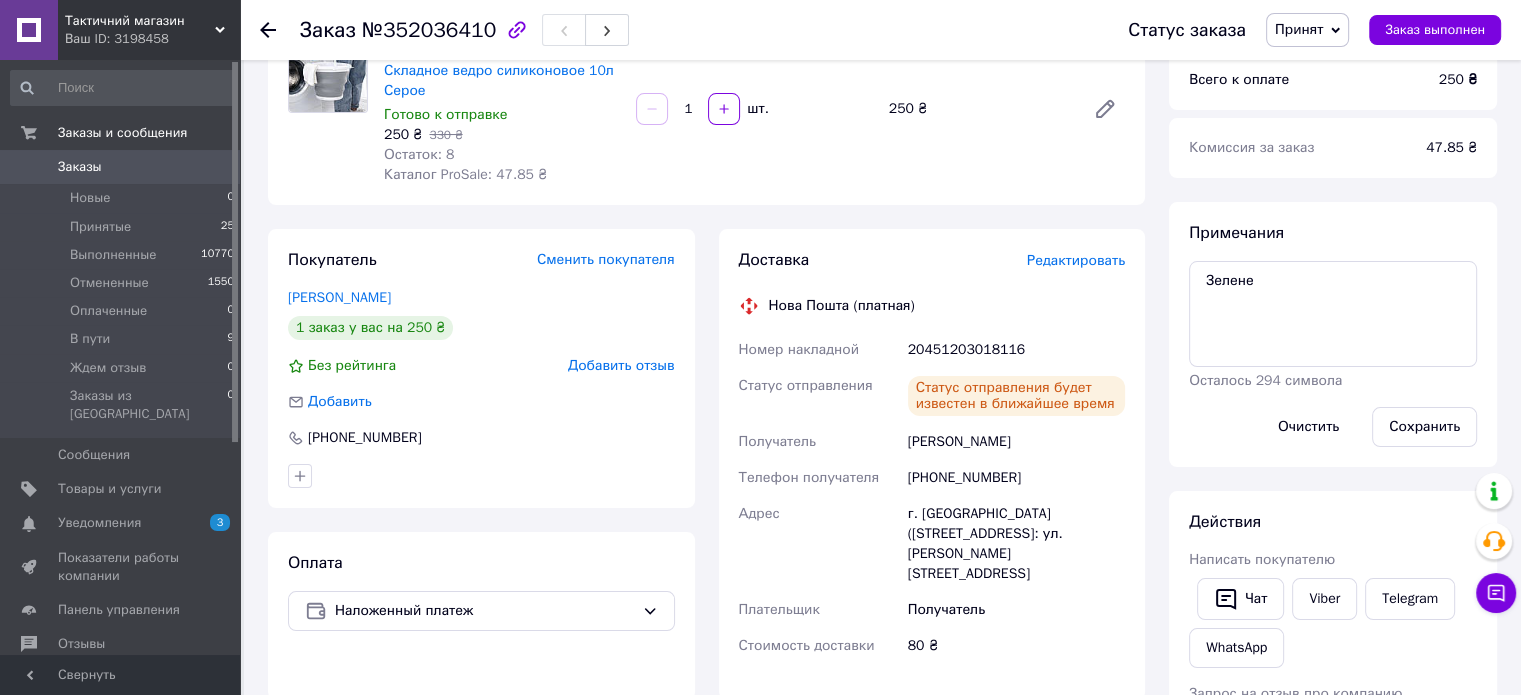 scroll, scrollTop: 0, scrollLeft: 0, axis: both 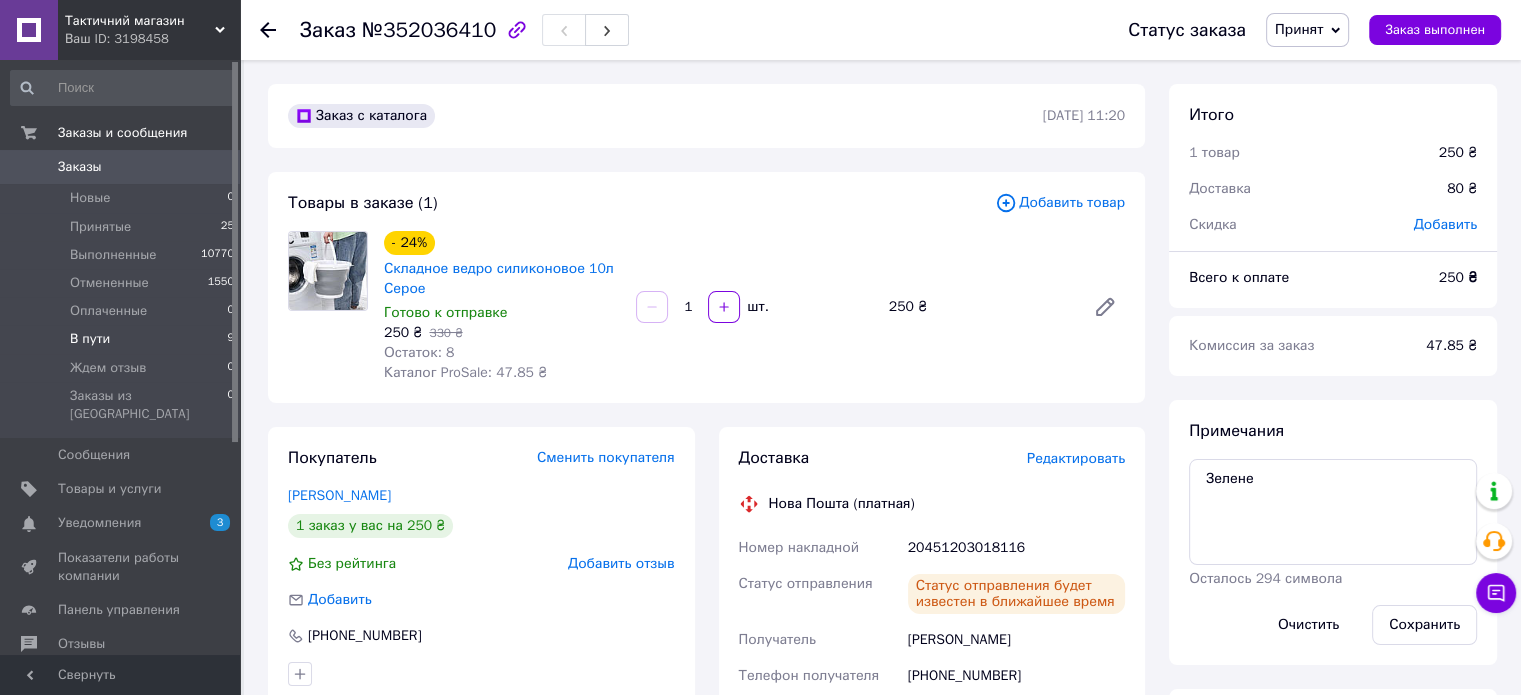 click on "В пути" at bounding box center (90, 339) 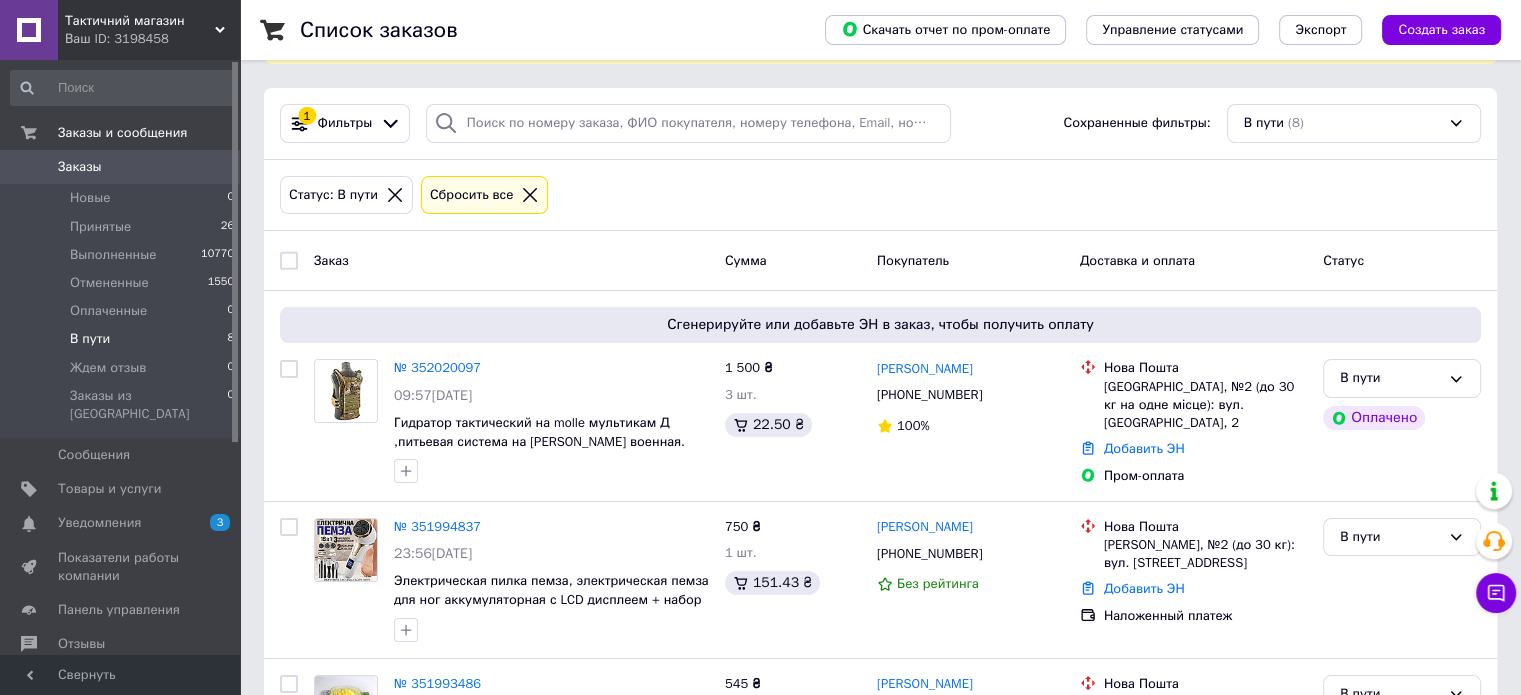 scroll, scrollTop: 100, scrollLeft: 0, axis: vertical 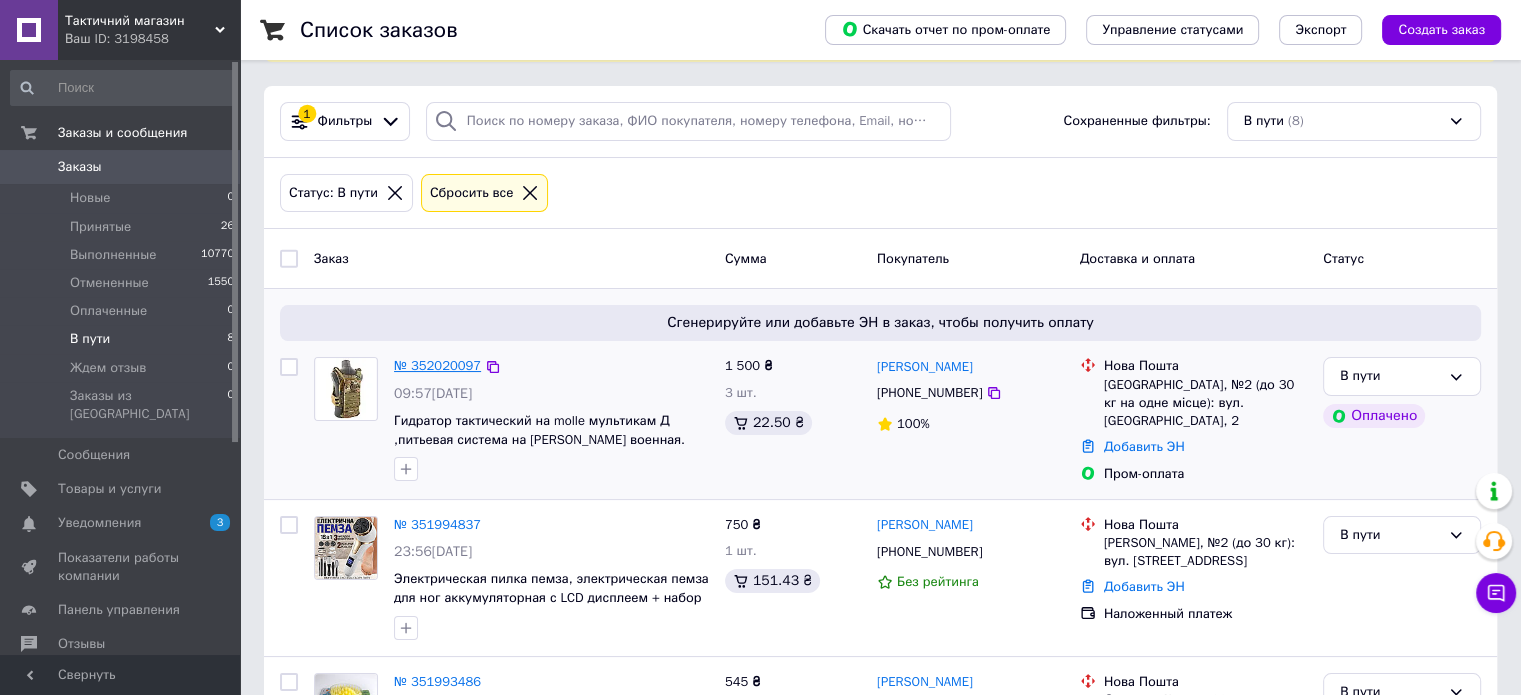 click on "№ 352020097" at bounding box center (437, 365) 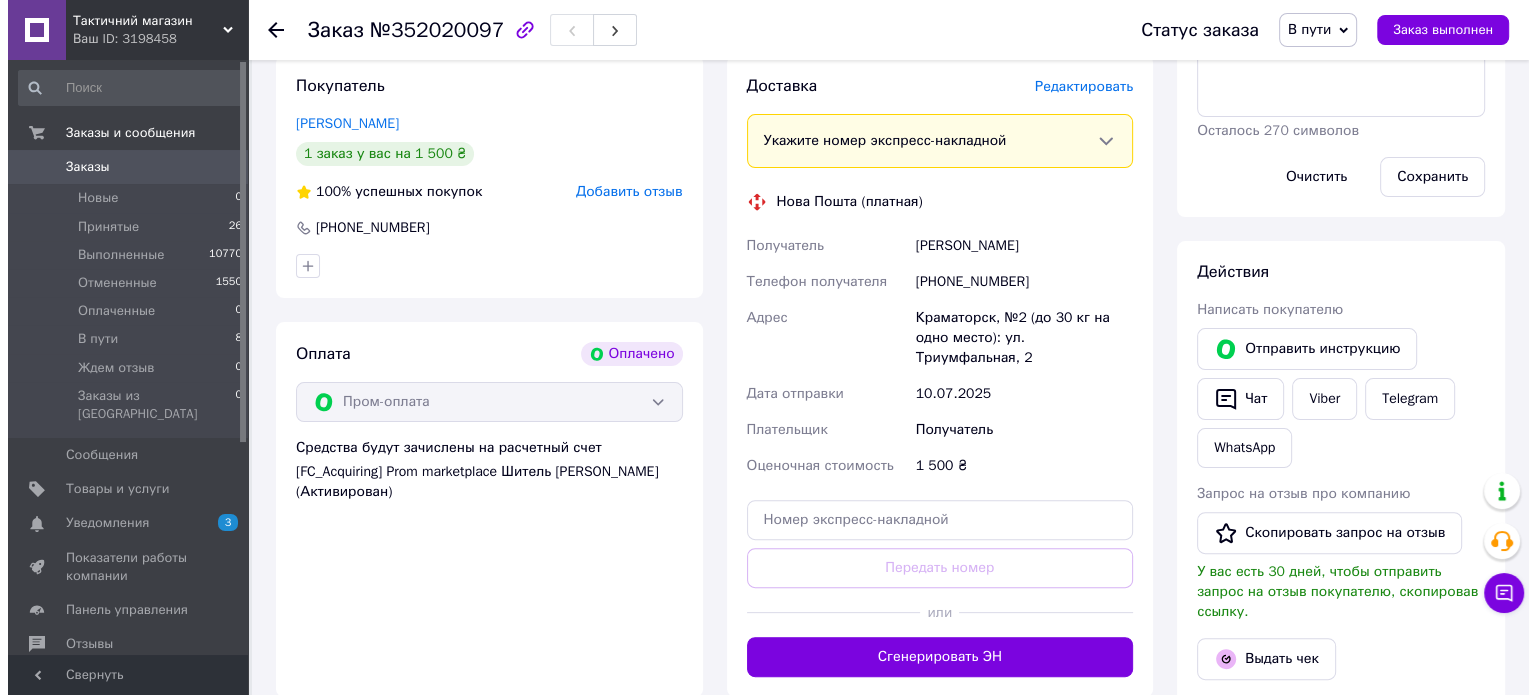 scroll, scrollTop: 500, scrollLeft: 0, axis: vertical 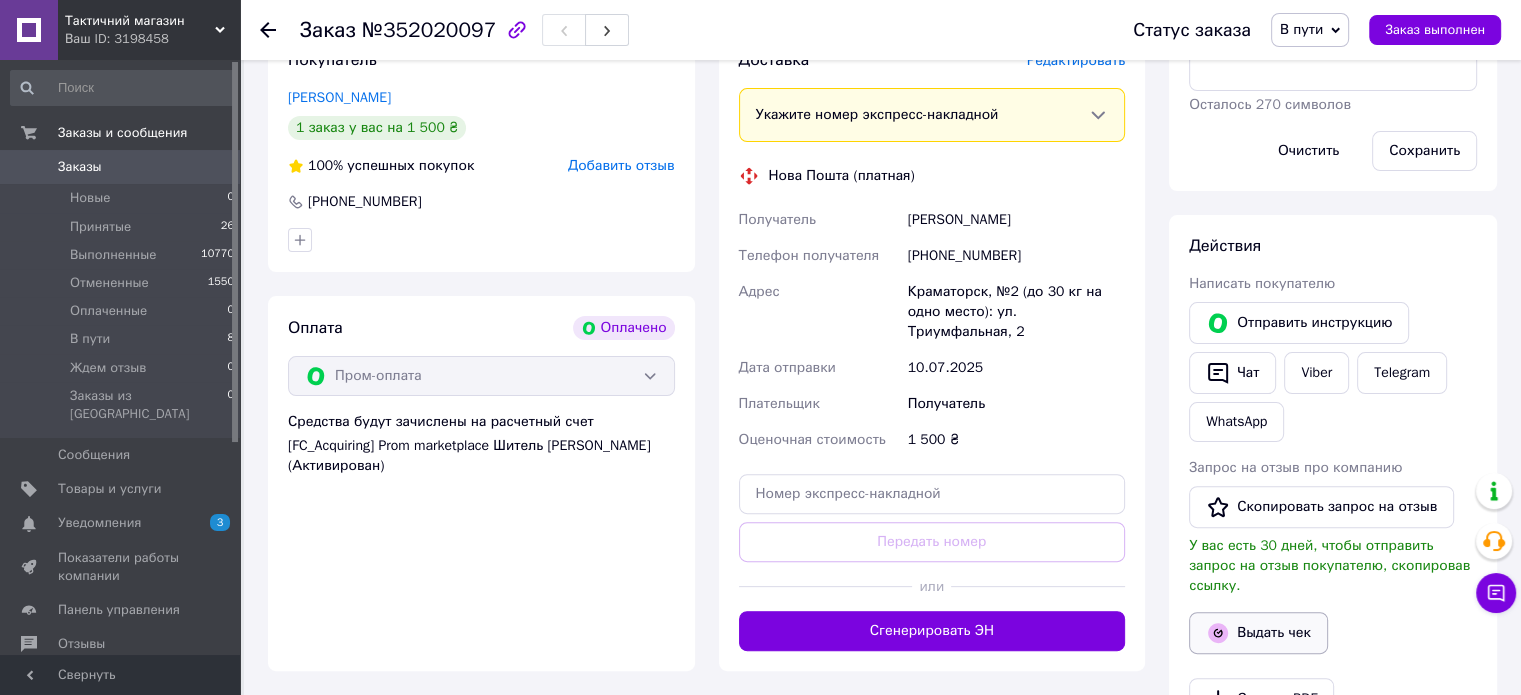 click on "Выдать чек" at bounding box center [1258, 633] 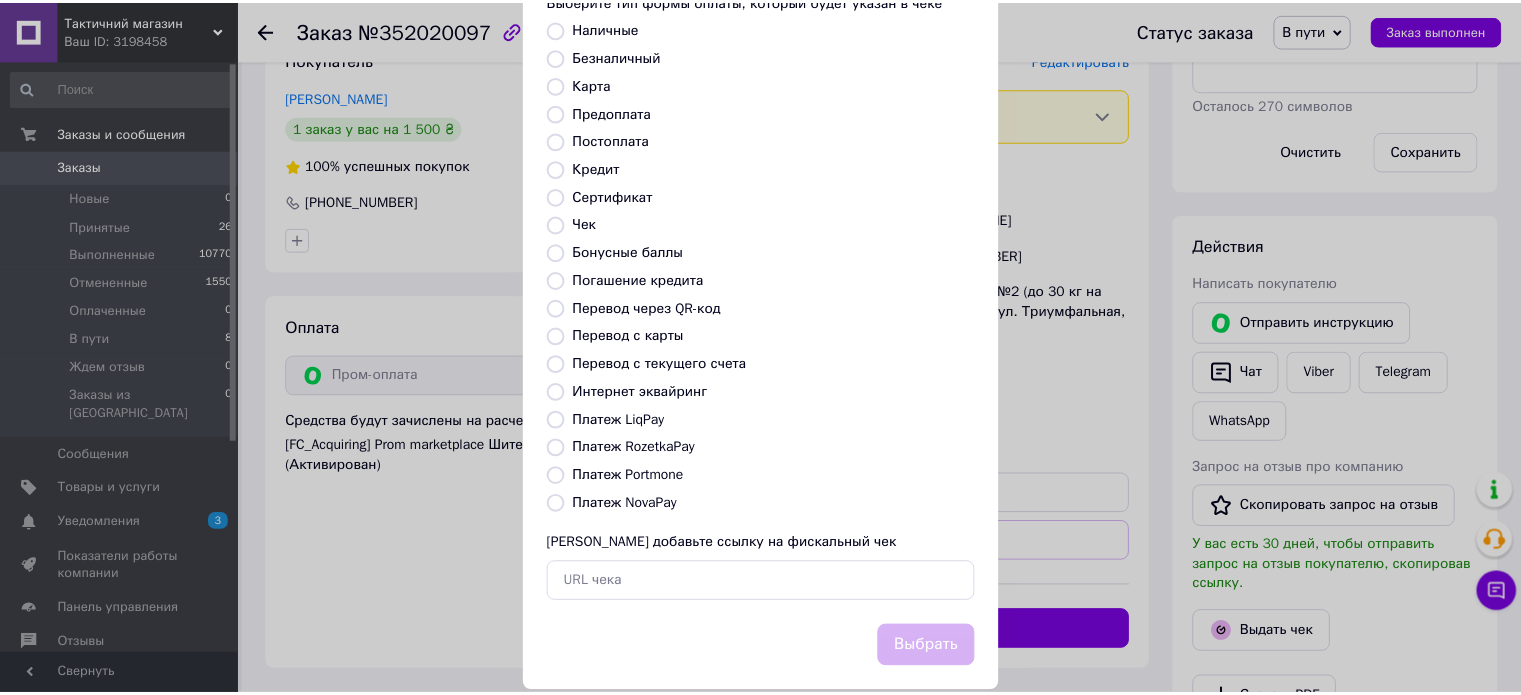 scroll, scrollTop: 163, scrollLeft: 0, axis: vertical 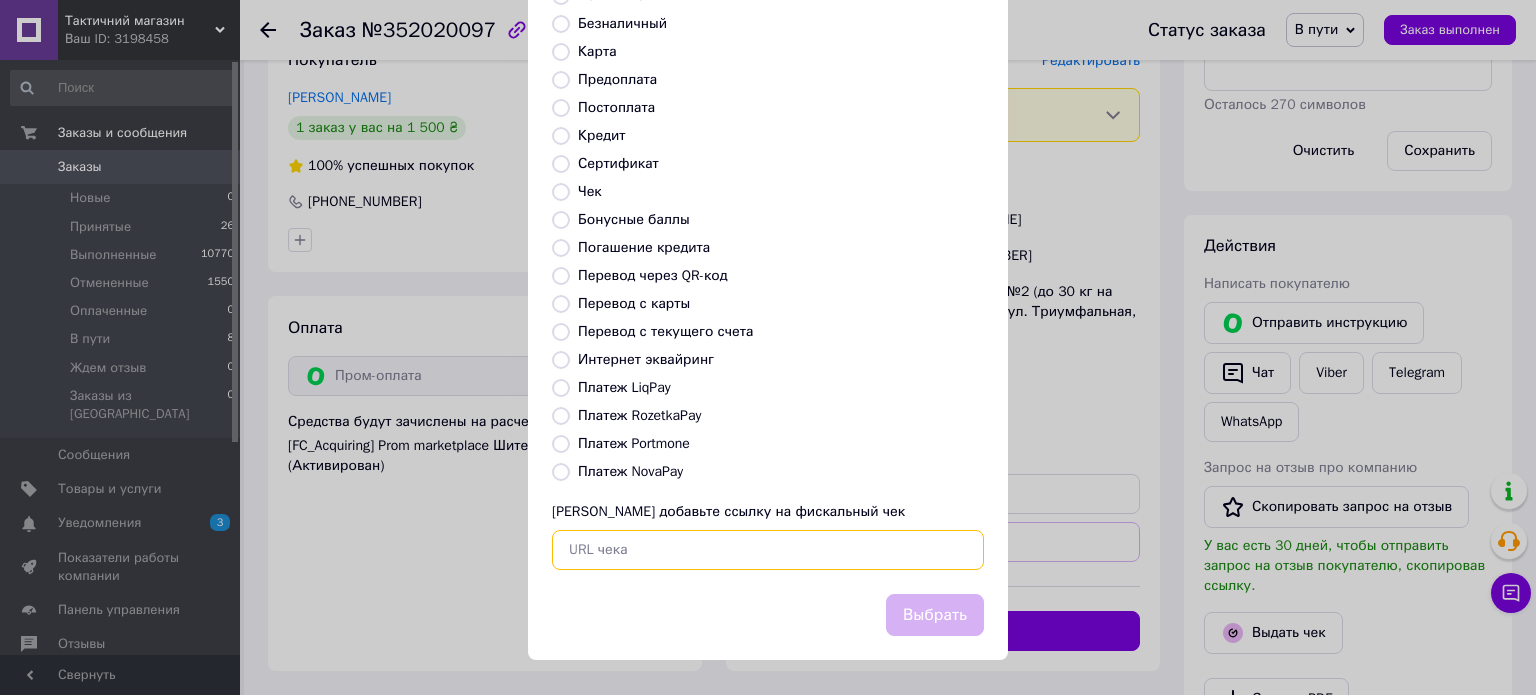click at bounding box center [768, 550] 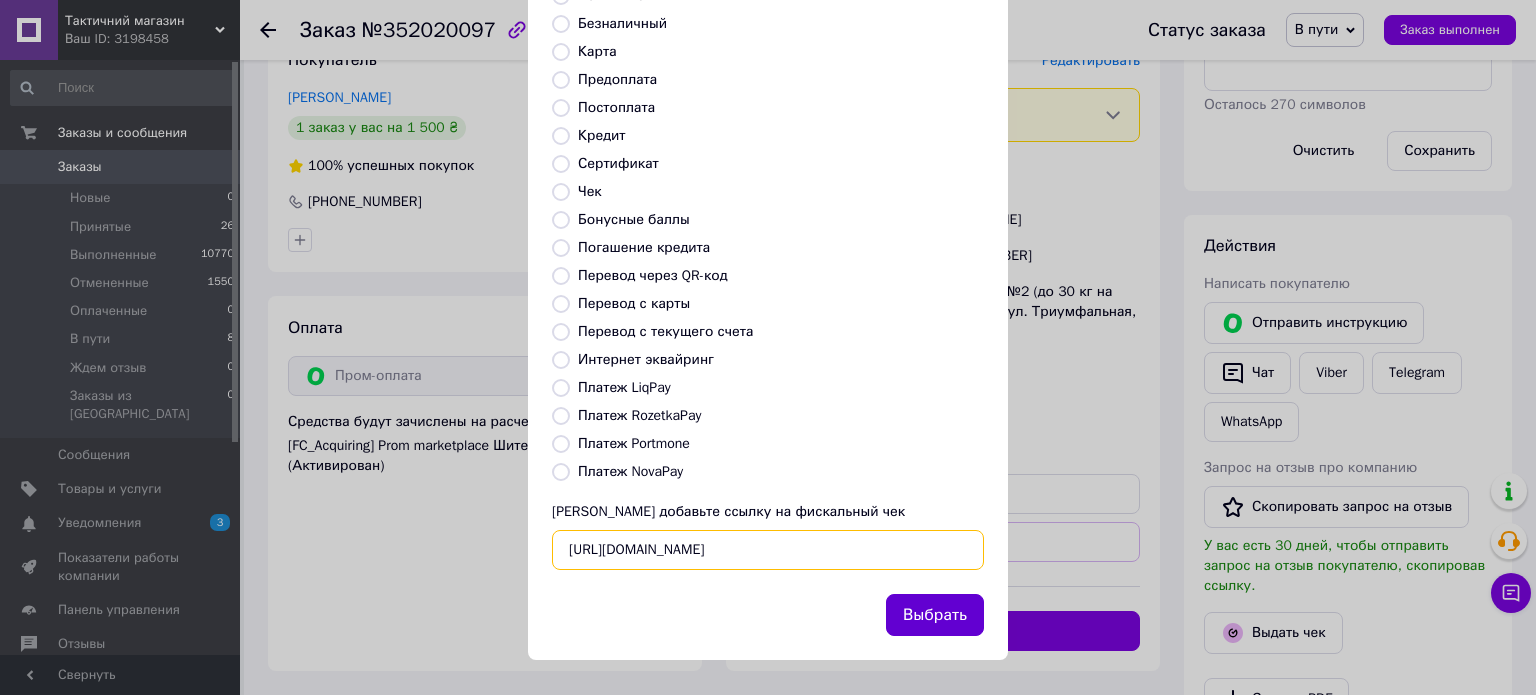type on "https://kasa.vchasno.ua/check-viewer/g-wzBlW4gYM" 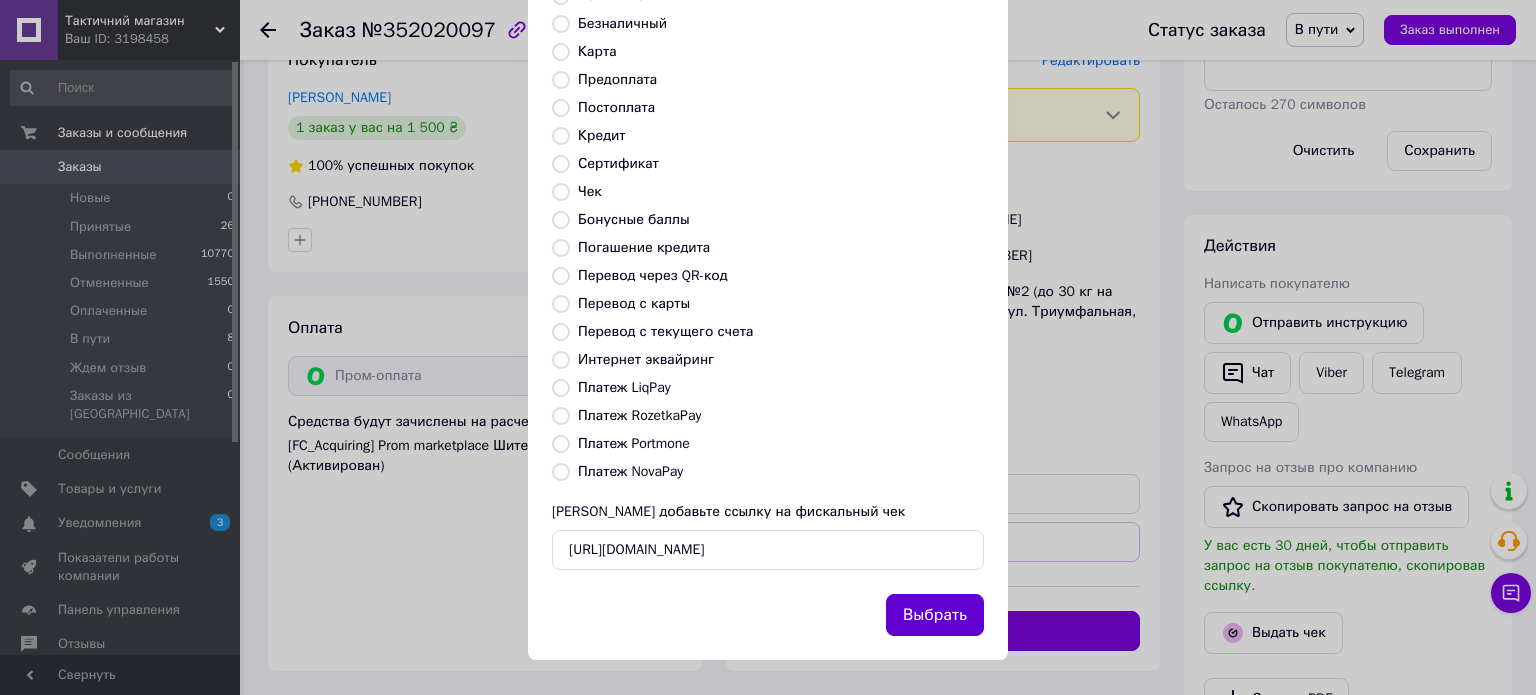 click on "Выбрать" at bounding box center [935, 615] 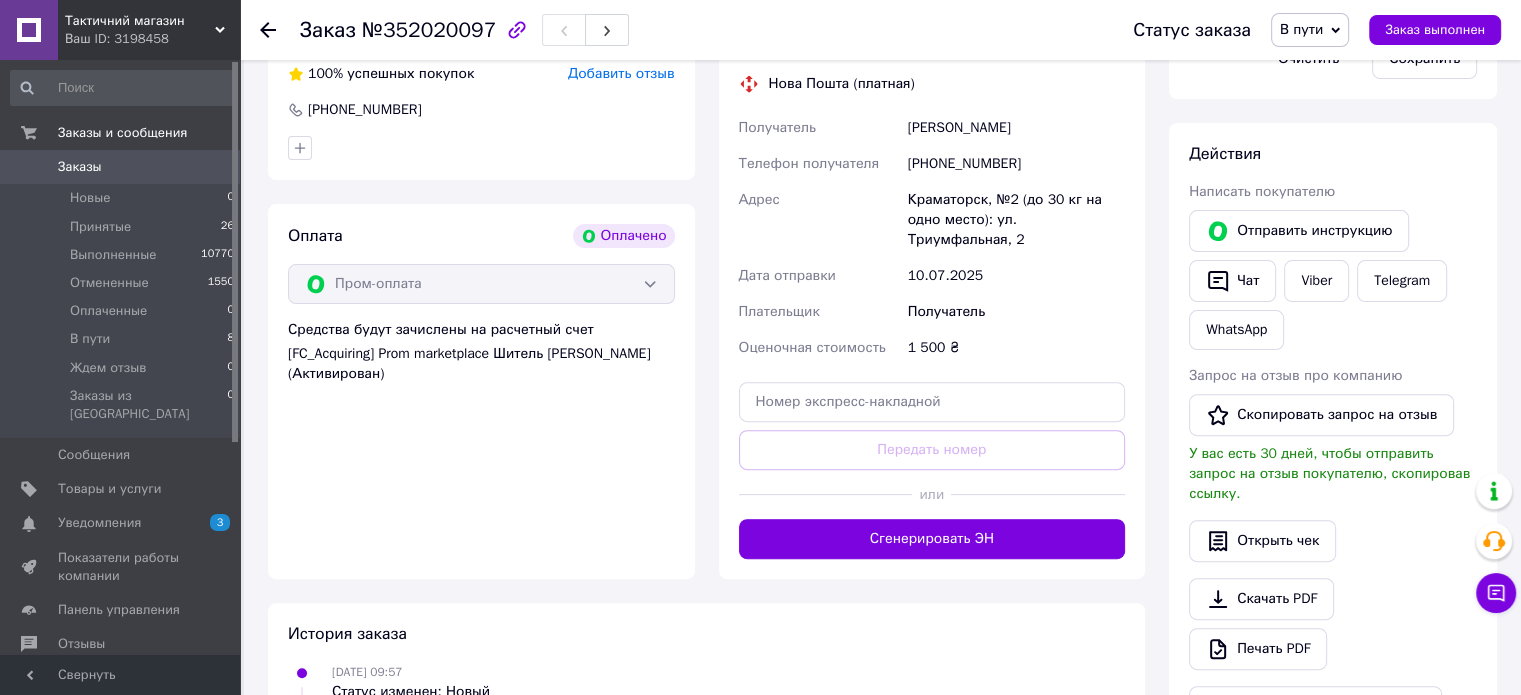 scroll, scrollTop: 600, scrollLeft: 0, axis: vertical 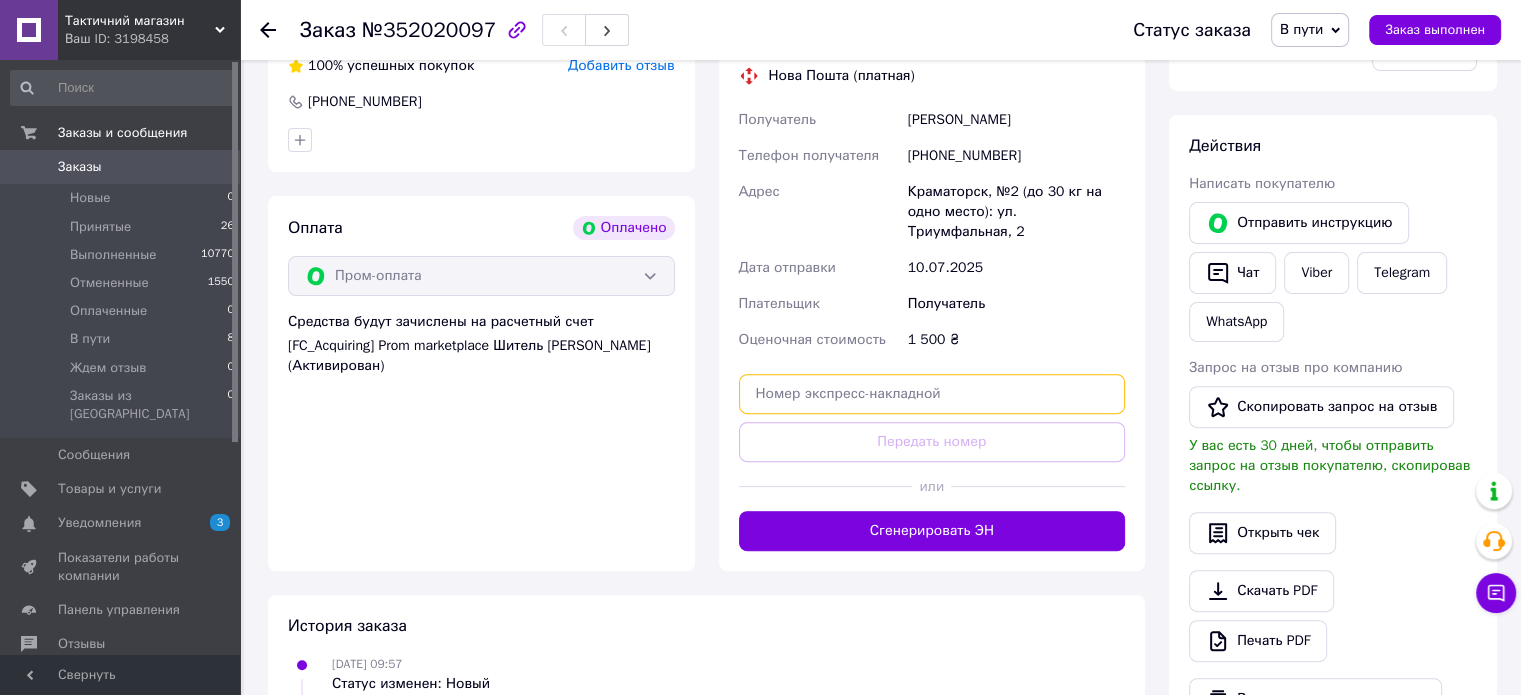 click at bounding box center (932, 394) 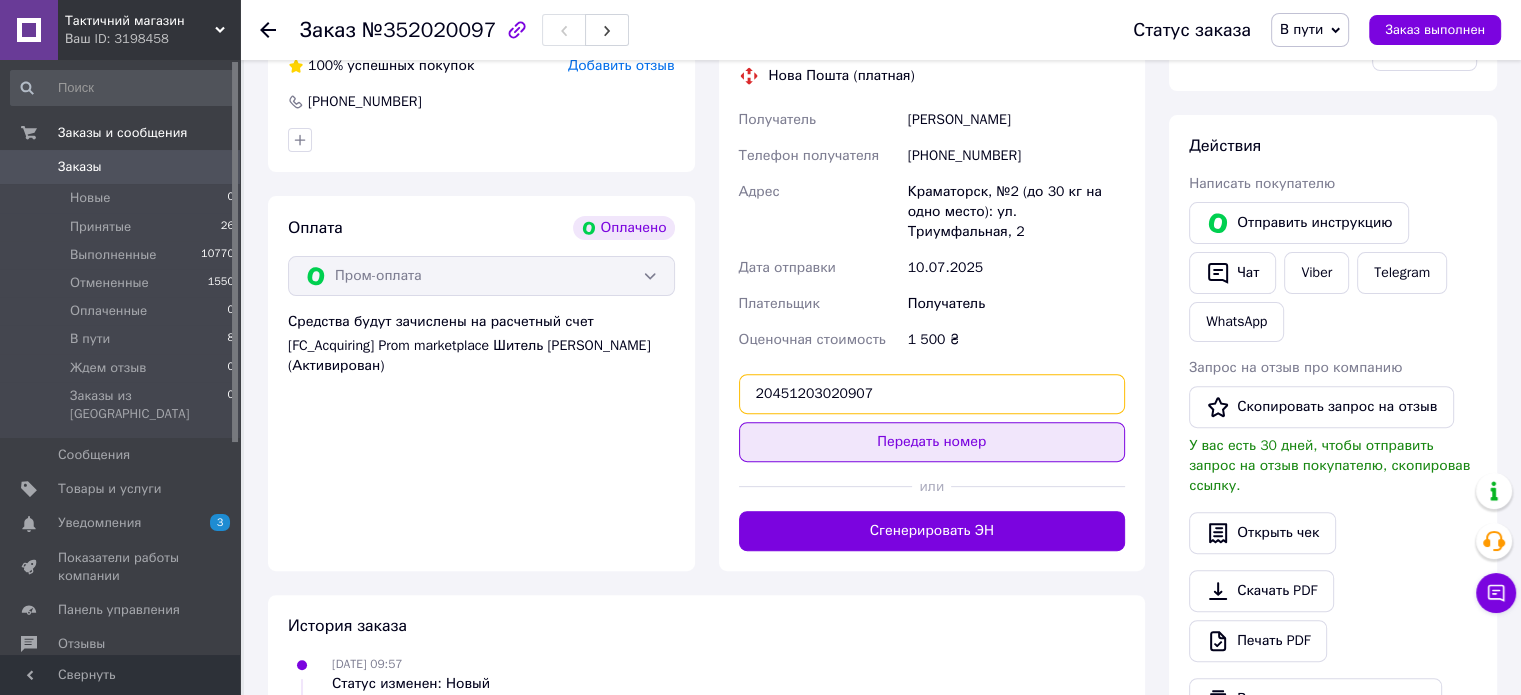 type on "20451203020907" 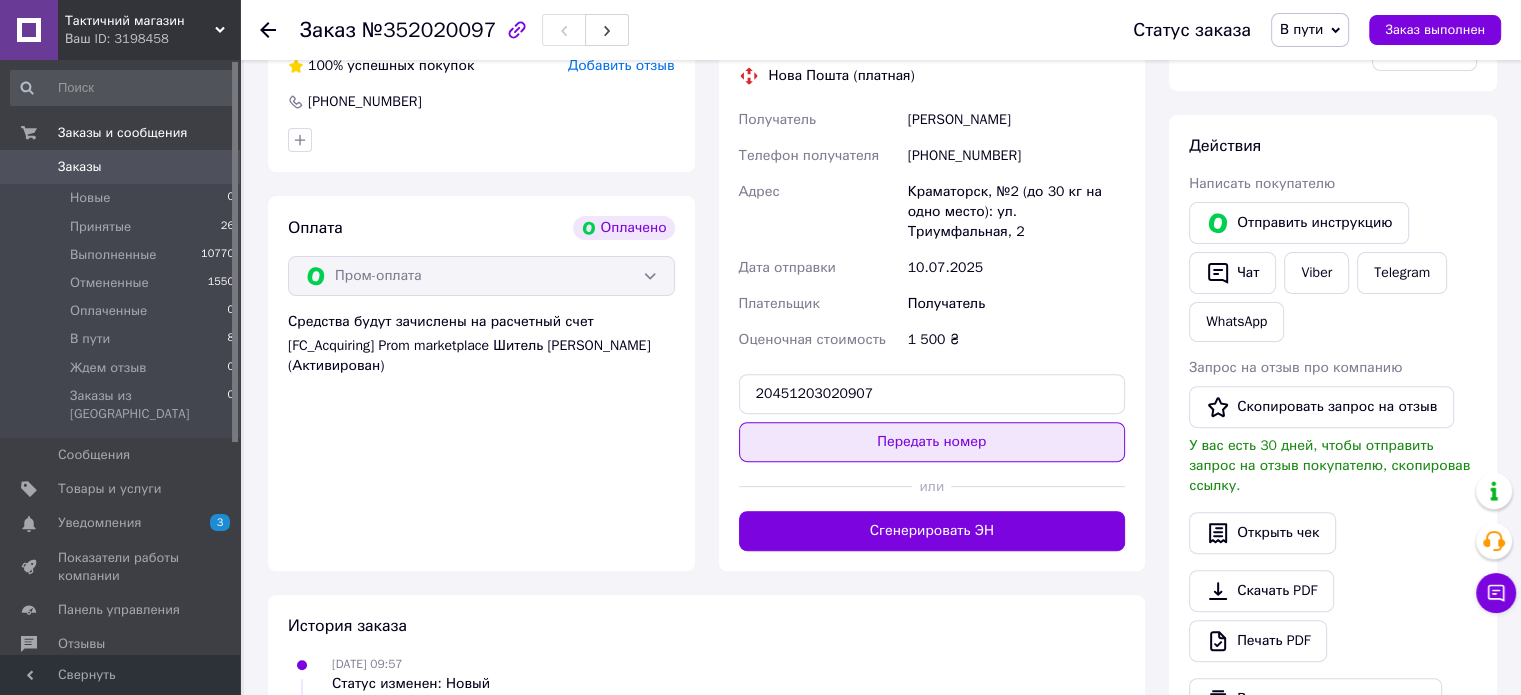 drag, startPoint x: 928, startPoint y: 418, endPoint x: 940, endPoint y: 420, distance: 12.165525 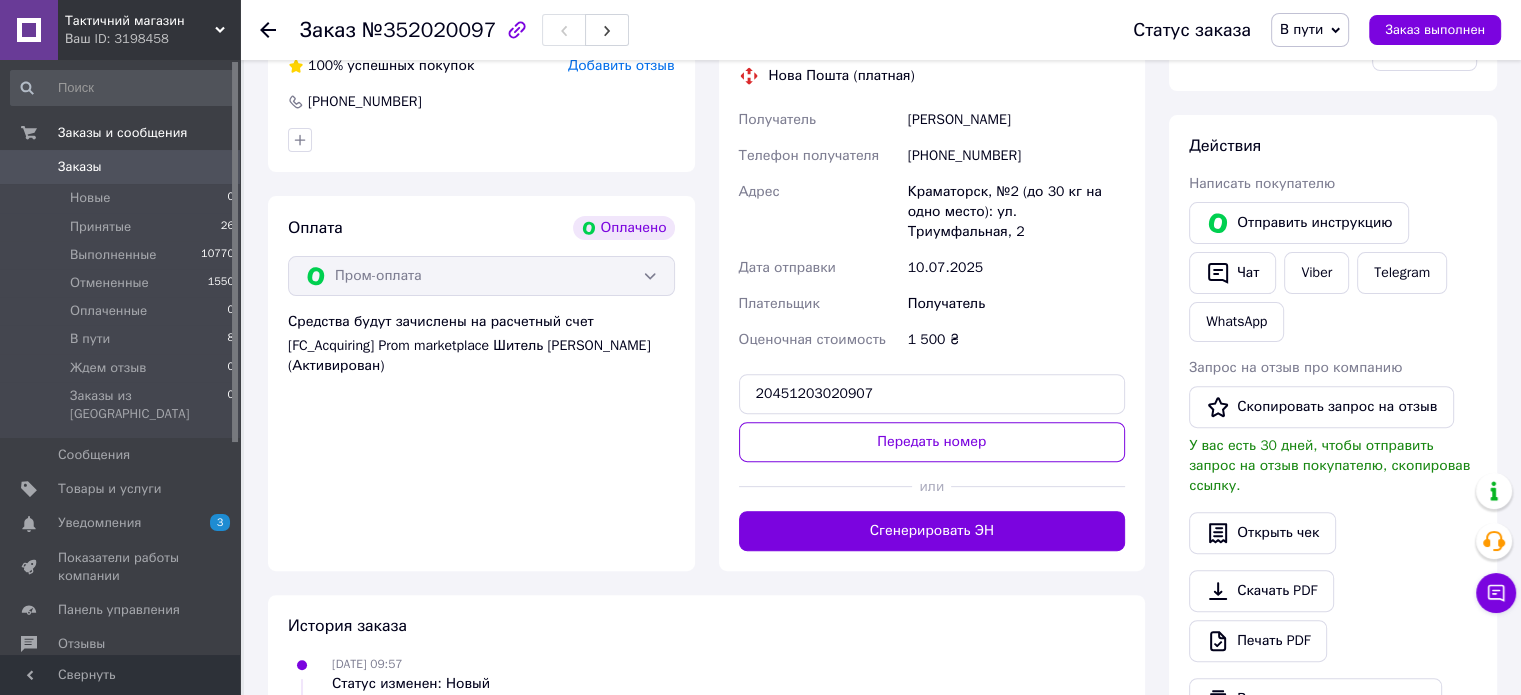 click on "Передать номер" at bounding box center [932, 442] 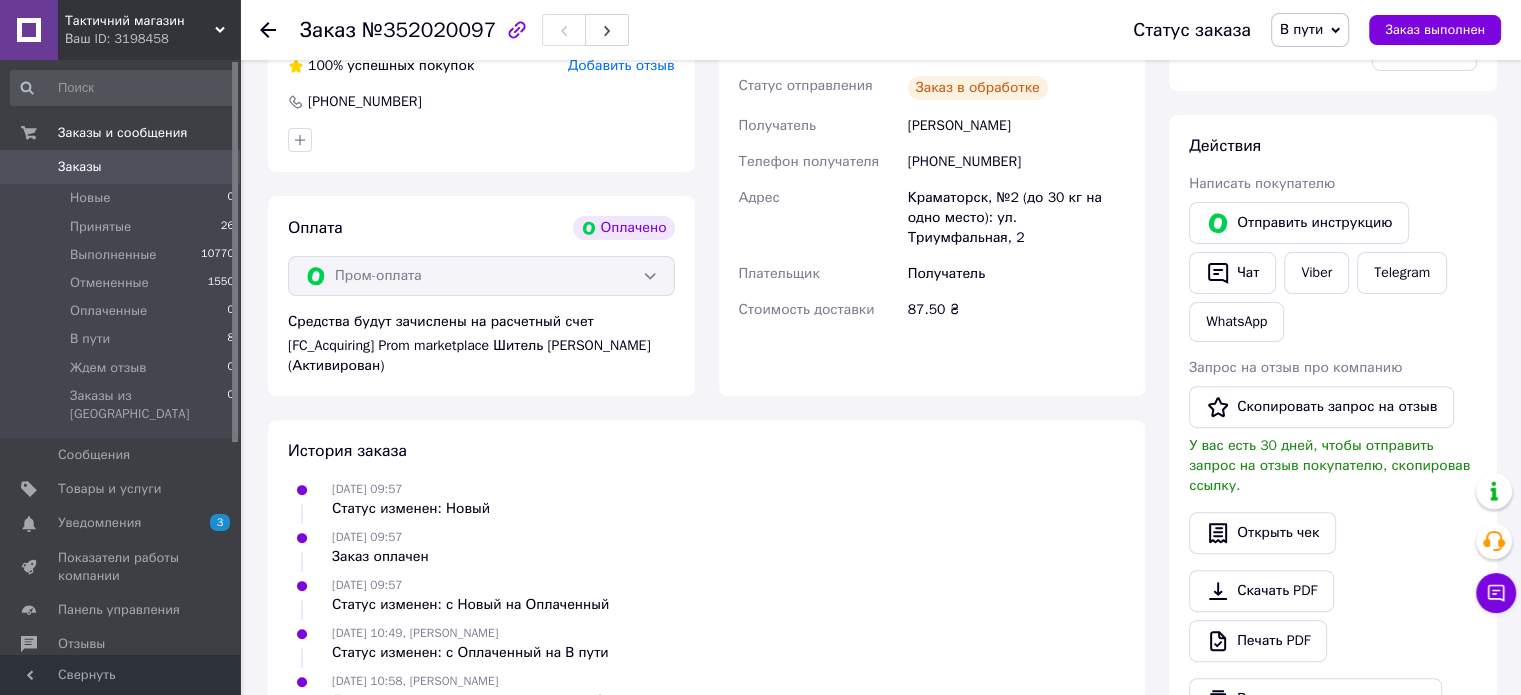 click on "В пути" at bounding box center [1301, 29] 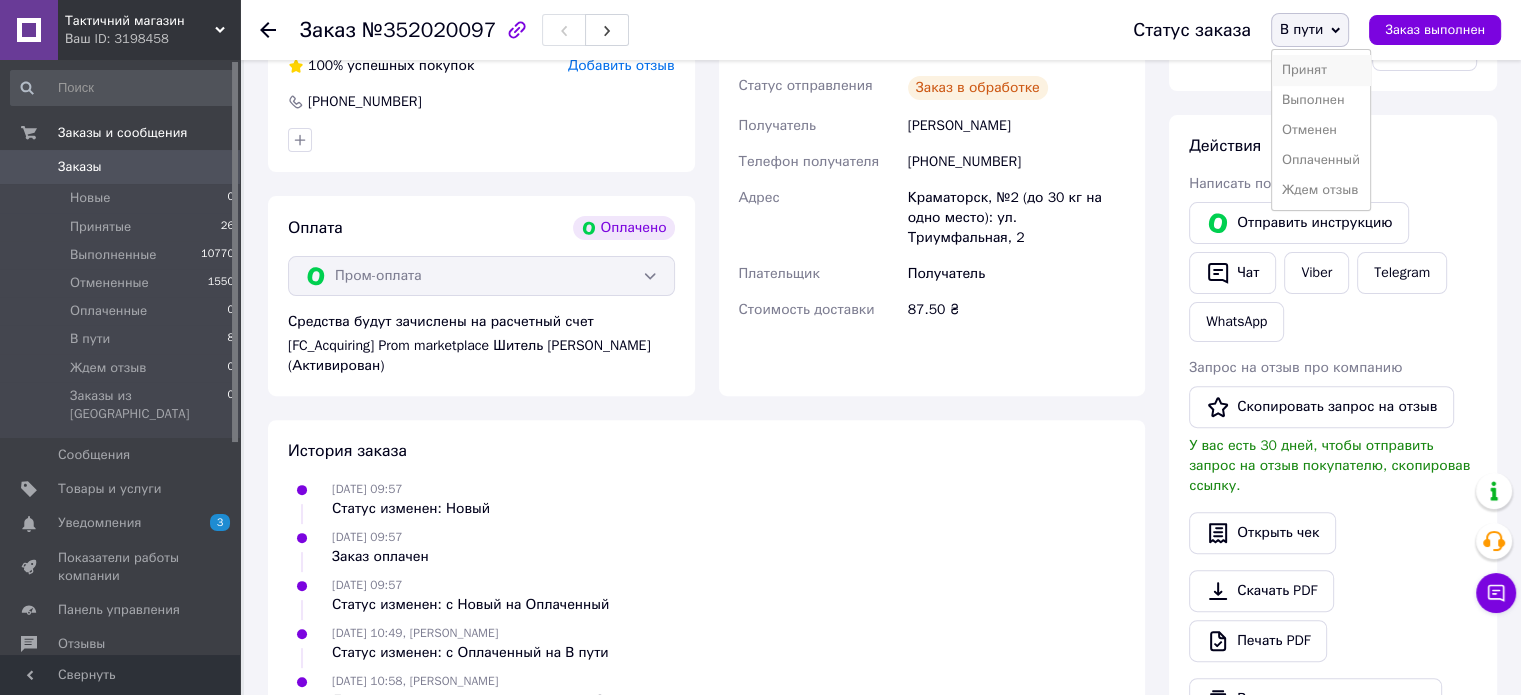 click on "Принят" at bounding box center [1321, 70] 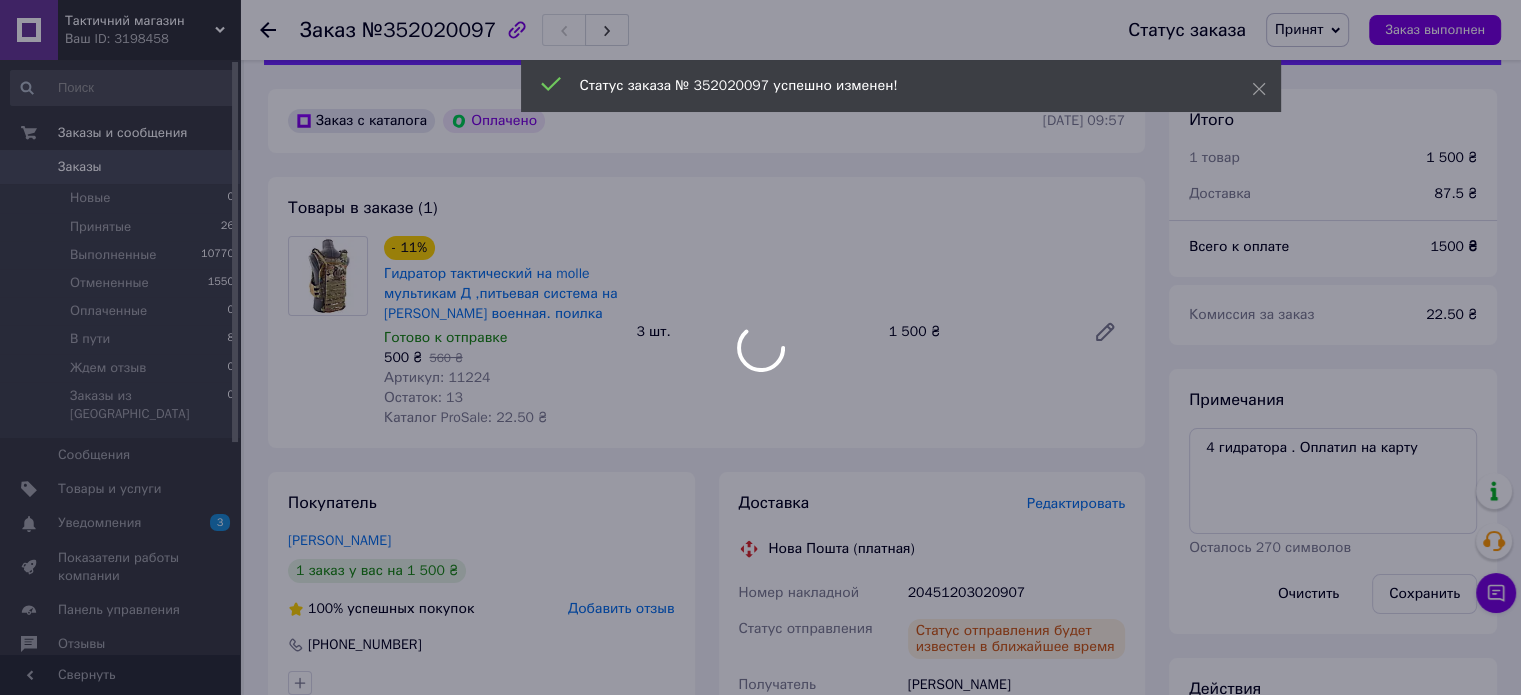 scroll, scrollTop: 0, scrollLeft: 0, axis: both 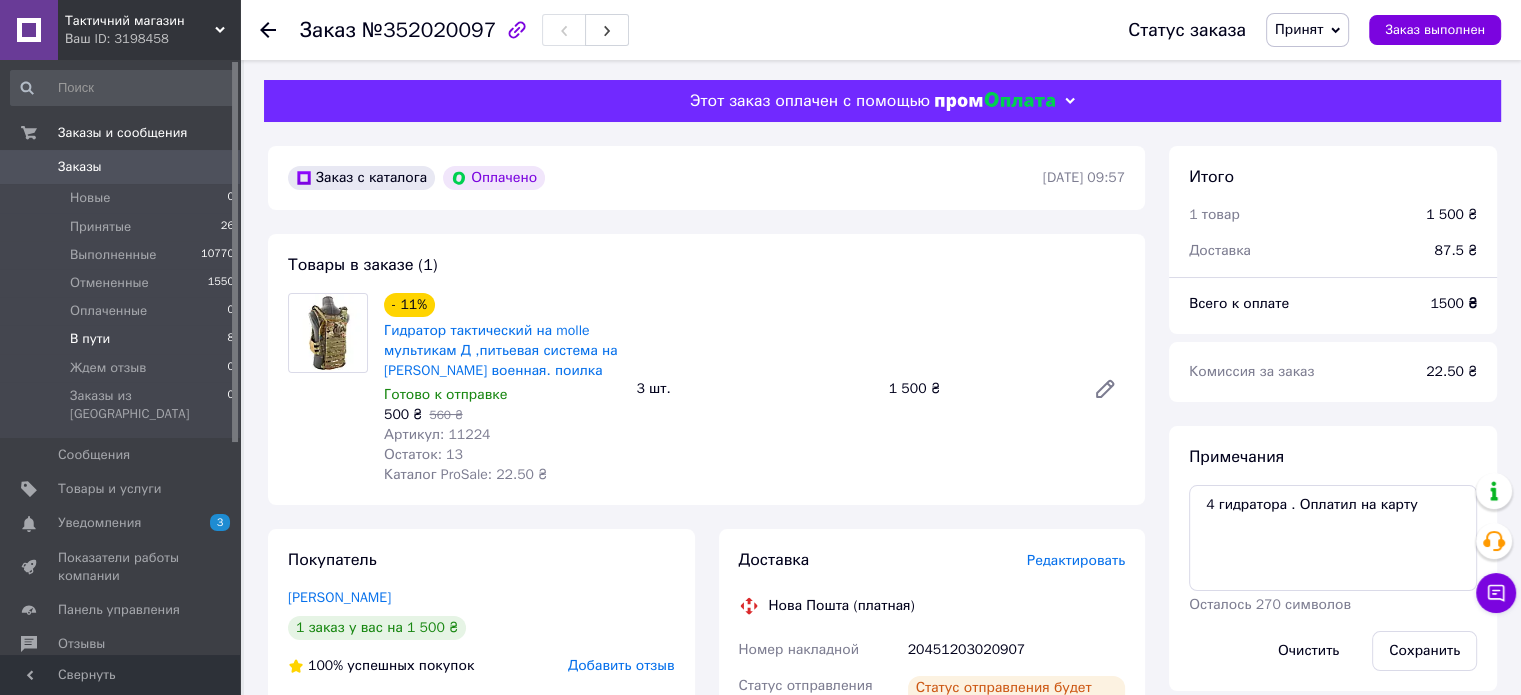 click on "В пути" at bounding box center [90, 339] 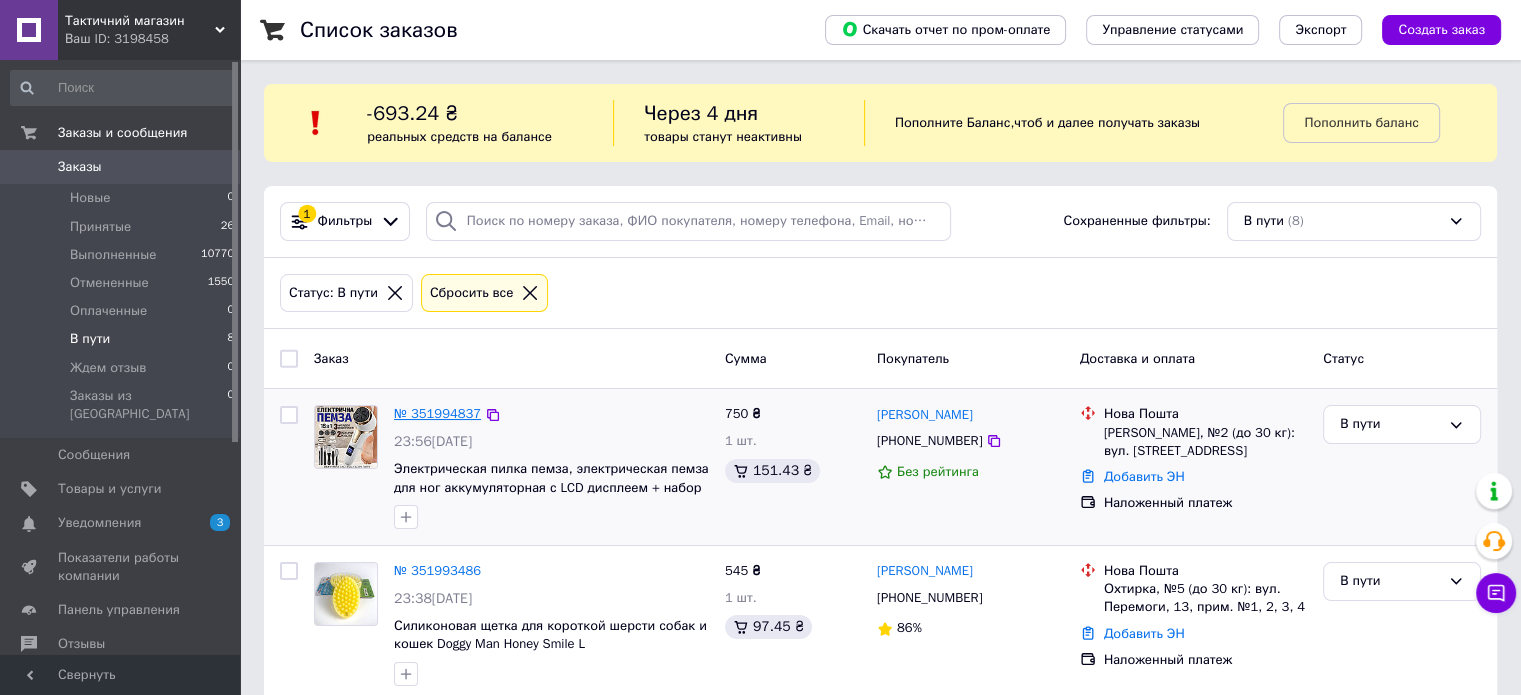 click on "№ 351994837" at bounding box center (437, 413) 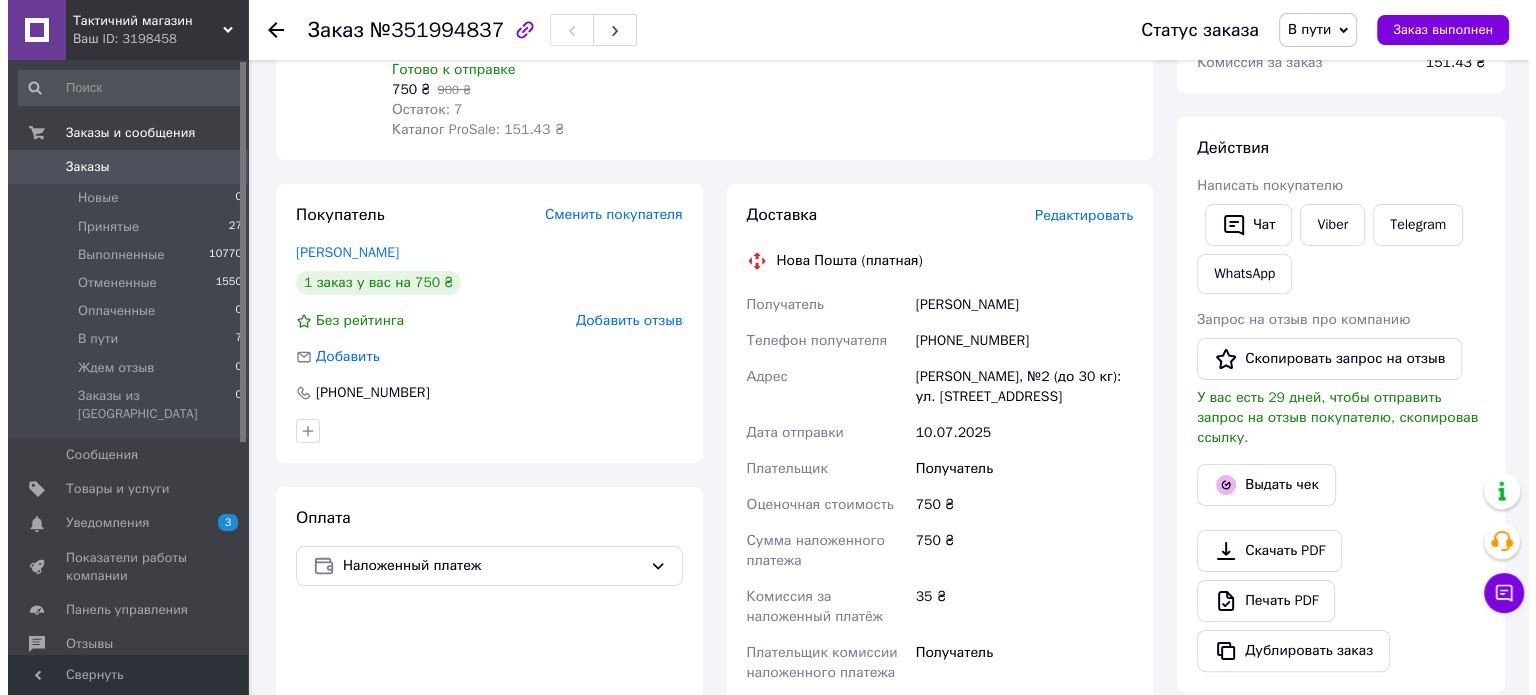 scroll, scrollTop: 300, scrollLeft: 0, axis: vertical 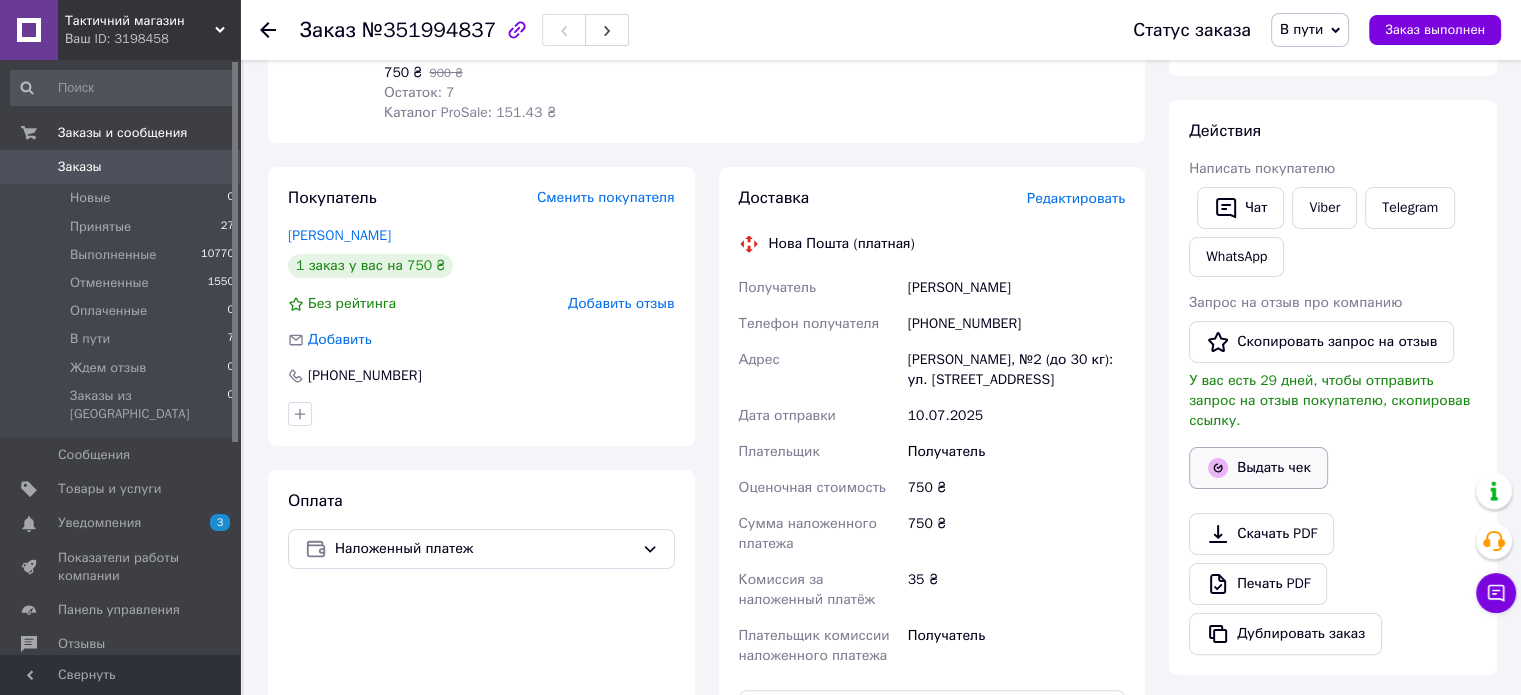 click on "Выдать чек" at bounding box center [1258, 468] 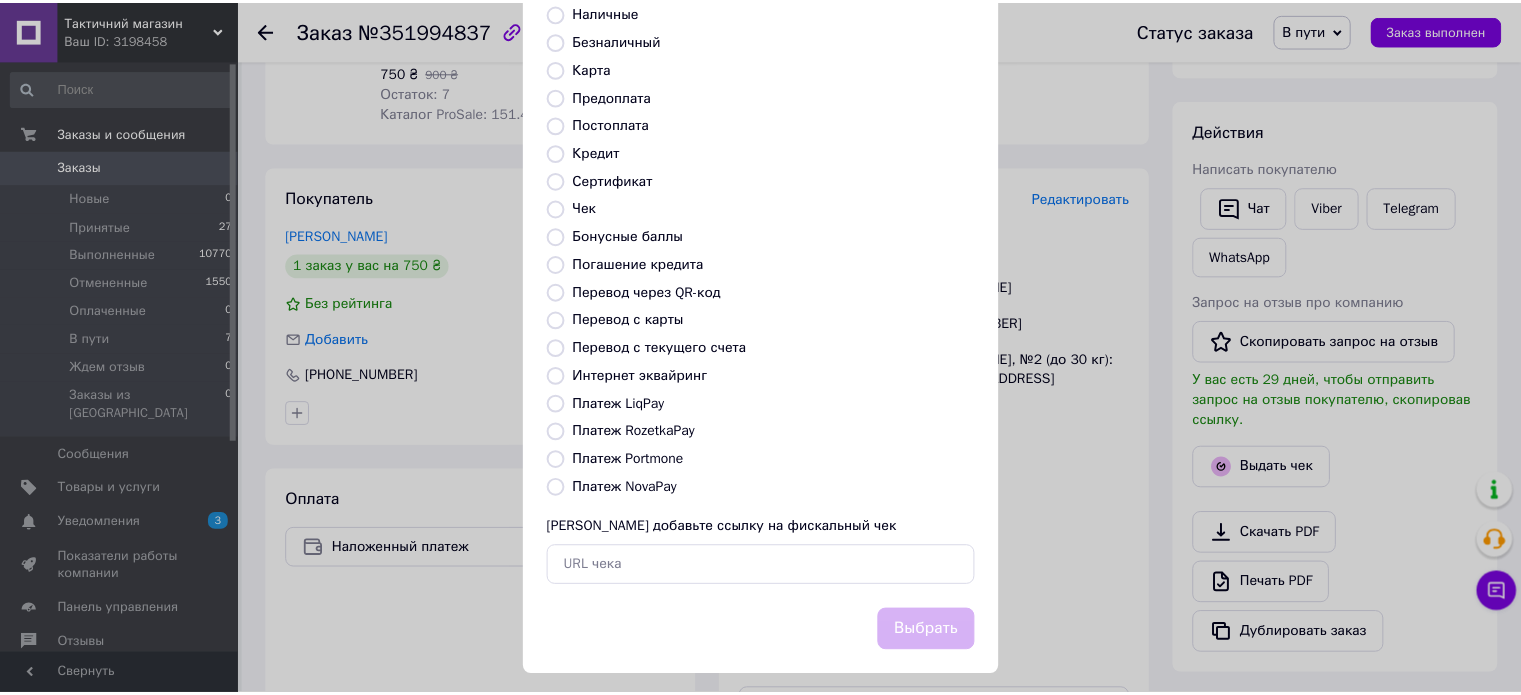 scroll, scrollTop: 163, scrollLeft: 0, axis: vertical 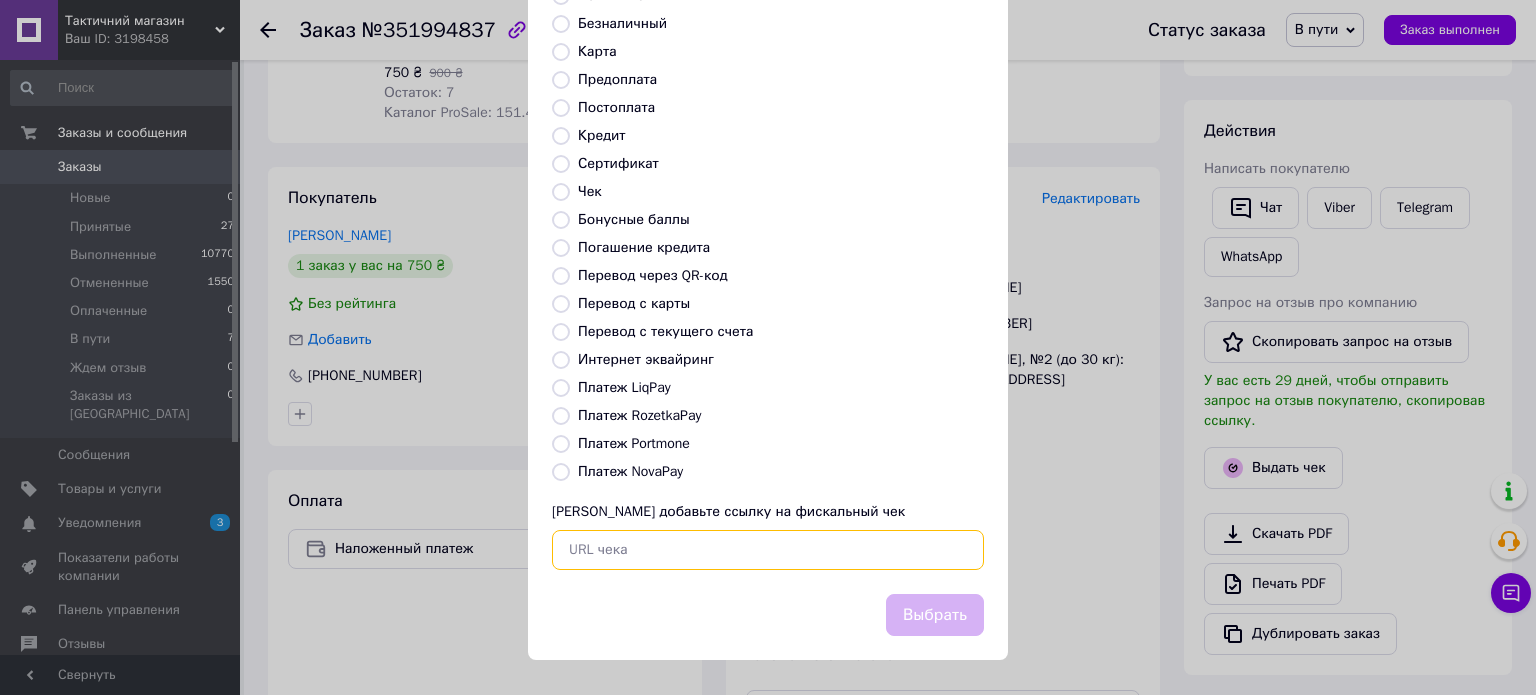 click at bounding box center (768, 550) 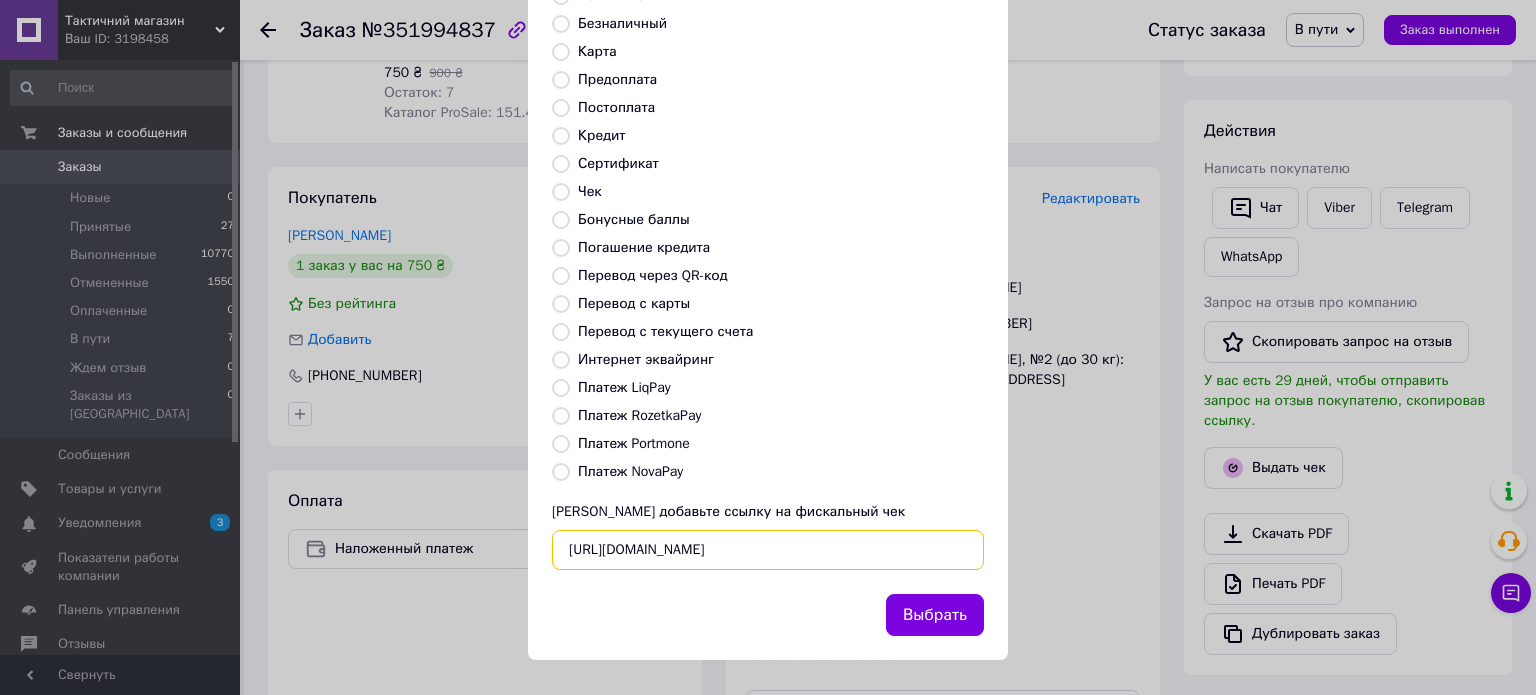 type on "https://kasa.vchasno.ua/check-viewer/9CJQUAwE3Y0" 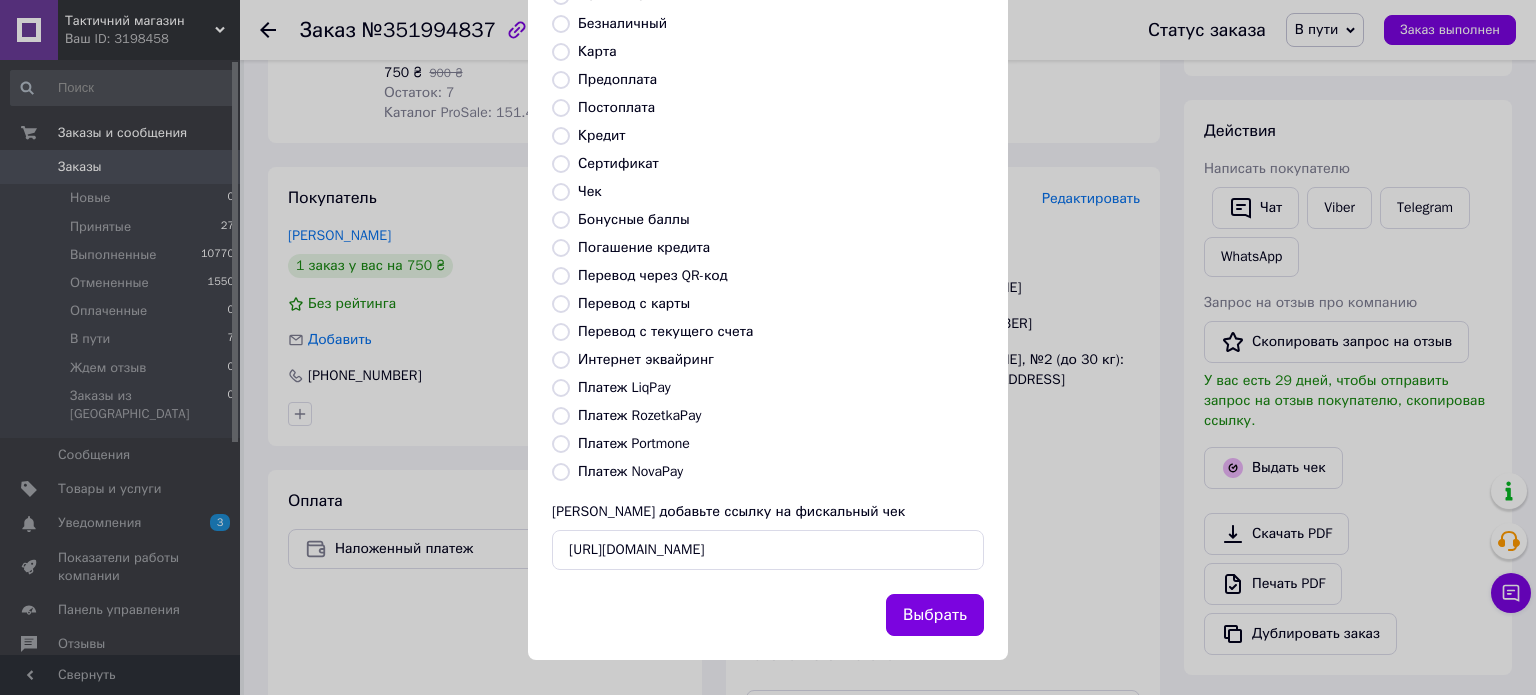 click on "Выбрать" at bounding box center (935, 615) 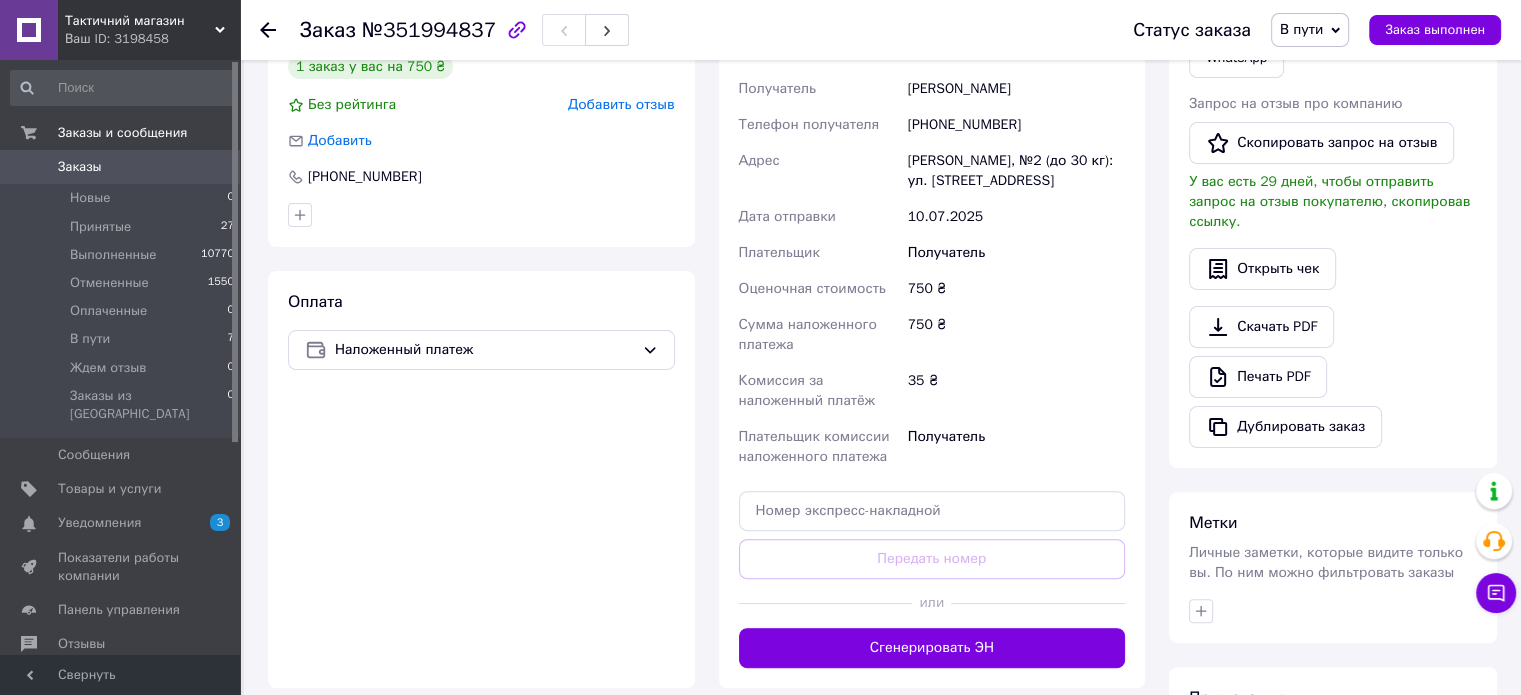 scroll, scrollTop: 500, scrollLeft: 0, axis: vertical 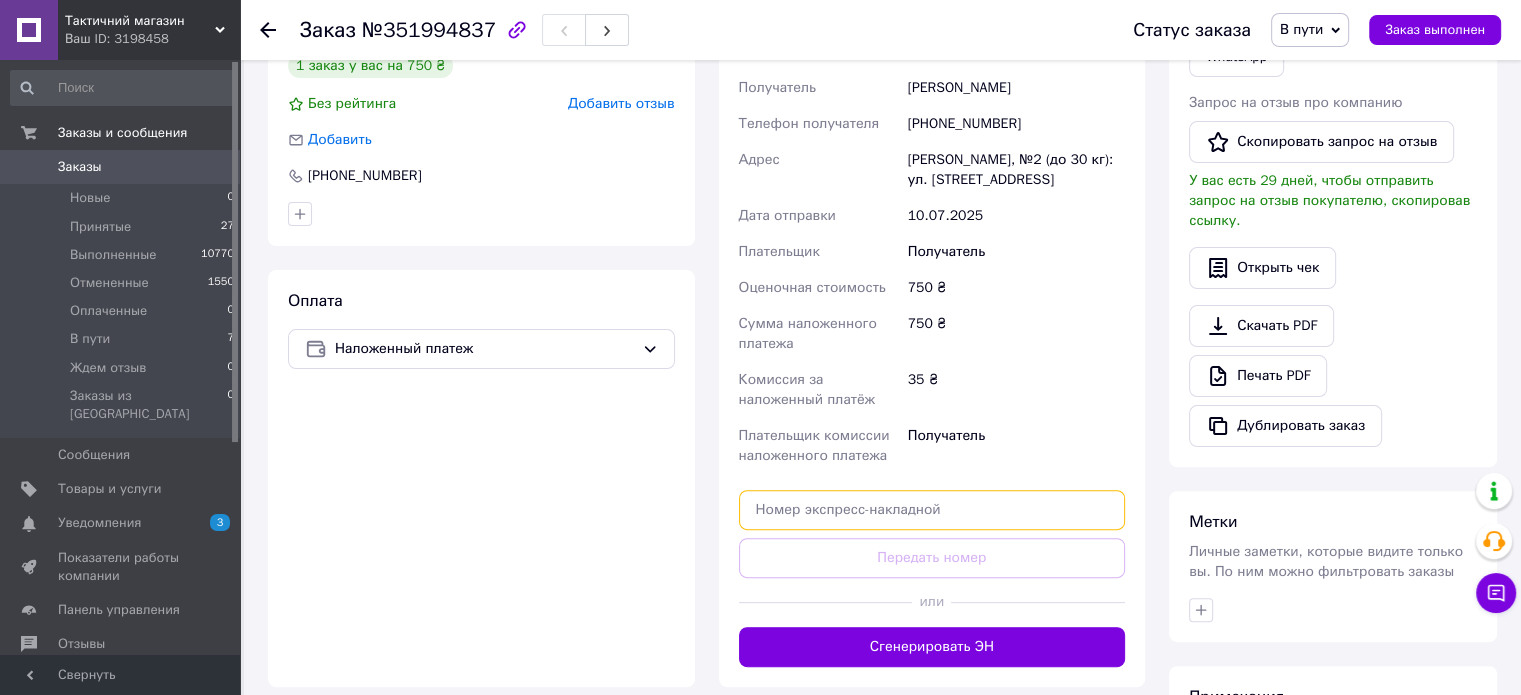 click at bounding box center [932, 510] 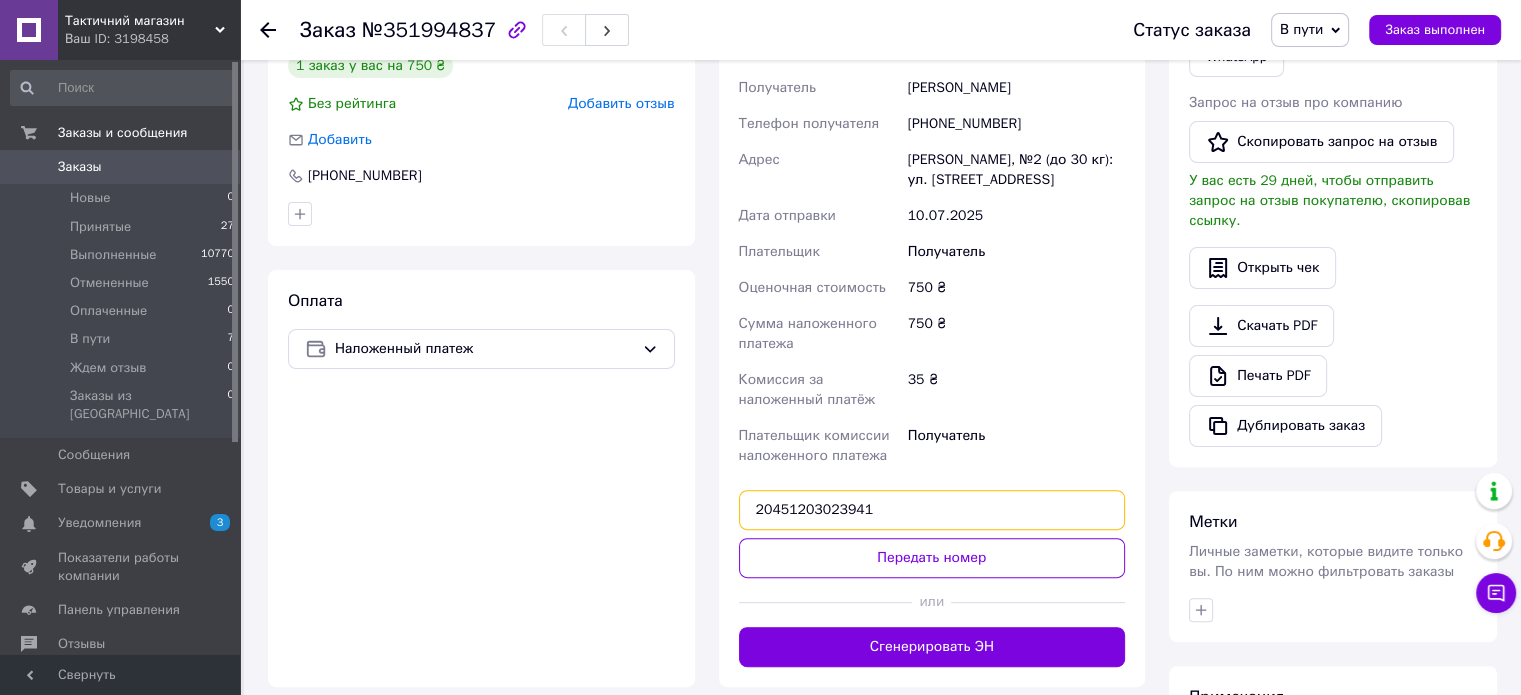 type on "20451203023941" 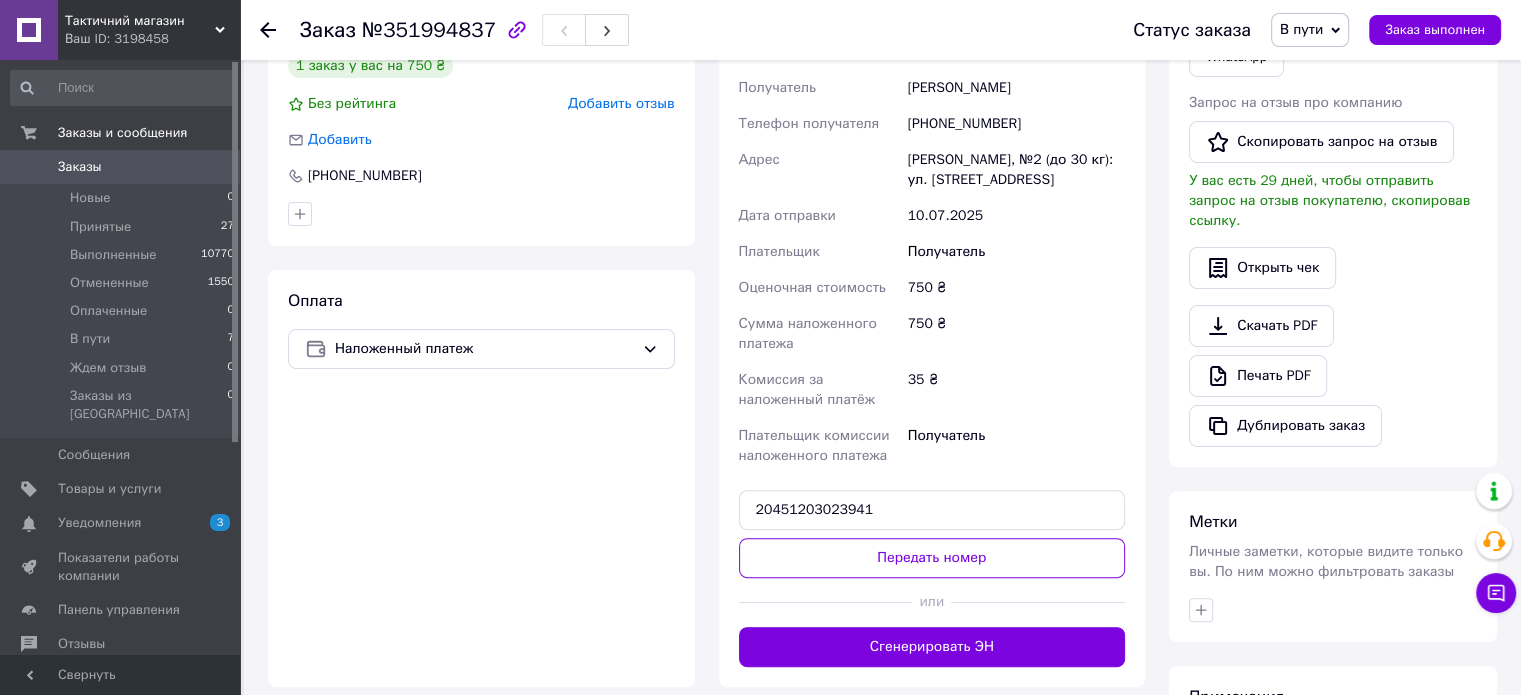 click on "Передать номер" at bounding box center [932, 558] 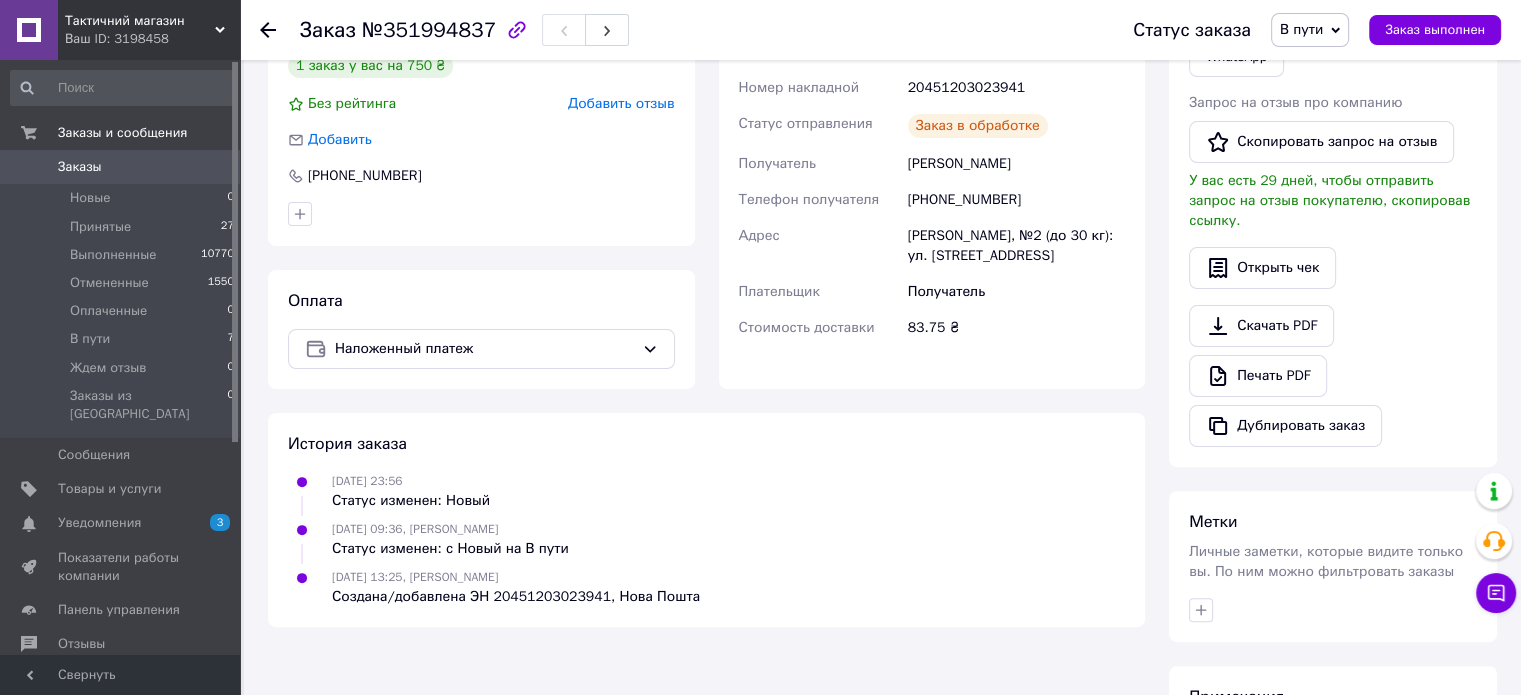 click on "В пути" at bounding box center [1301, 29] 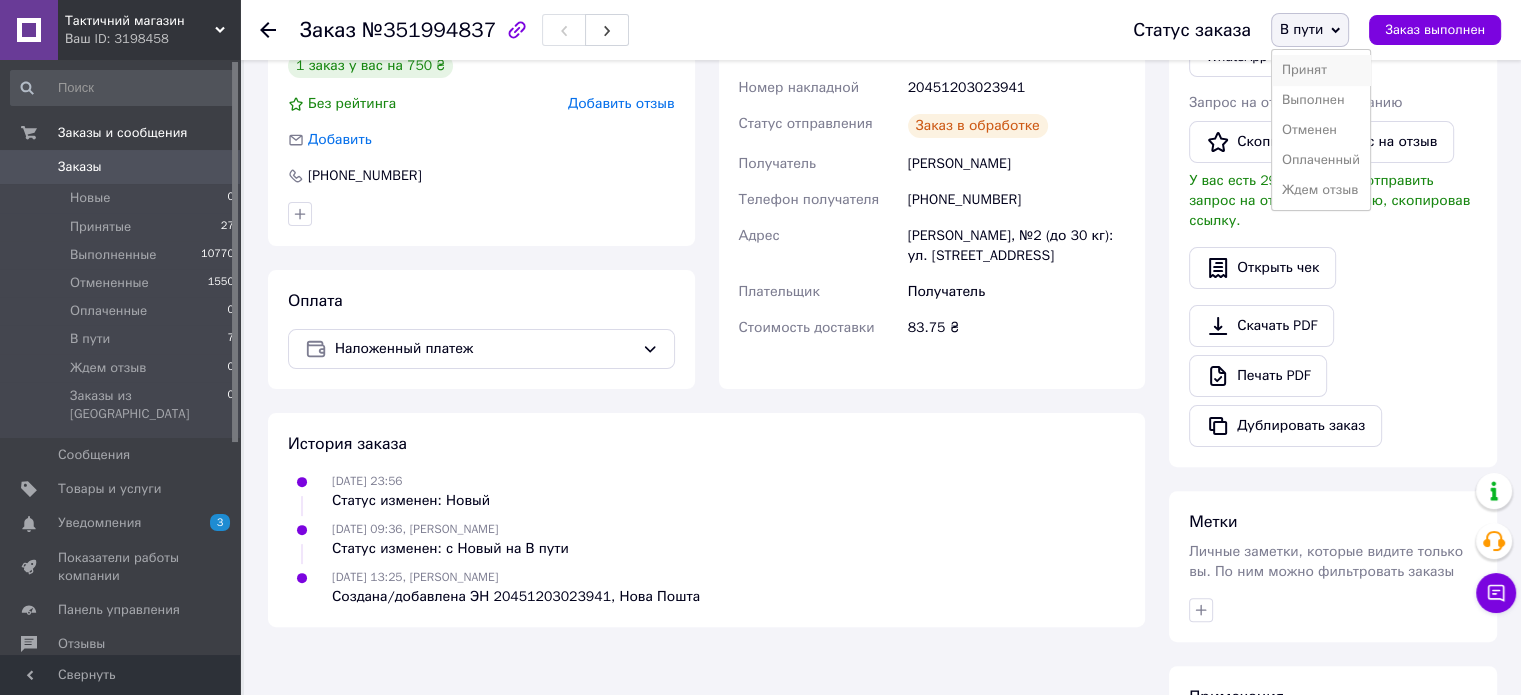 click on "Принят" at bounding box center [1321, 70] 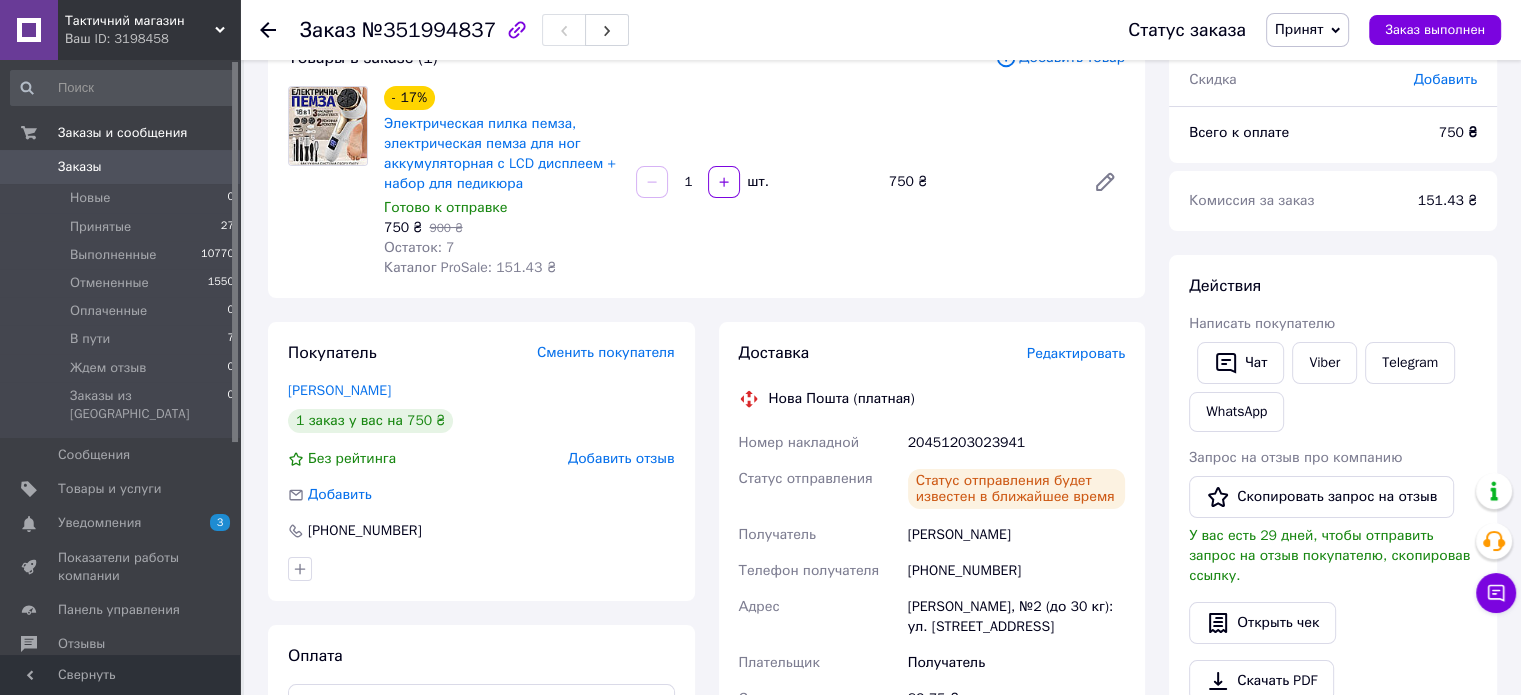 scroll, scrollTop: 0, scrollLeft: 0, axis: both 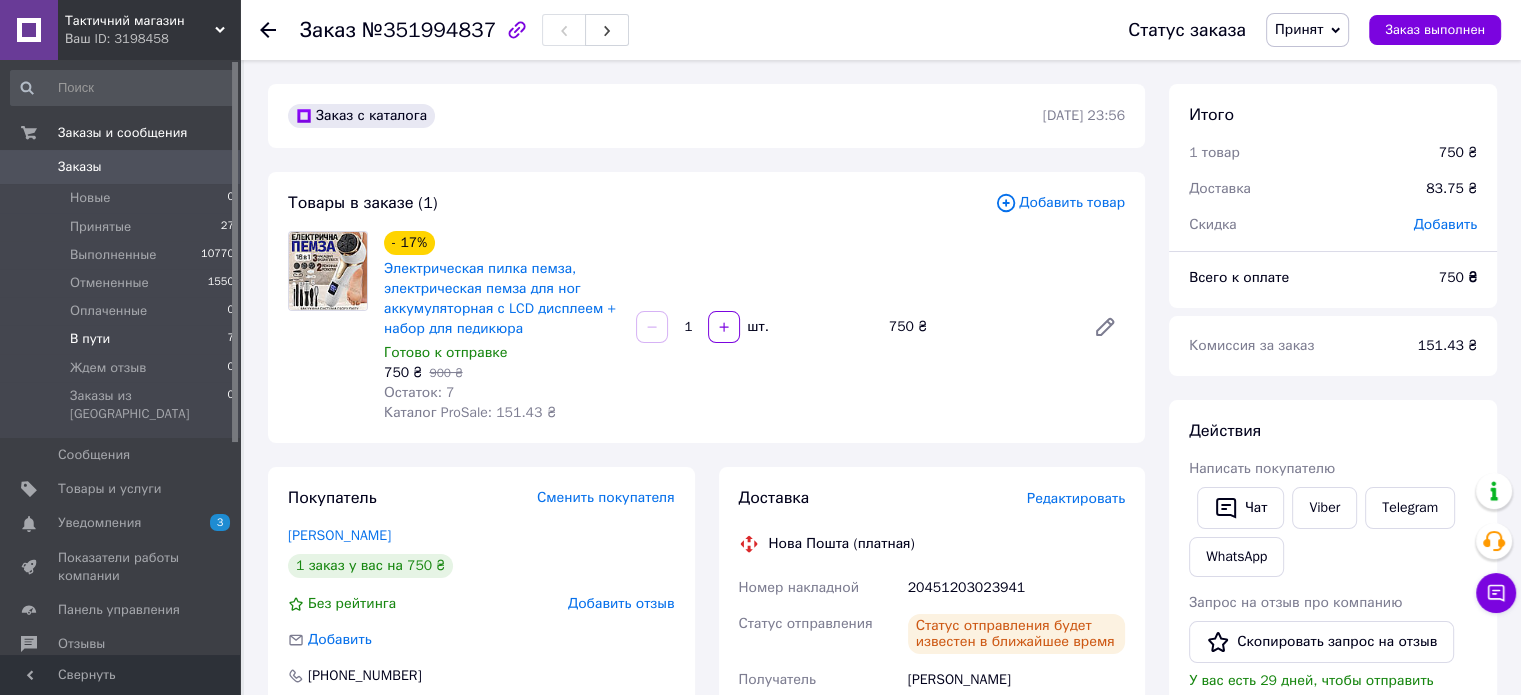 click on "В пути" at bounding box center [90, 339] 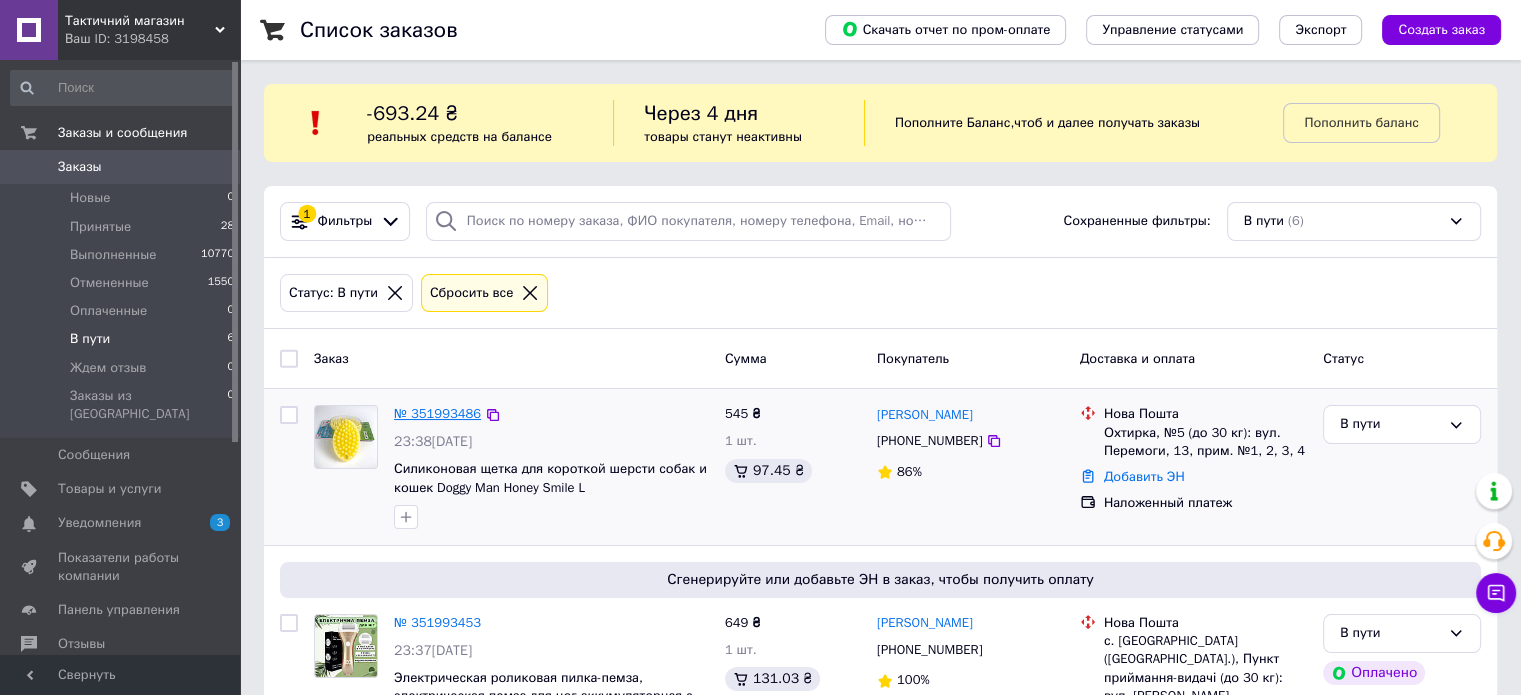 click on "№ 351993486" at bounding box center (437, 413) 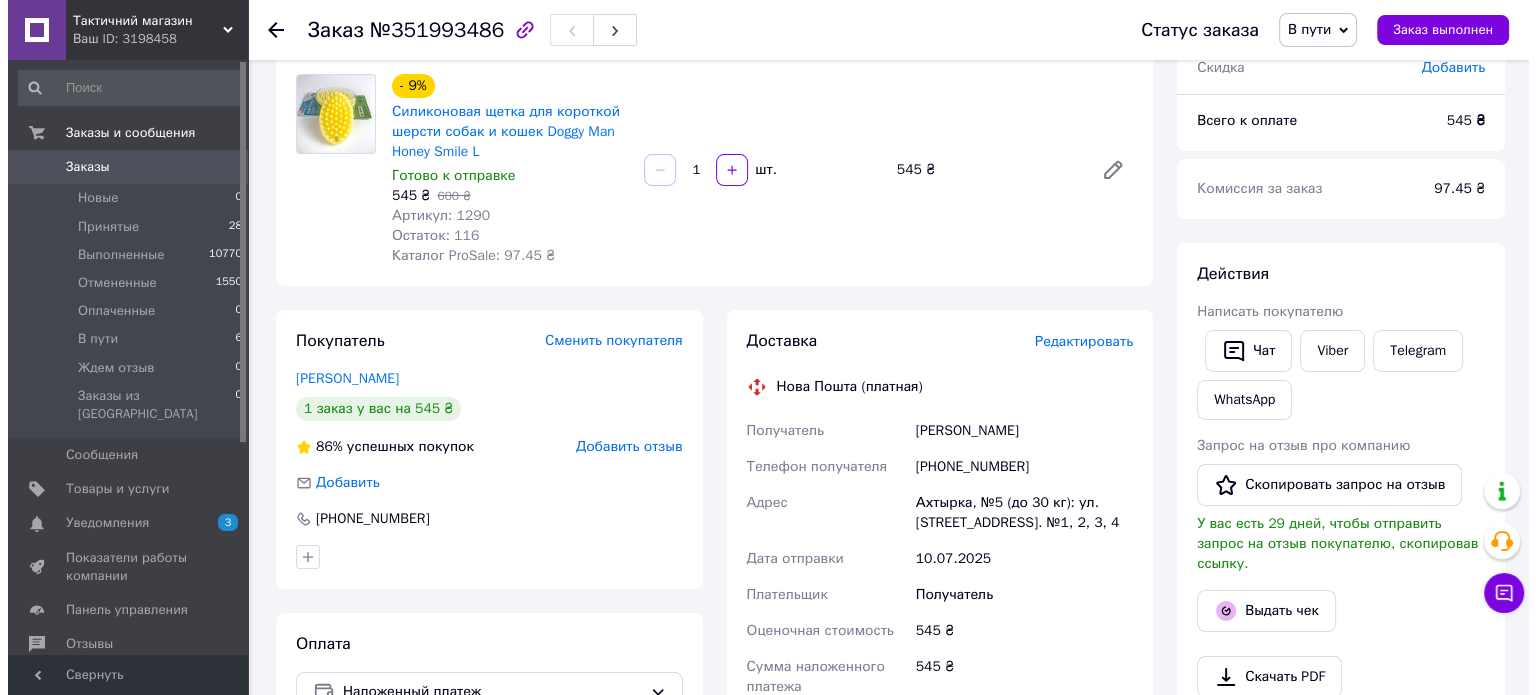 scroll, scrollTop: 400, scrollLeft: 0, axis: vertical 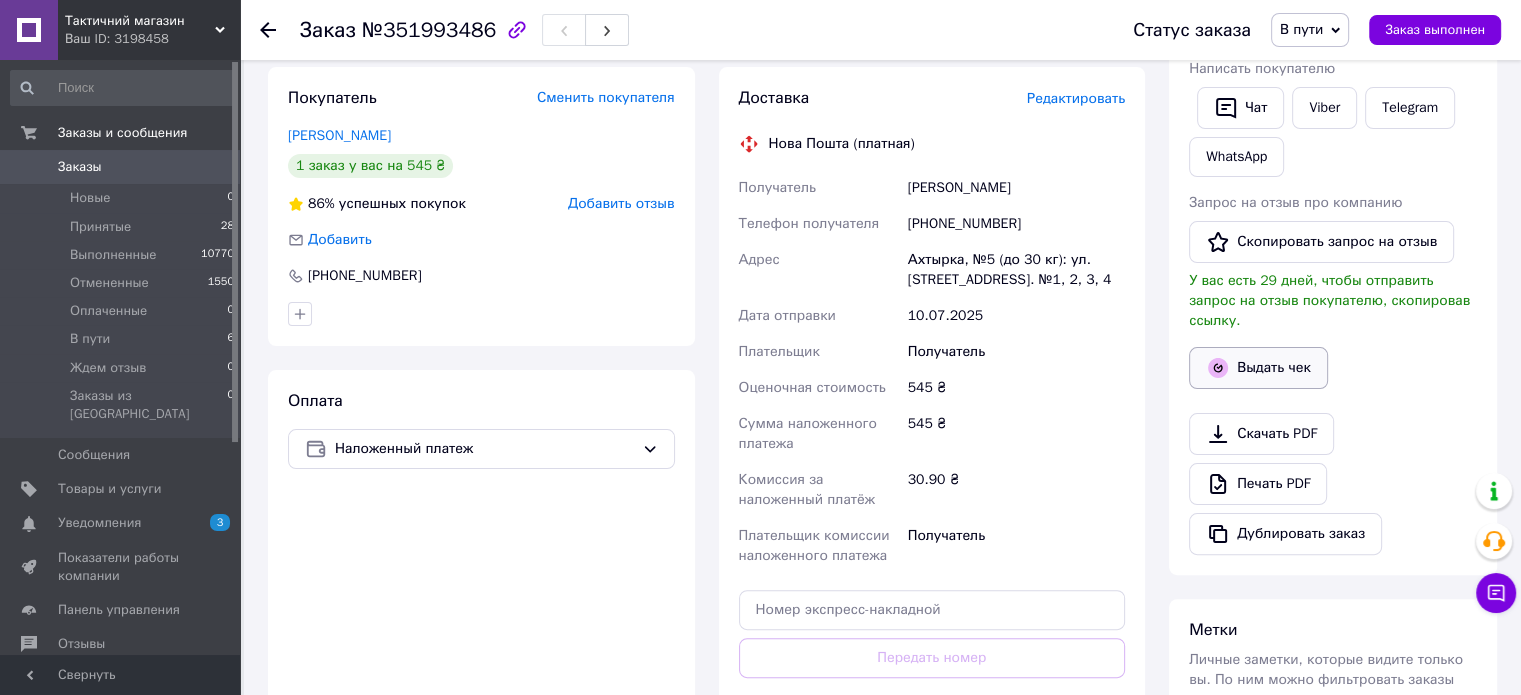 click on "Выдать чек" at bounding box center (1258, 368) 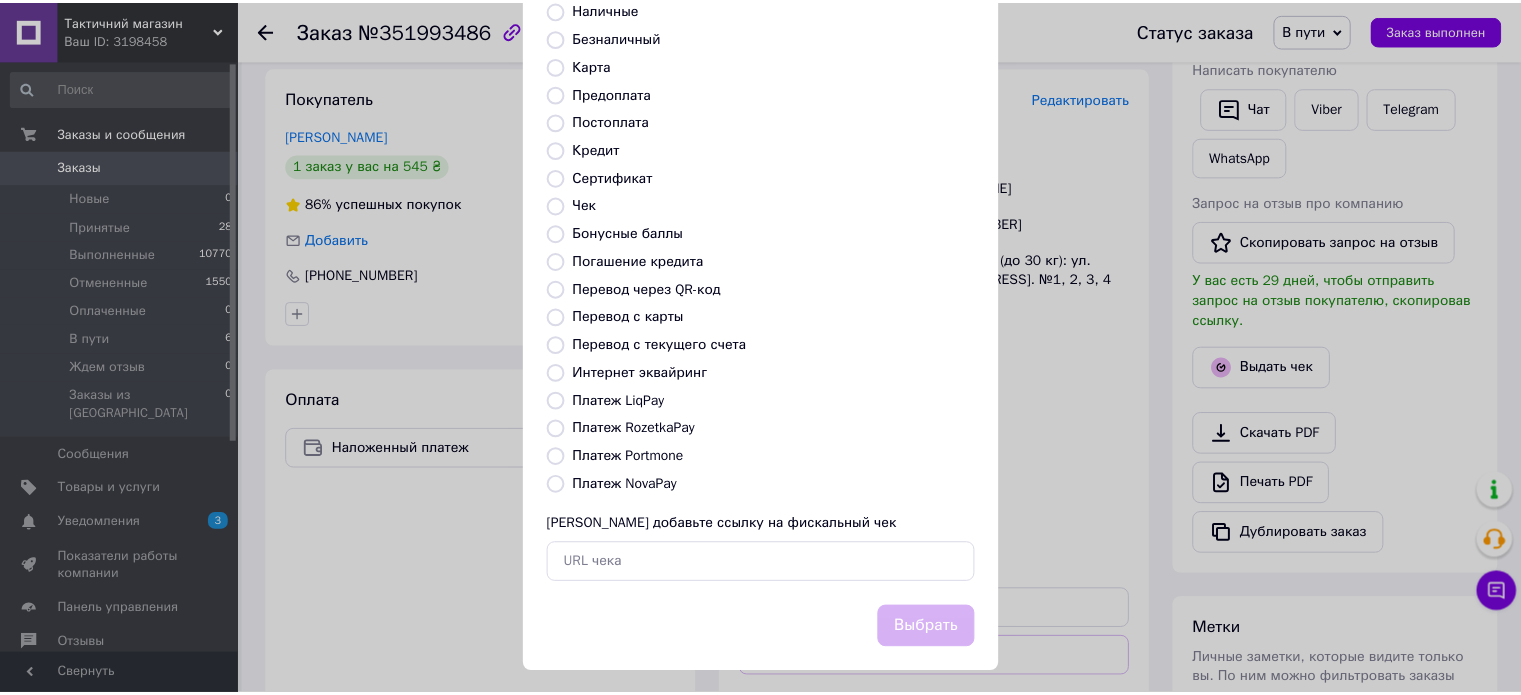 scroll, scrollTop: 163, scrollLeft: 0, axis: vertical 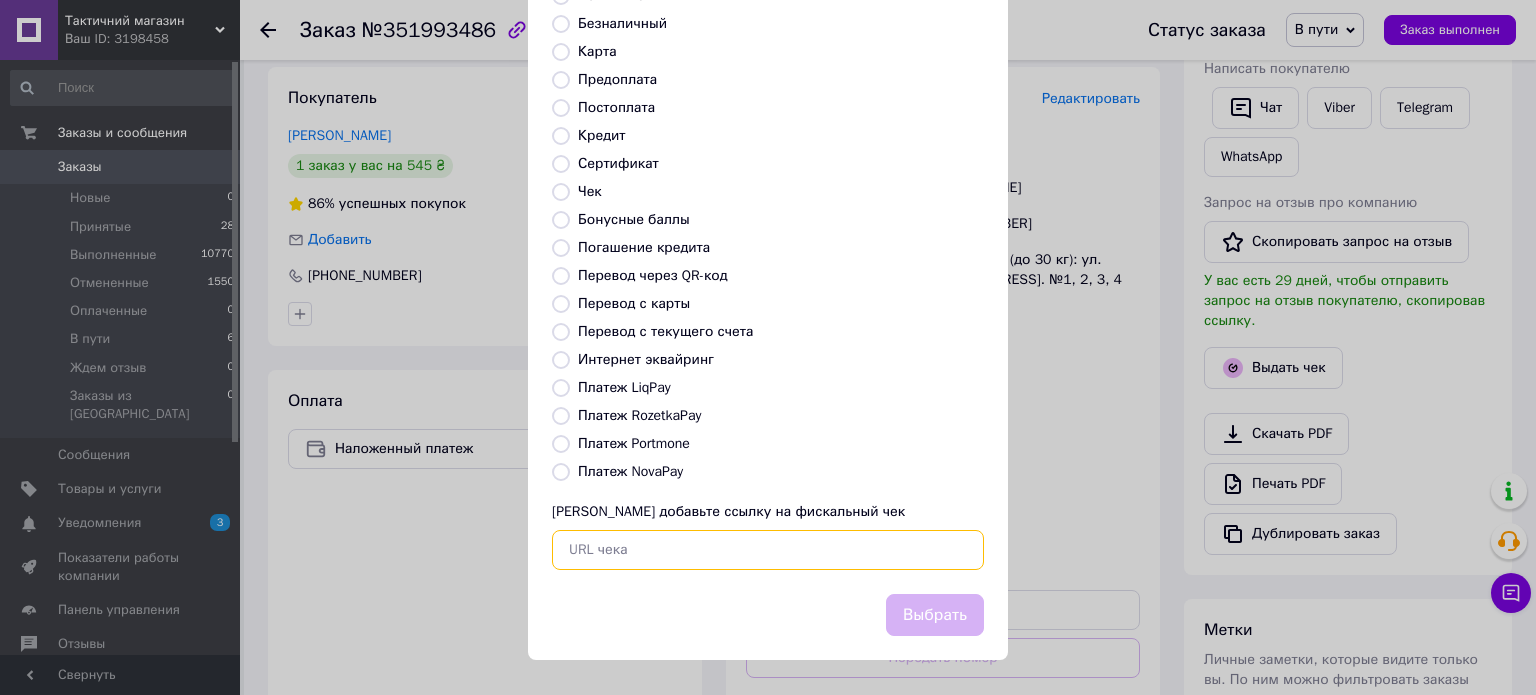 click at bounding box center [768, 550] 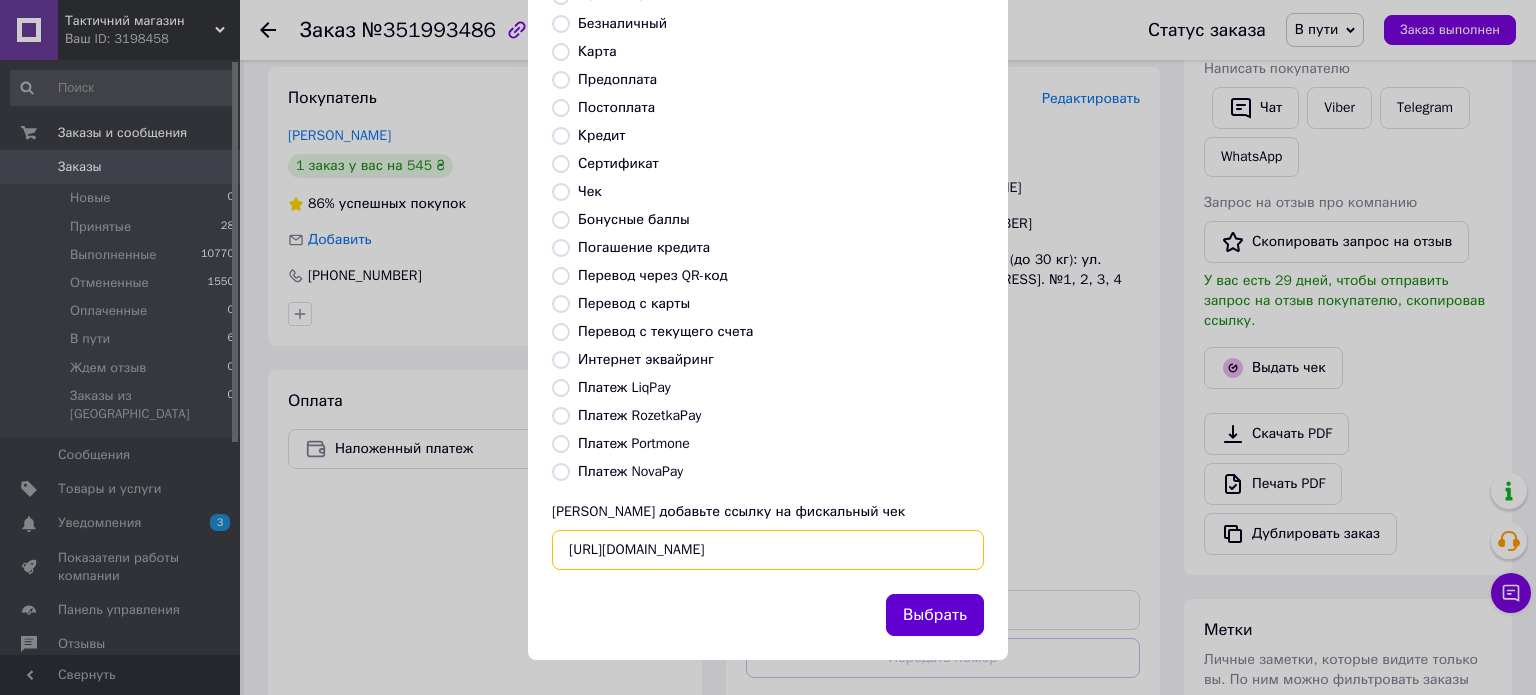 type on "https://kasa.vchasno.ua/check-viewer/4DFg5a-ttKk" 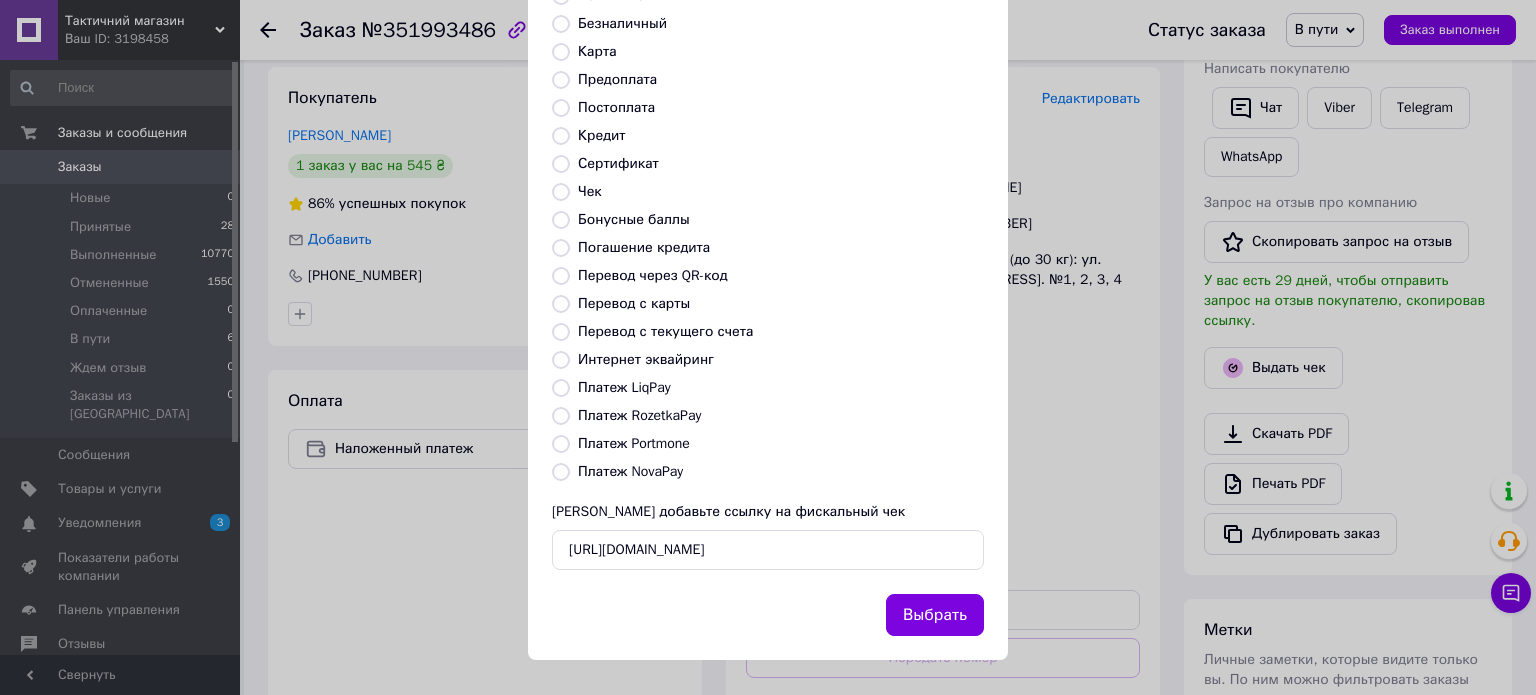 click on "Выбрать" at bounding box center [935, 615] 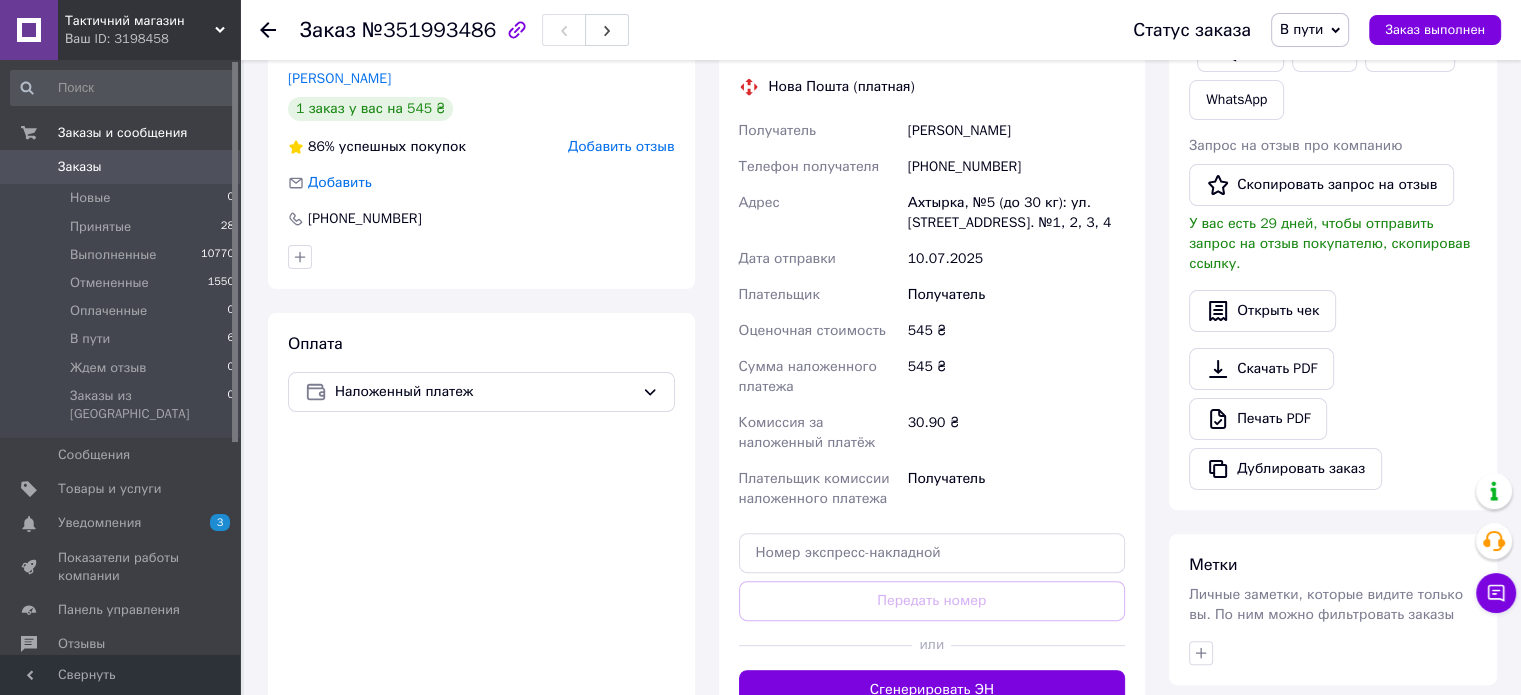 scroll, scrollTop: 700, scrollLeft: 0, axis: vertical 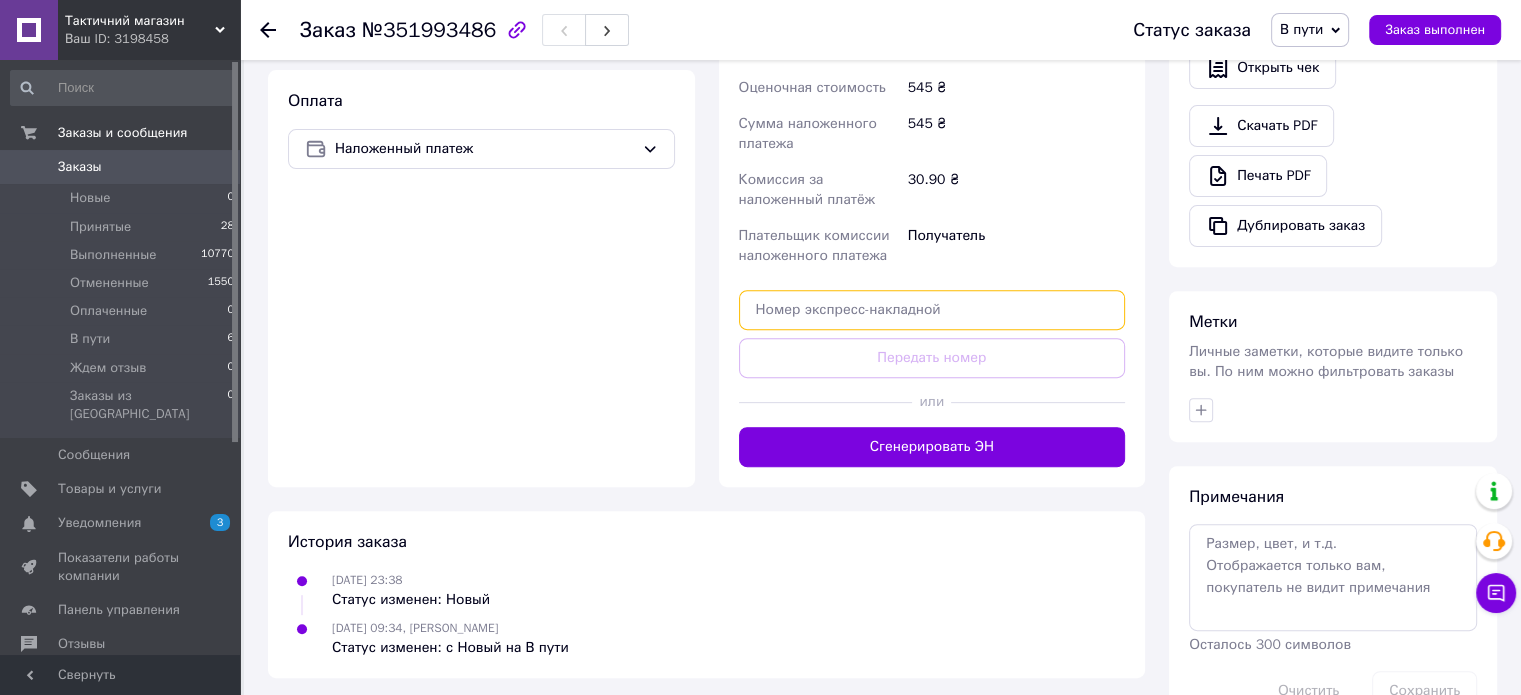 click at bounding box center (932, 310) 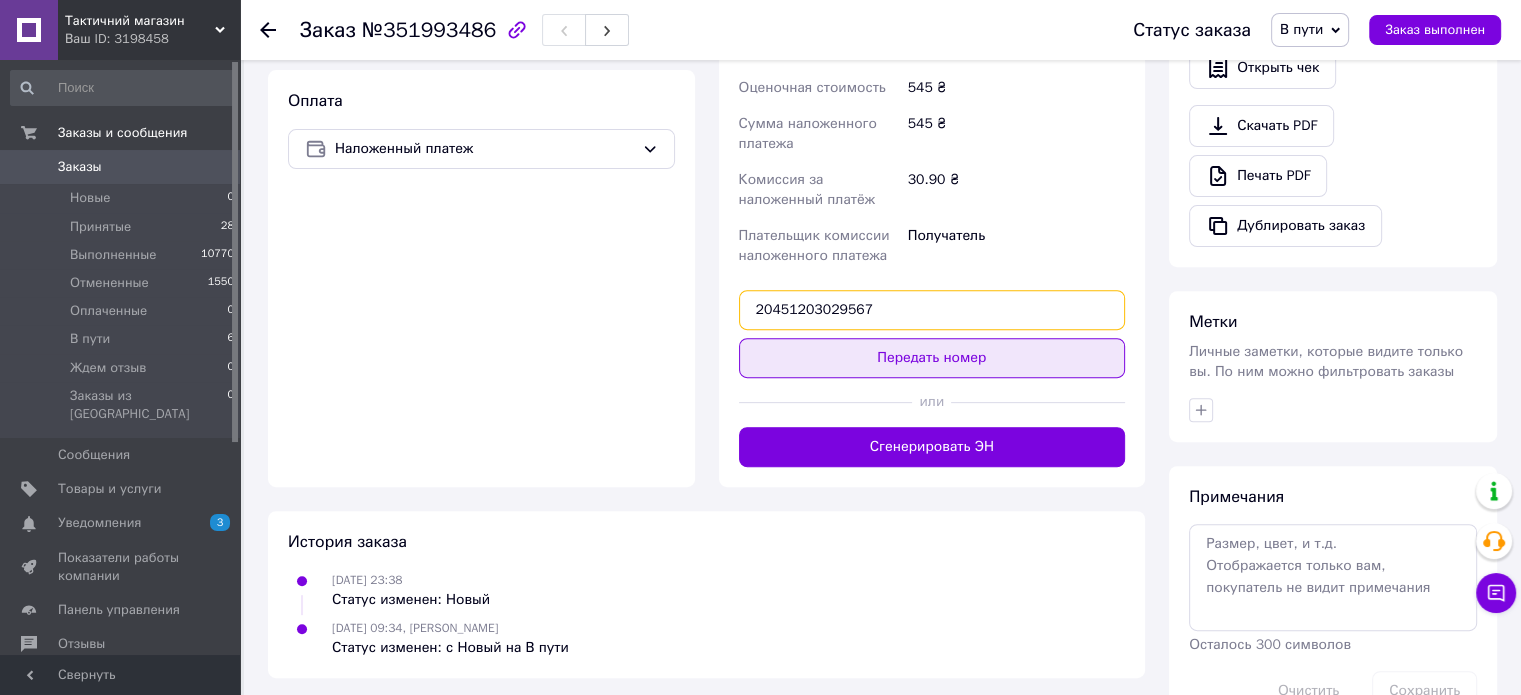 type on "20451203029567" 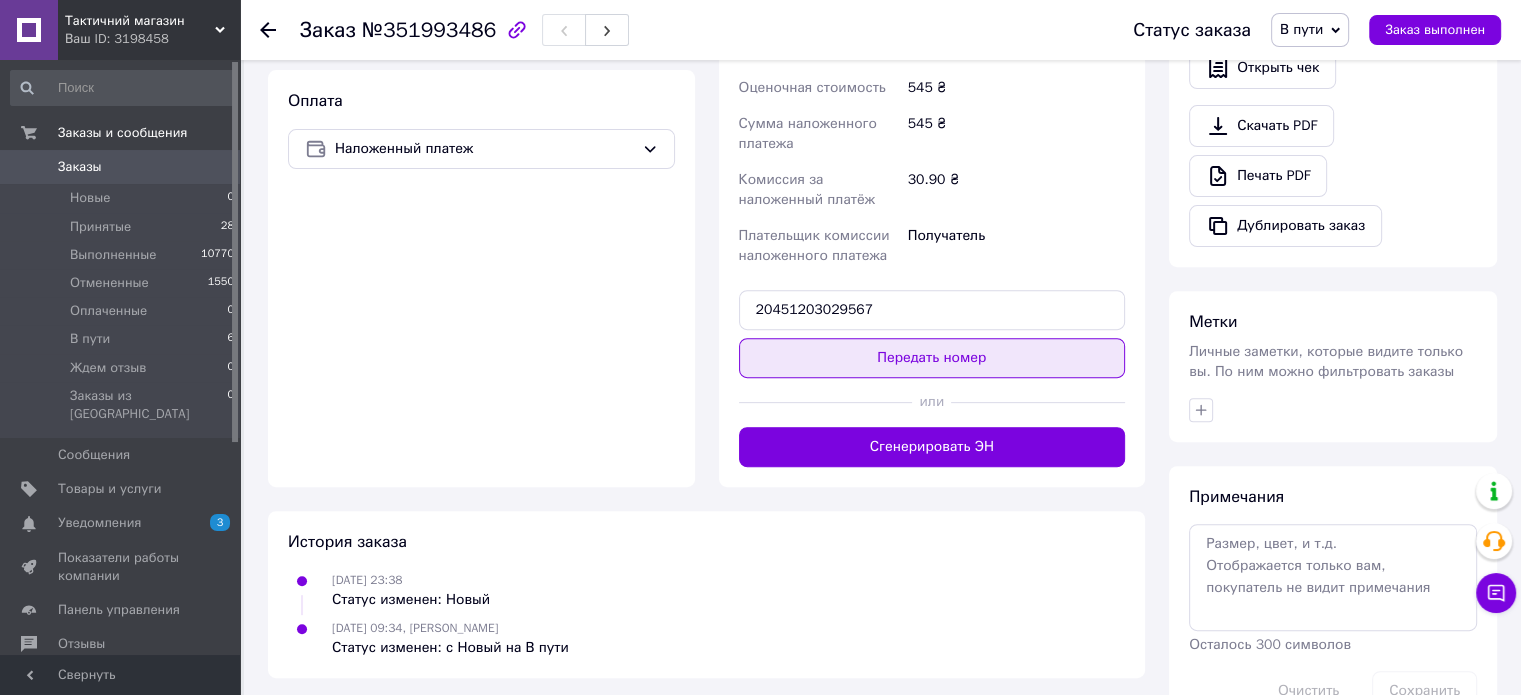 click on "Передать номер" at bounding box center (932, 358) 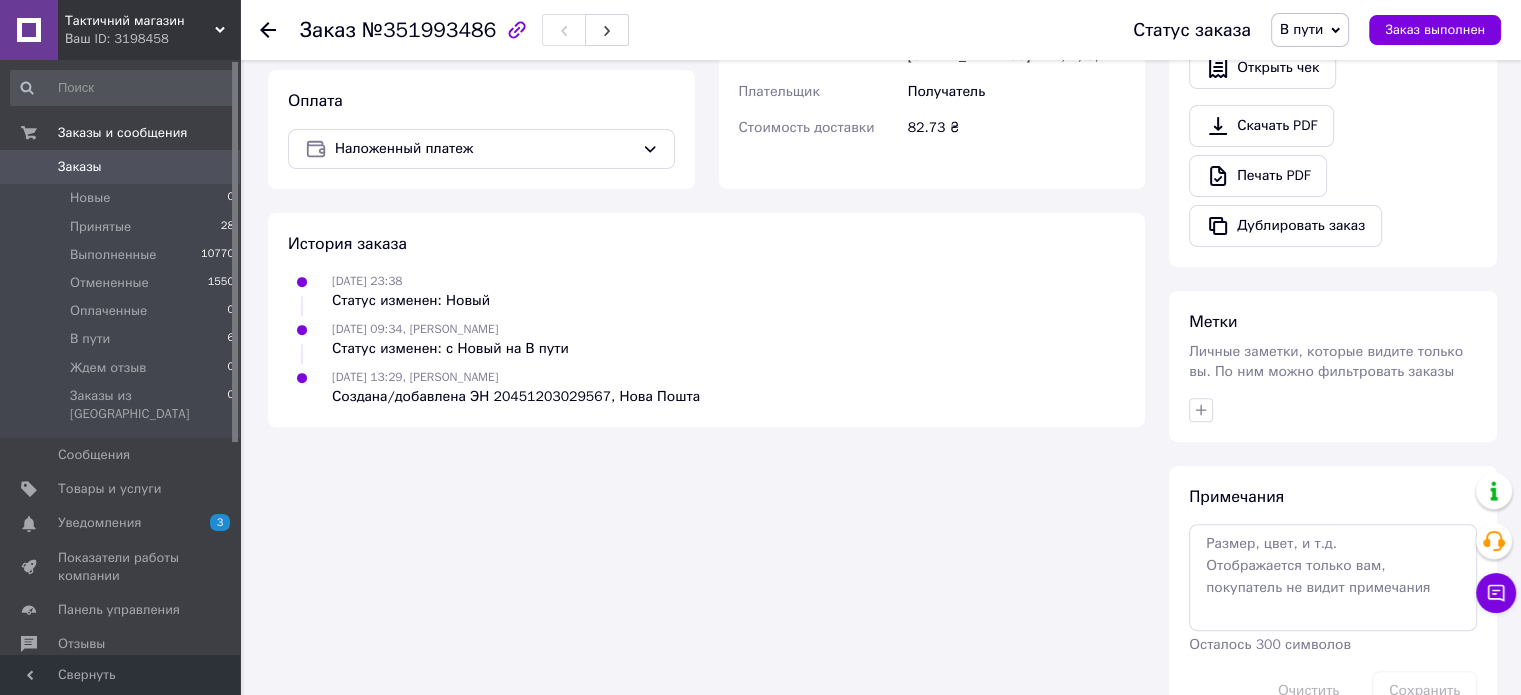 click on "В пути" at bounding box center (1301, 29) 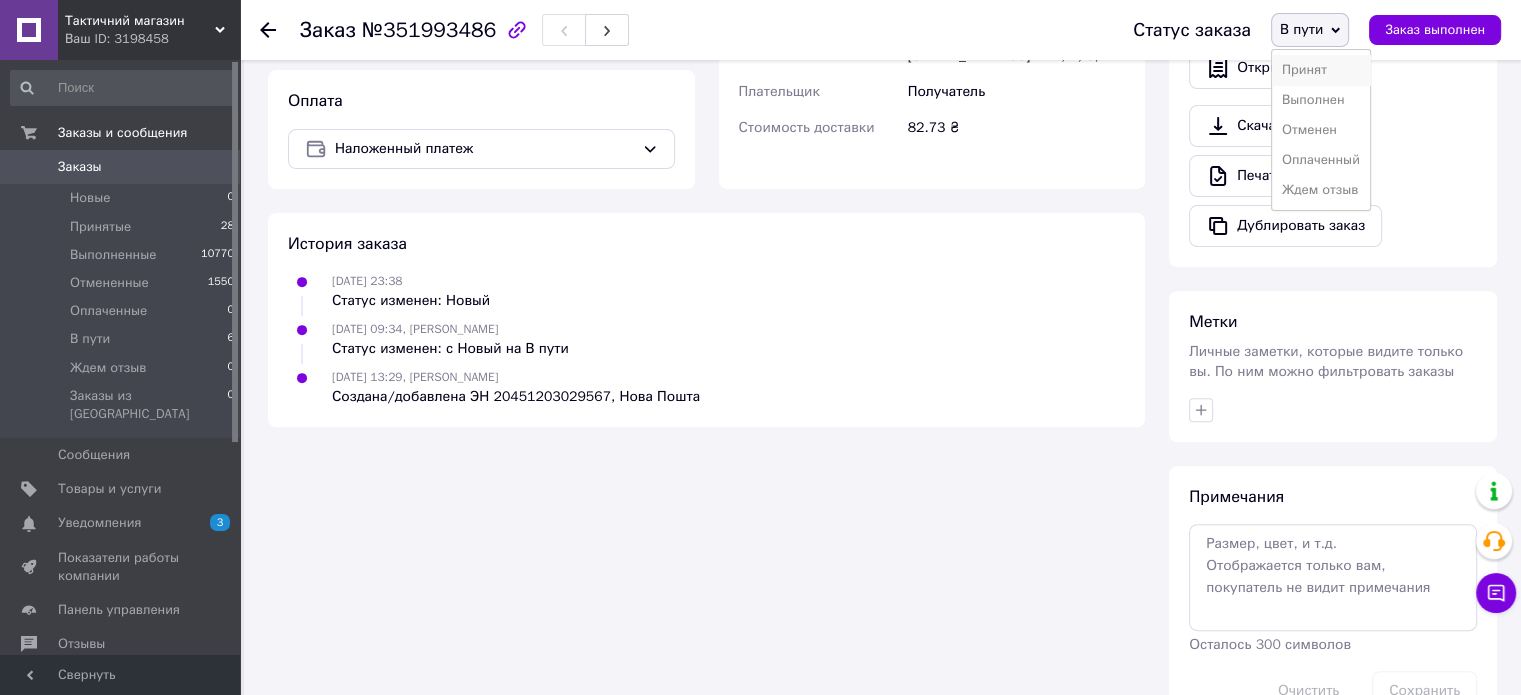 click on "Принят" at bounding box center (1321, 70) 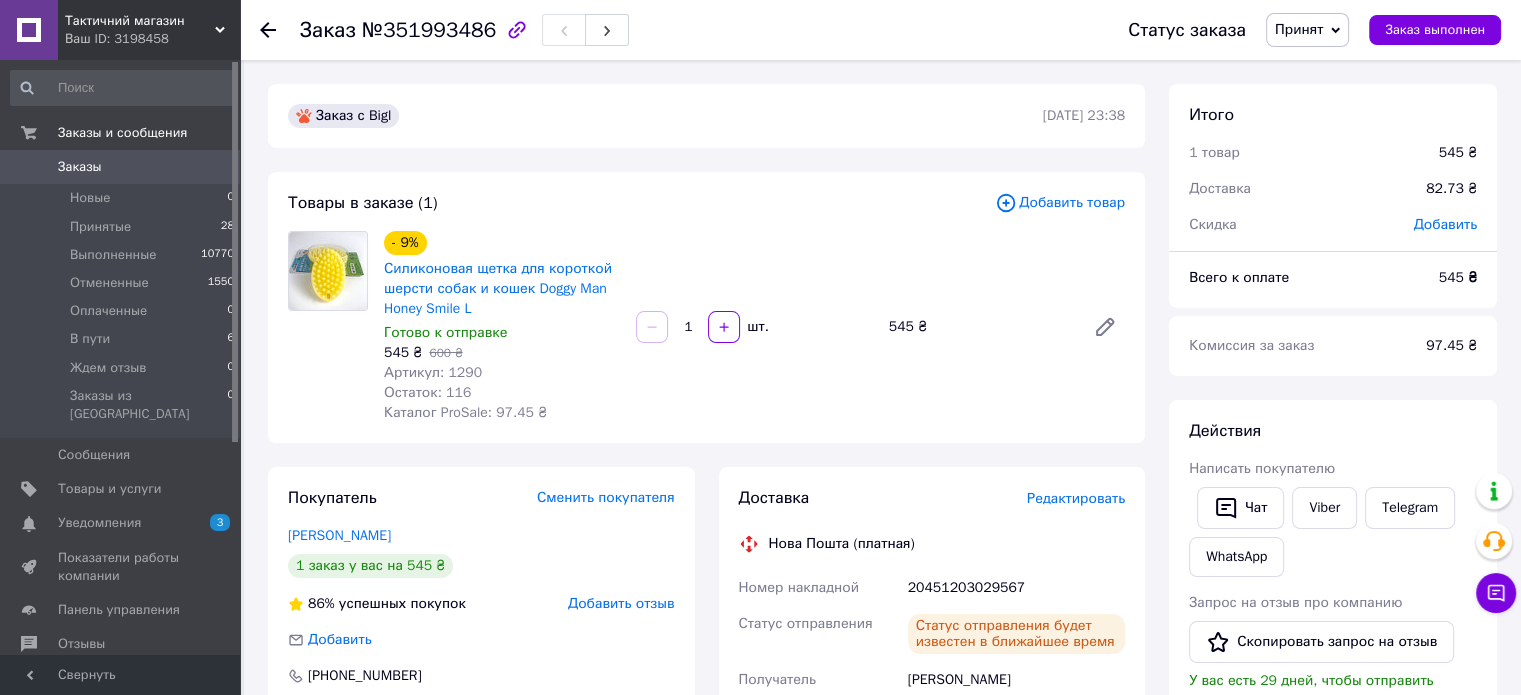 scroll, scrollTop: 0, scrollLeft: 0, axis: both 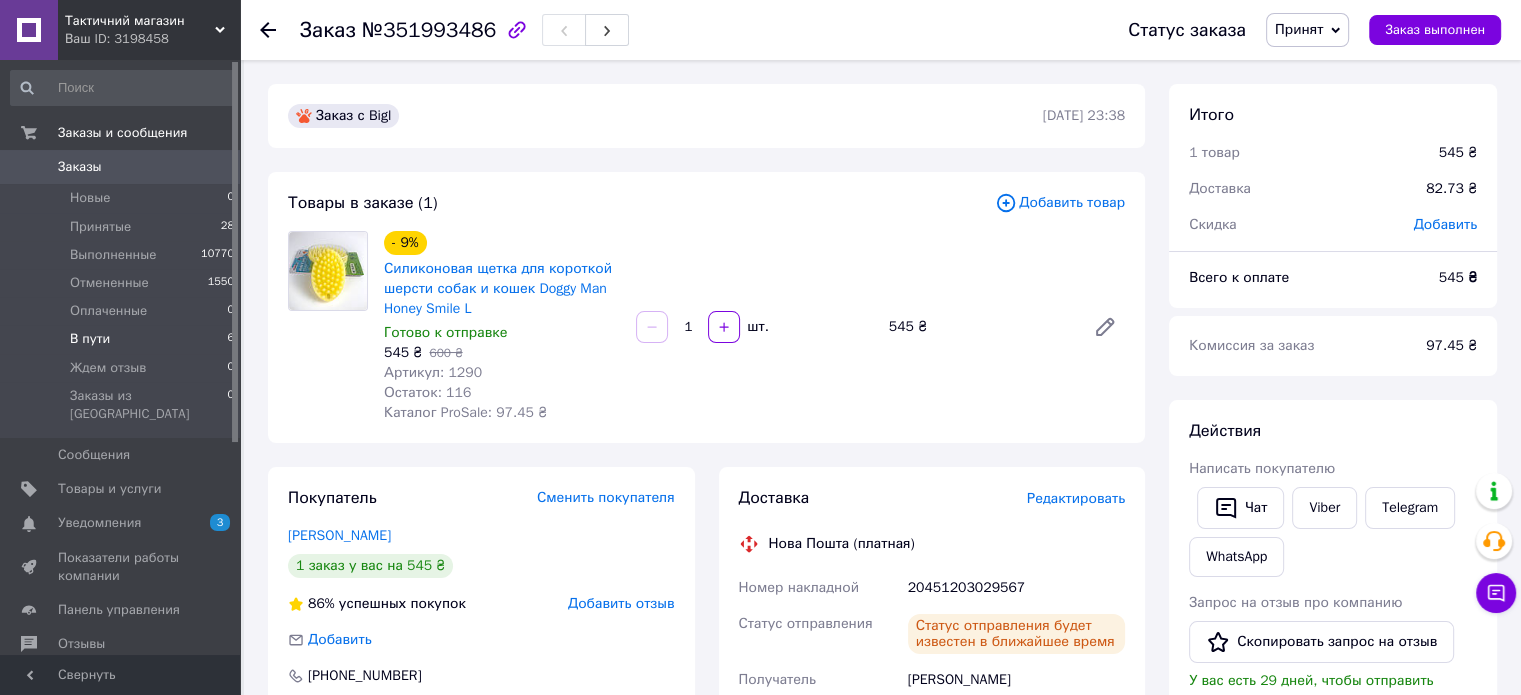 click on "В пути" at bounding box center (90, 339) 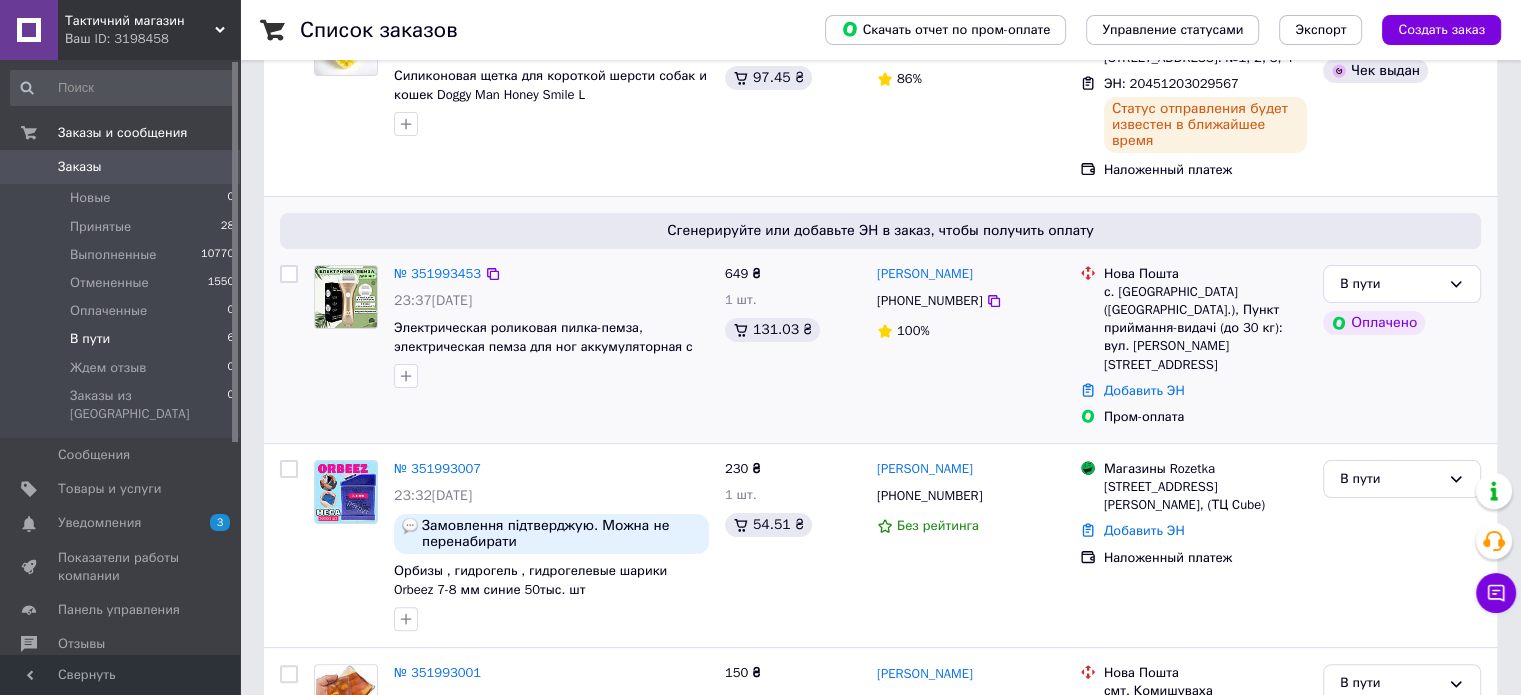 scroll, scrollTop: 400, scrollLeft: 0, axis: vertical 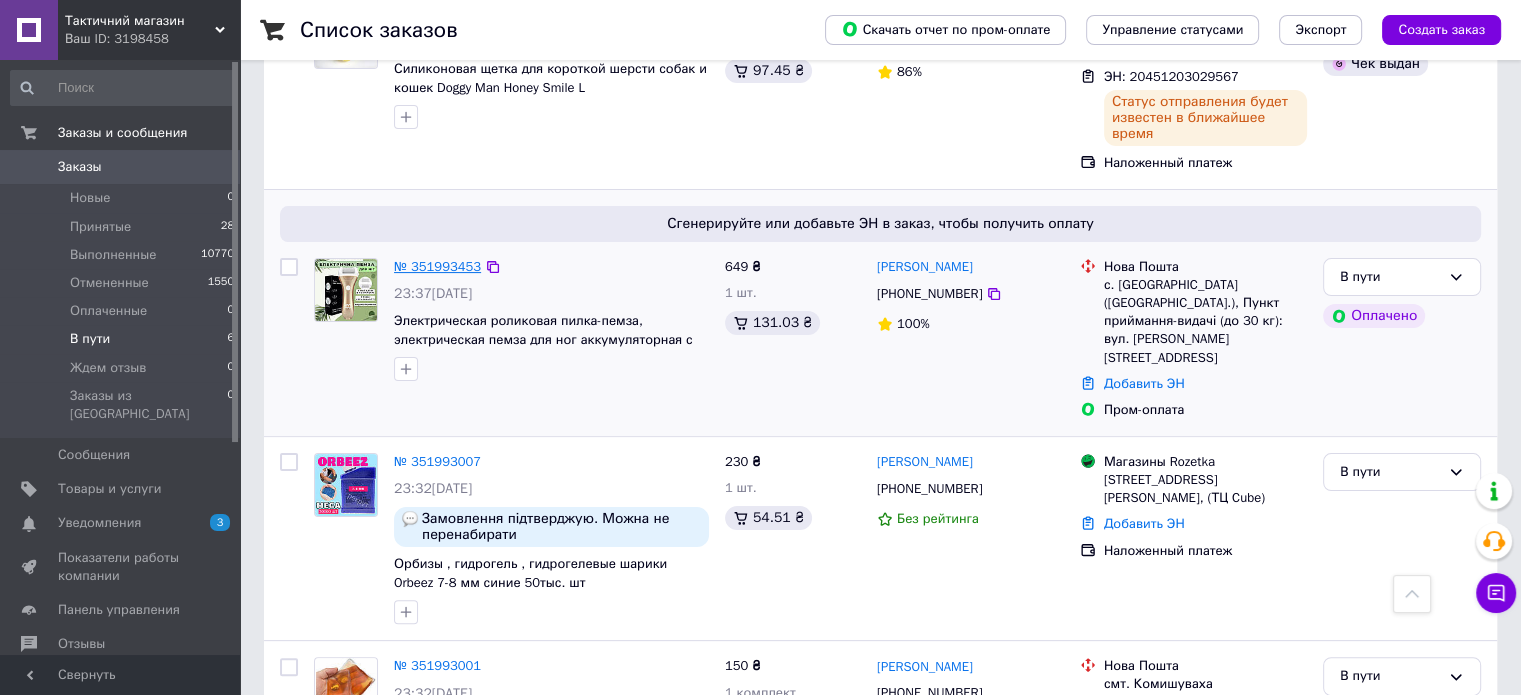 click on "№ 351993453" at bounding box center (437, 266) 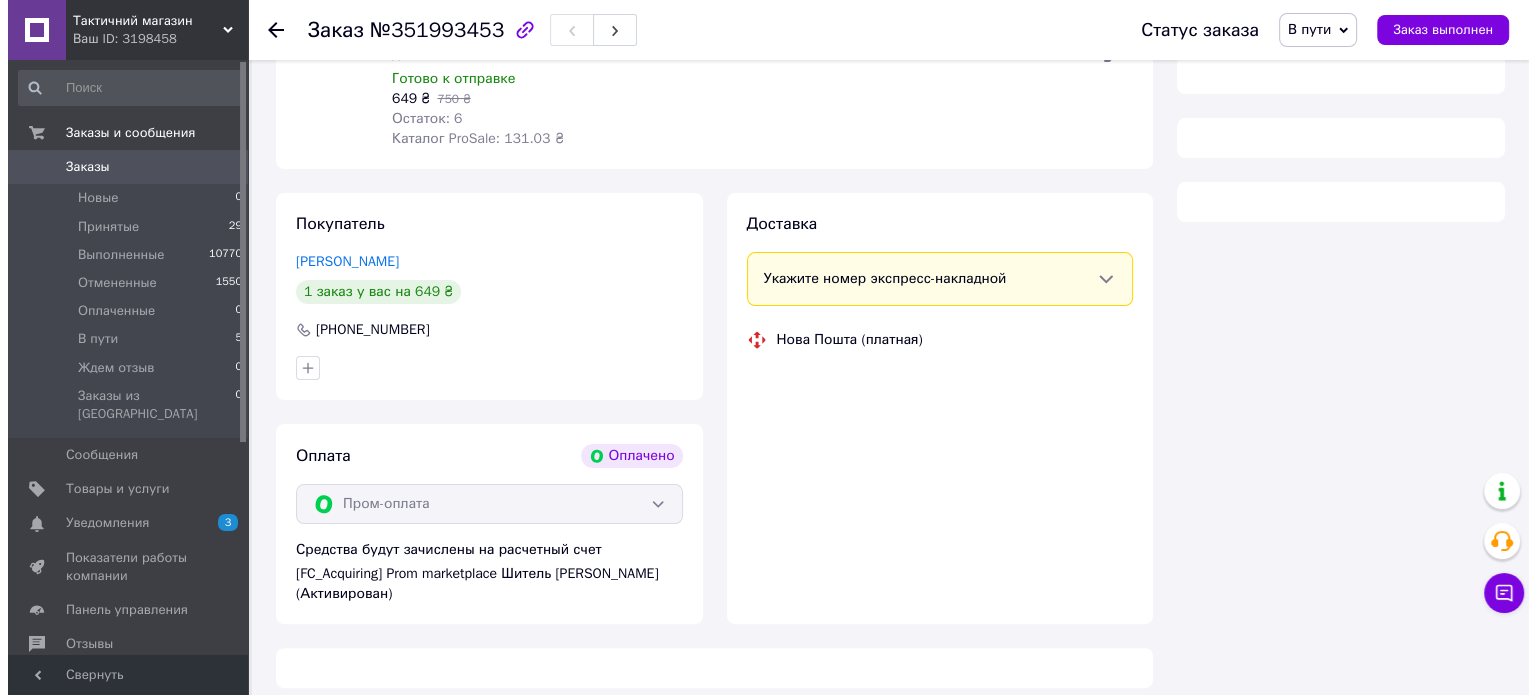 scroll, scrollTop: 400, scrollLeft: 0, axis: vertical 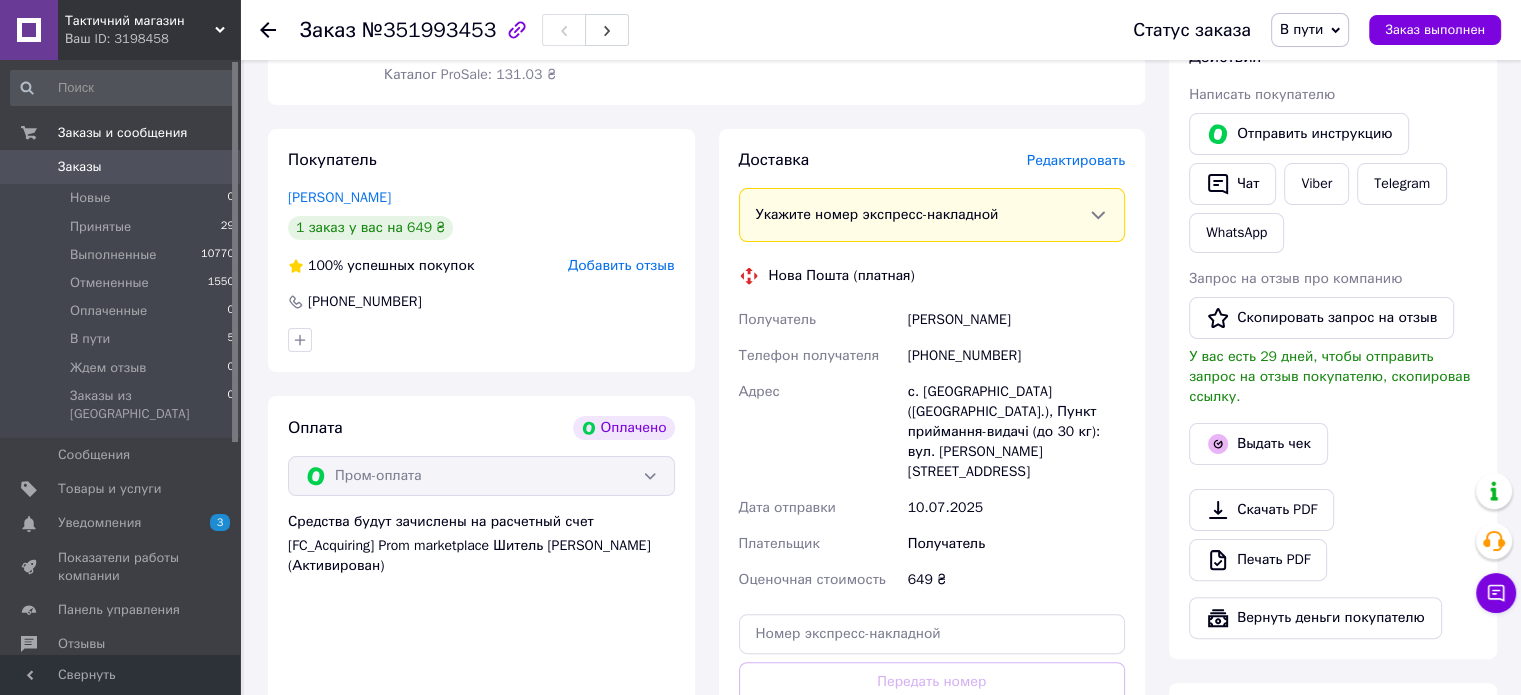 click on "Действия Написать покупателю   Отправить инструкцию   Чат Viber Telegram WhatsApp Запрос на отзыв про компанию   Скопировать запрос на отзыв У вас есть 29 дней, чтобы отправить запрос на отзыв покупателю, скопировав ссылку.   Выдать чек   Скачать PDF   Печать PDF   Вернуть деньги покупателю" at bounding box center [1333, 342] 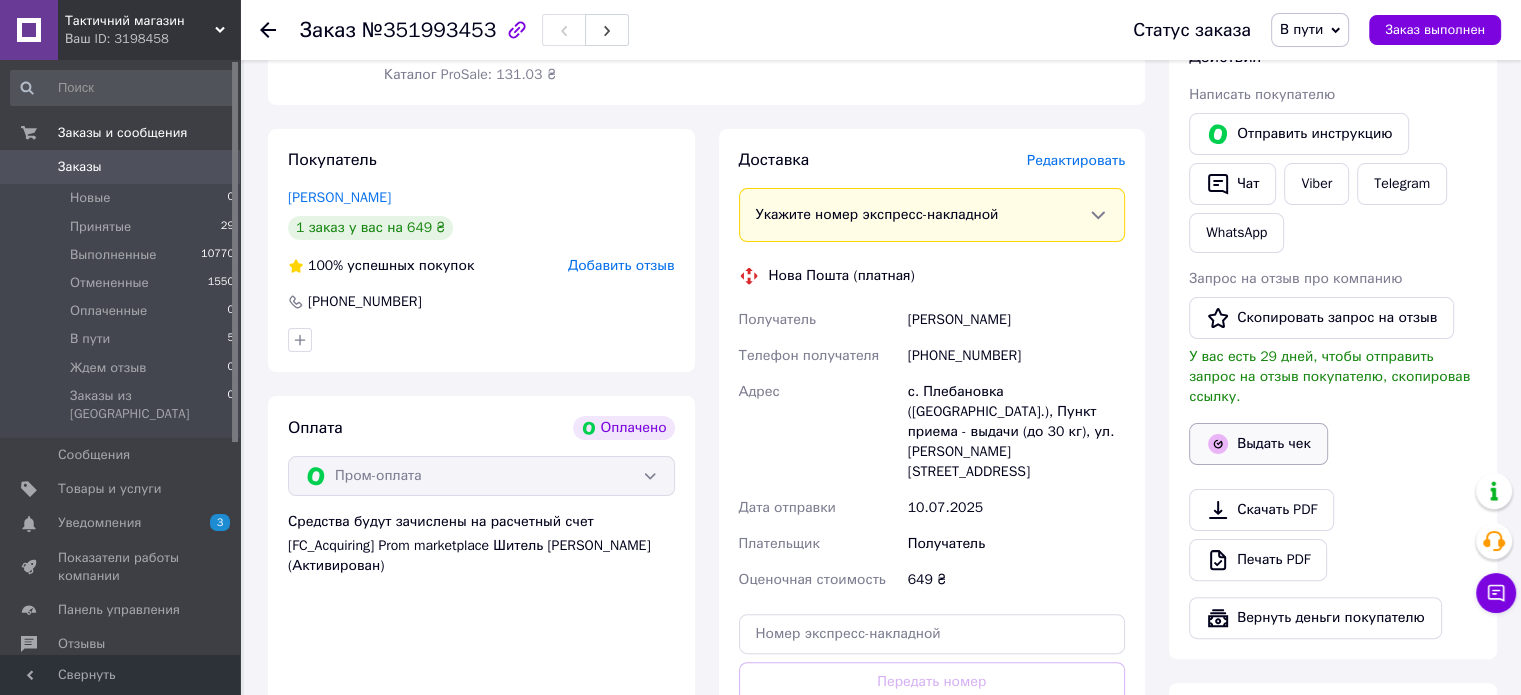 click 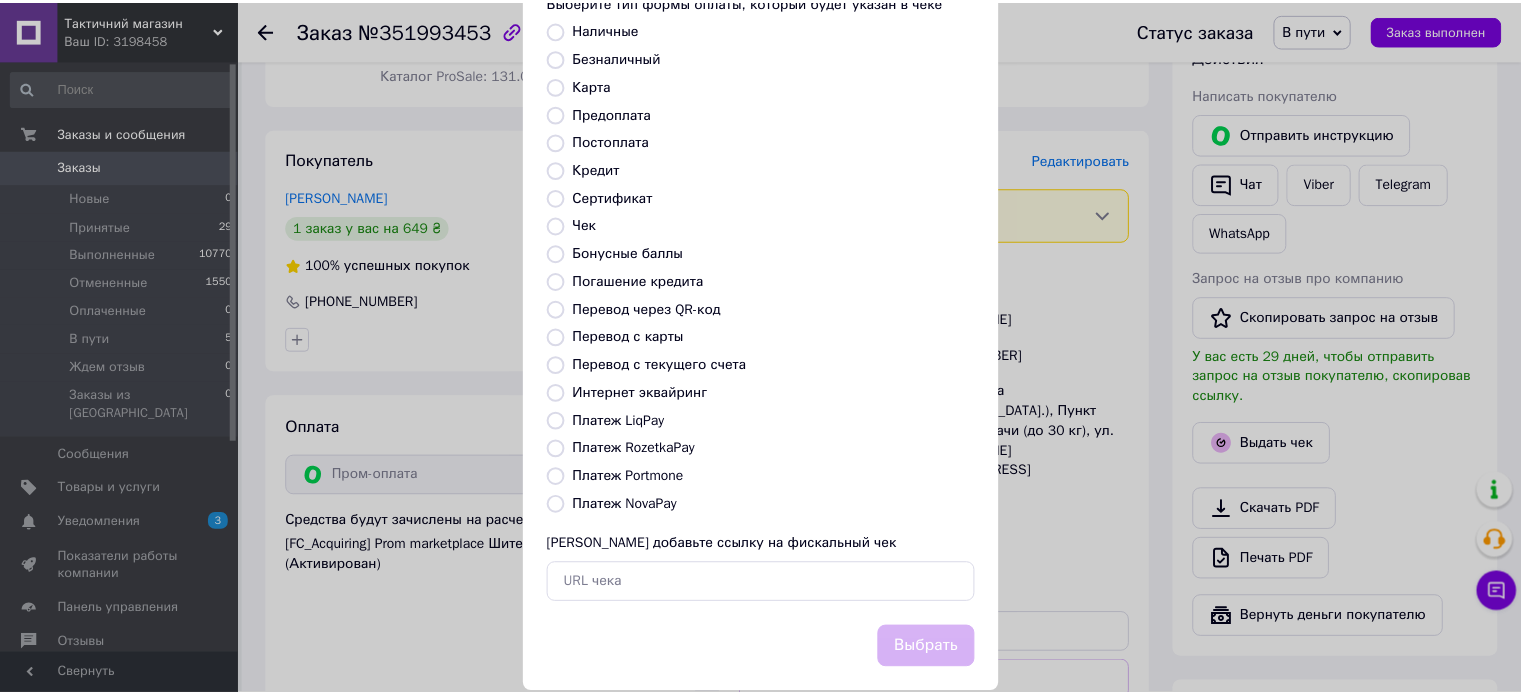 scroll, scrollTop: 163, scrollLeft: 0, axis: vertical 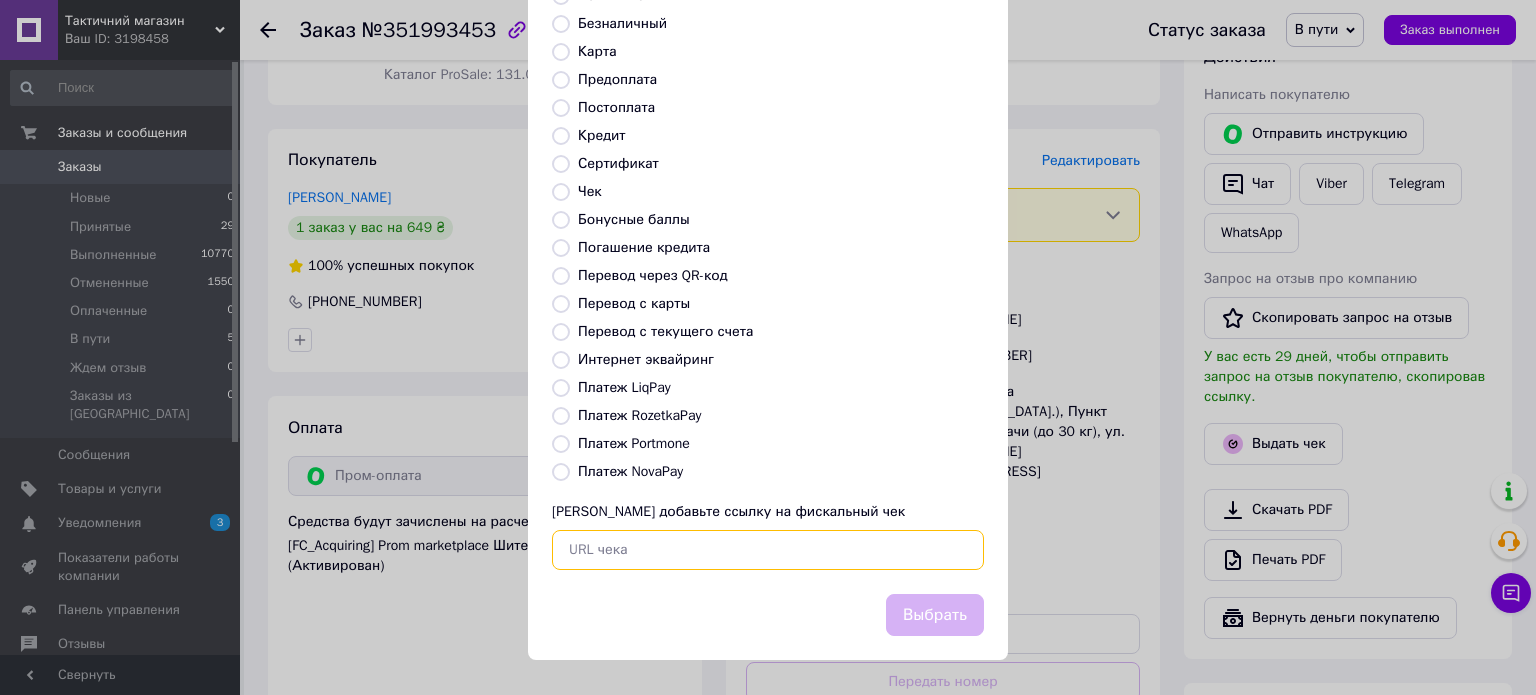 click at bounding box center (768, 550) 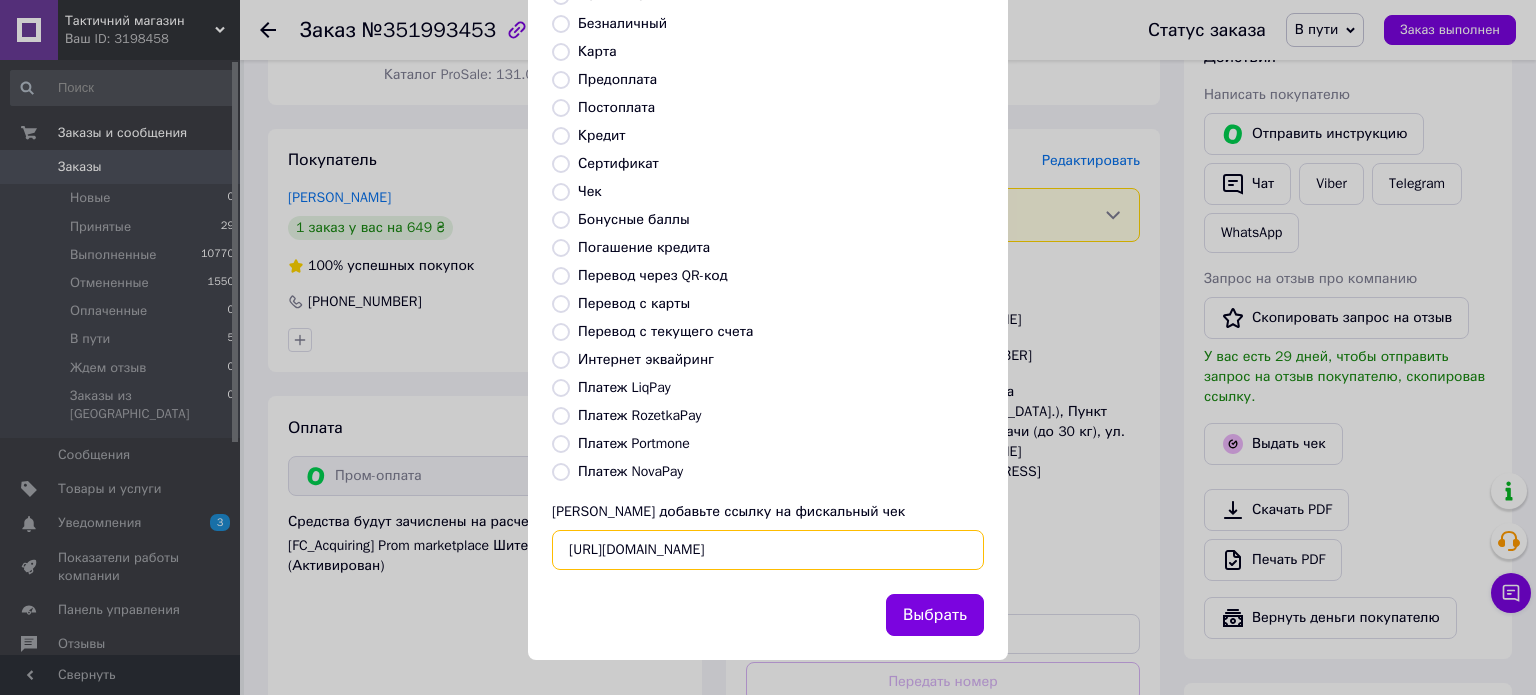 type on "https://kasa.vchasno.ua/check-viewer/zE6mkZIaszM" 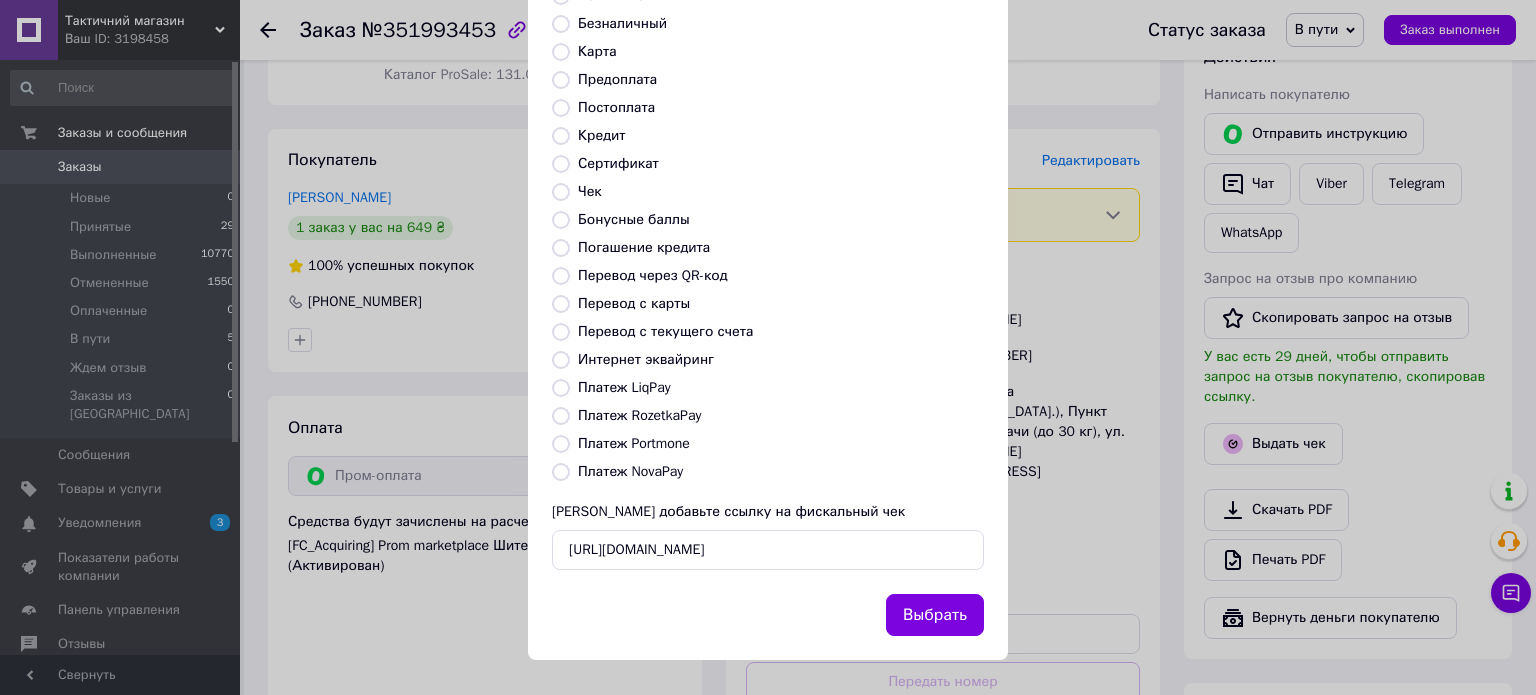 click on "Выбрать" at bounding box center [935, 615] 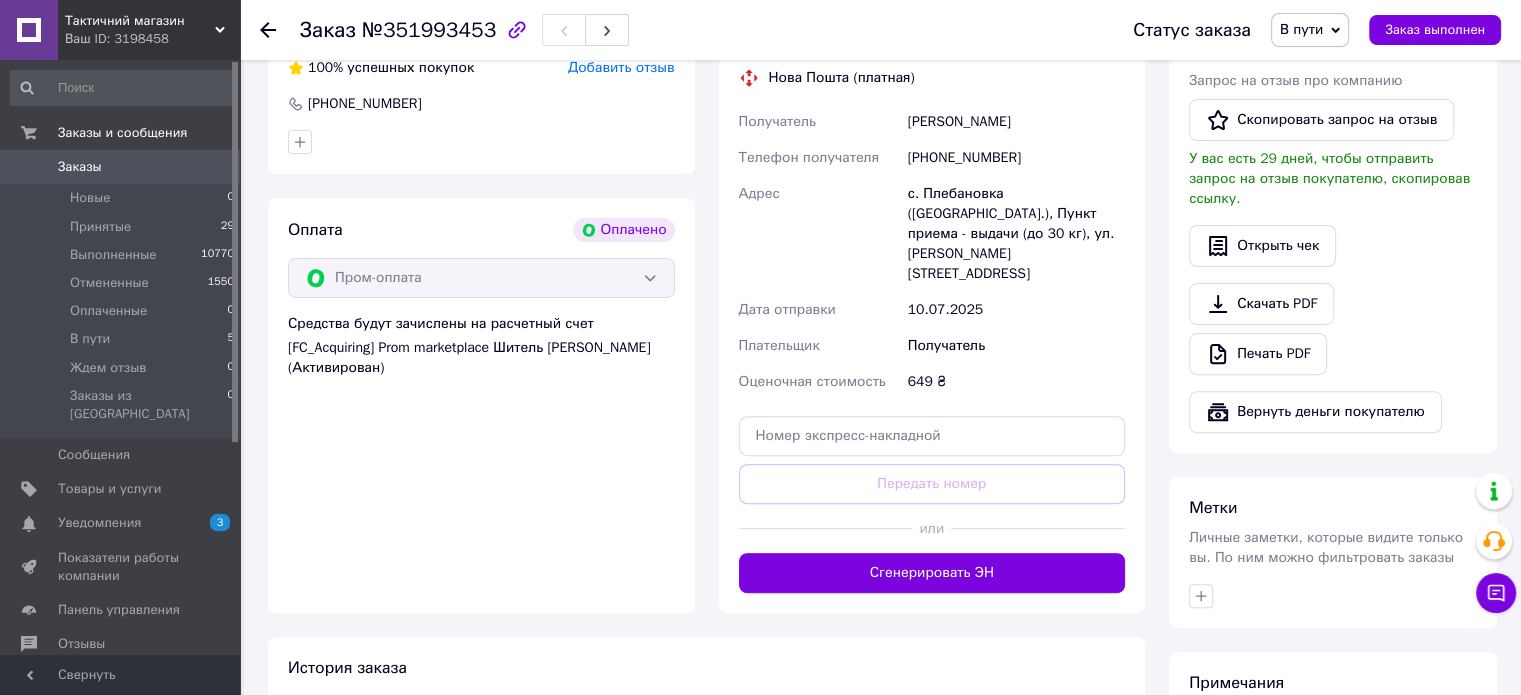 scroll, scrollTop: 600, scrollLeft: 0, axis: vertical 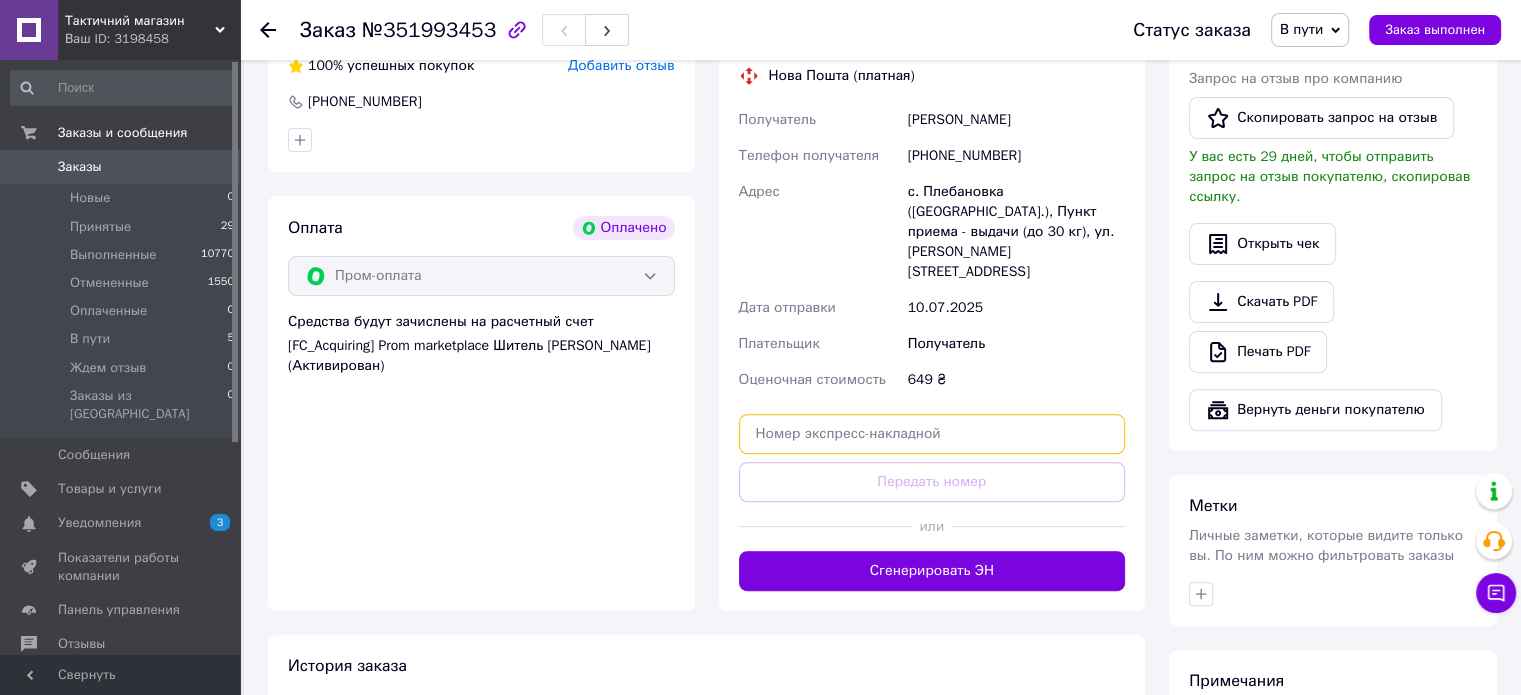 click at bounding box center [932, 434] 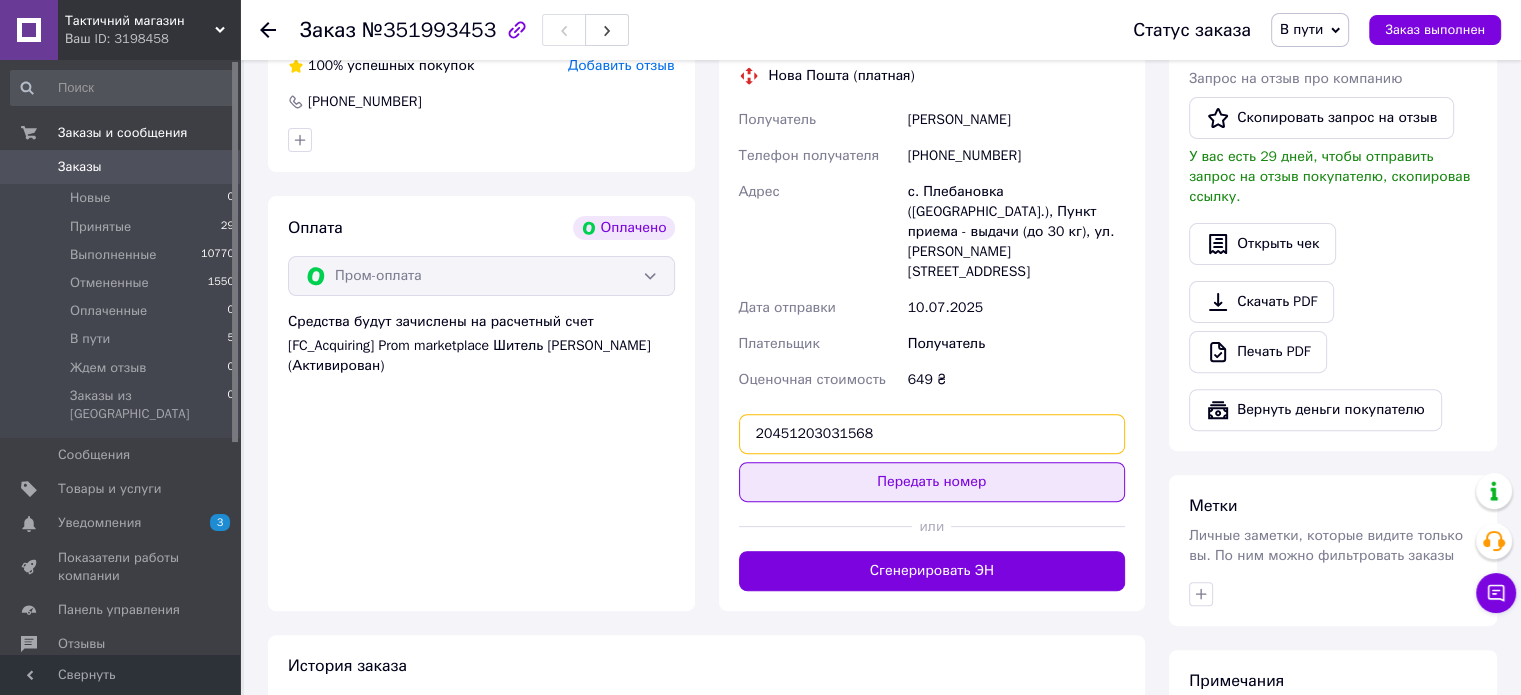 type on "20451203031568" 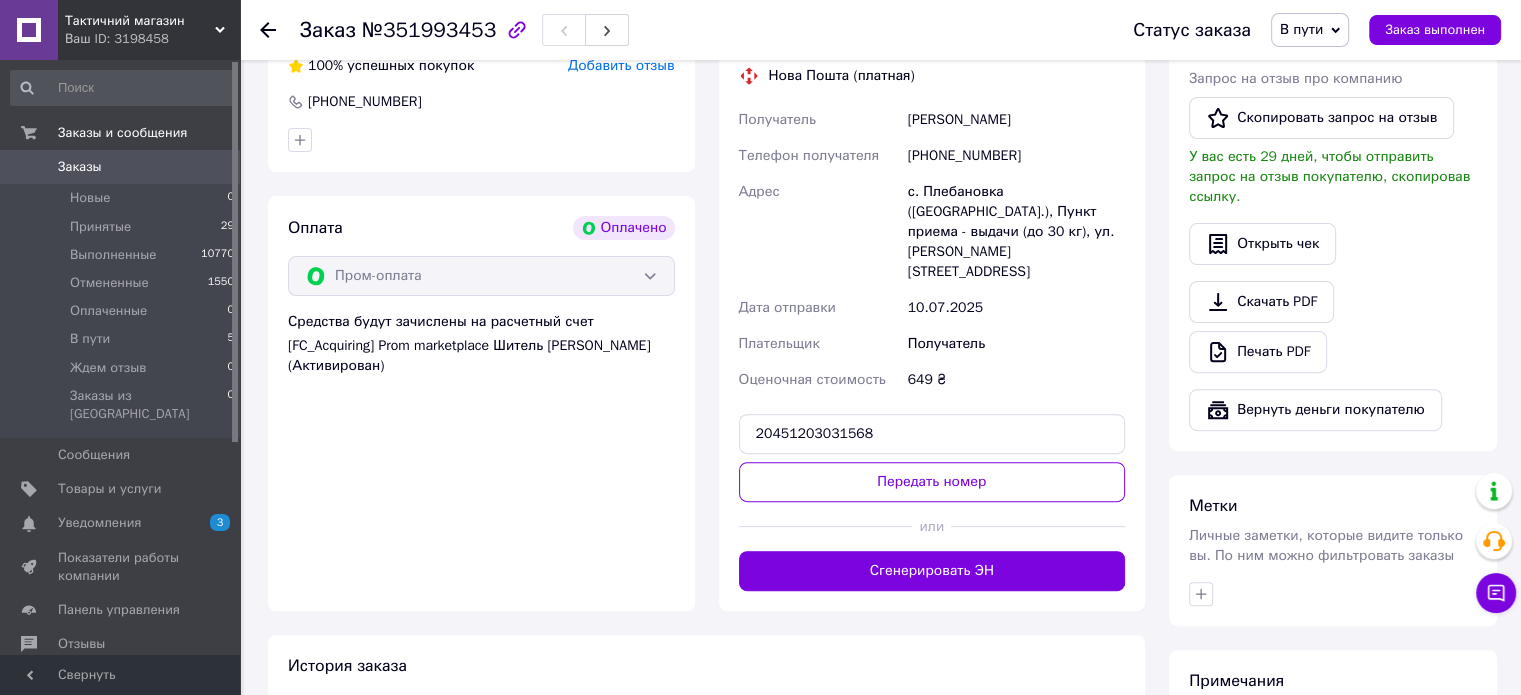 click on "Передать номер" at bounding box center (932, 482) 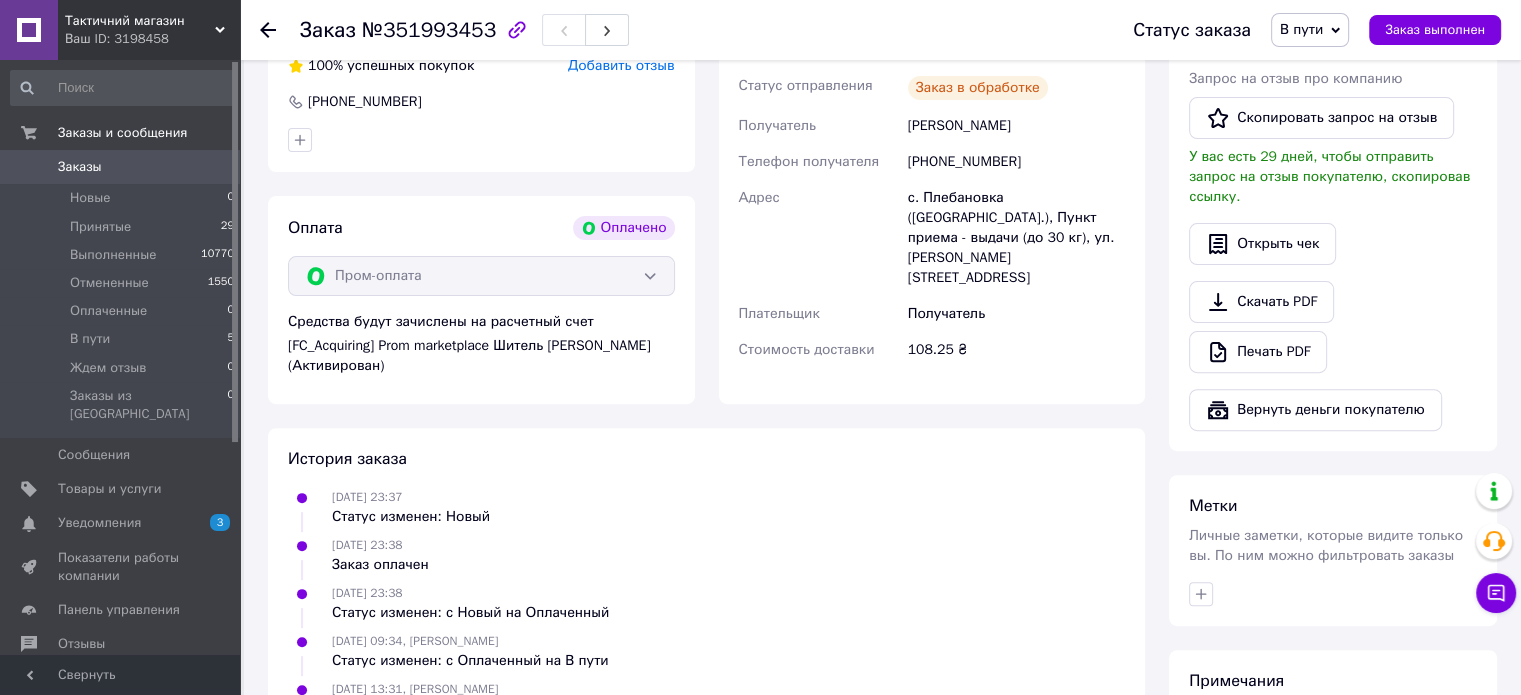 click on "В пути" at bounding box center (1301, 29) 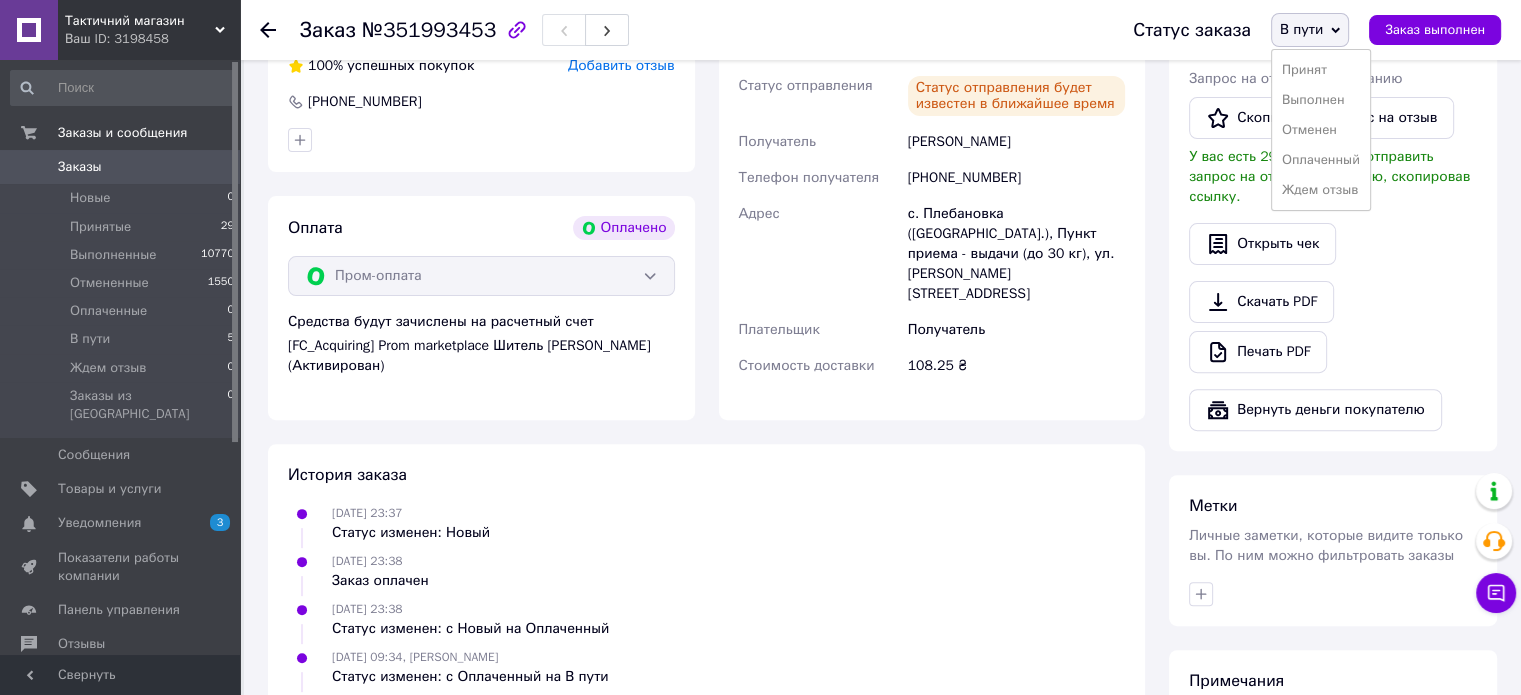 drag, startPoint x: 1320, startPoint y: 67, endPoint x: 1068, endPoint y: 8, distance: 258.8146 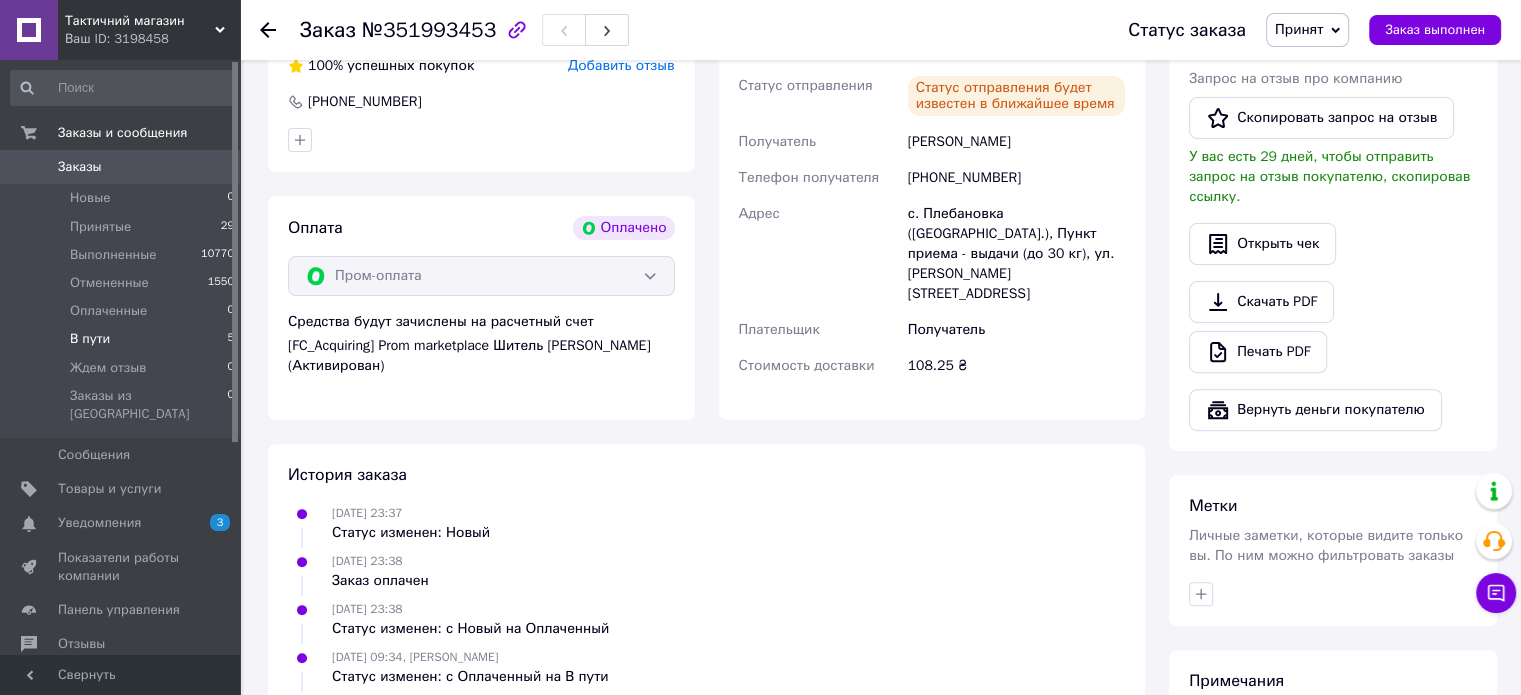 click on "В пути" at bounding box center [90, 339] 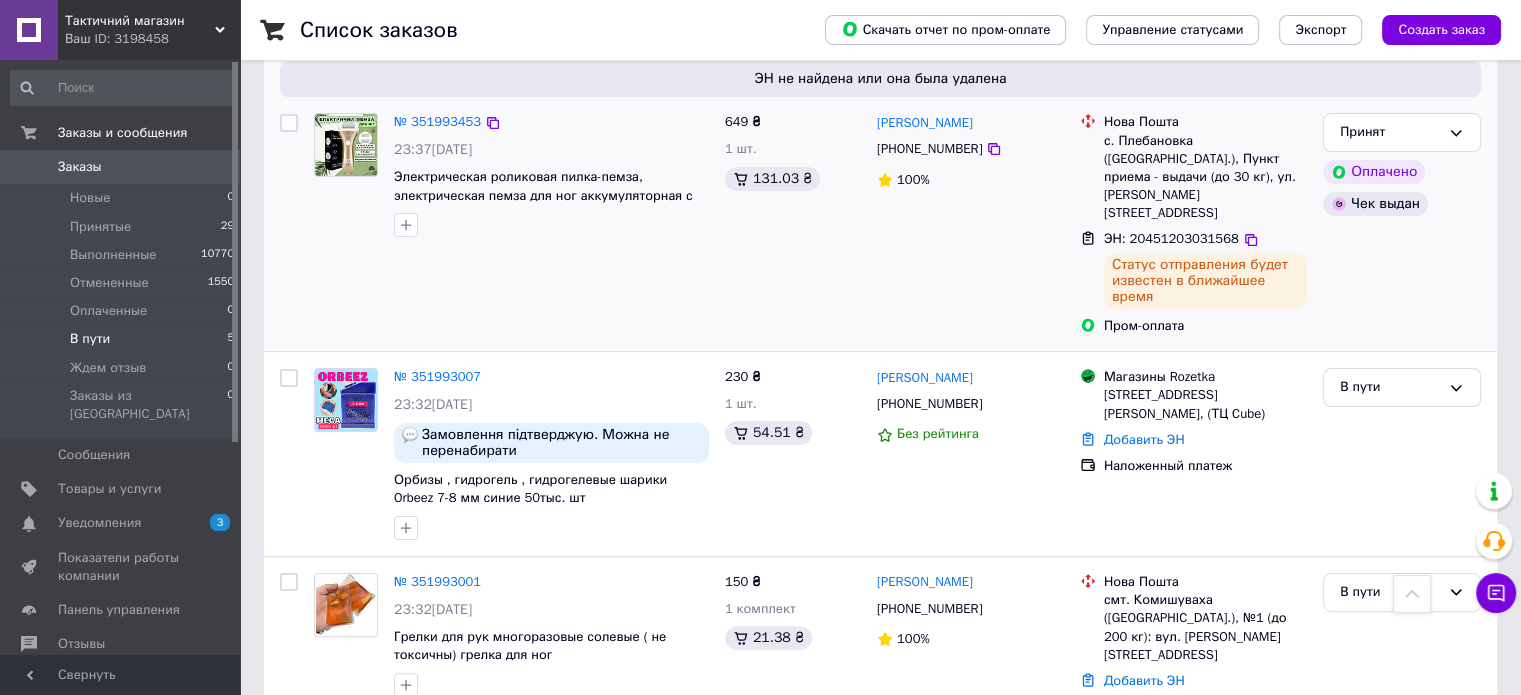 scroll, scrollTop: 266, scrollLeft: 0, axis: vertical 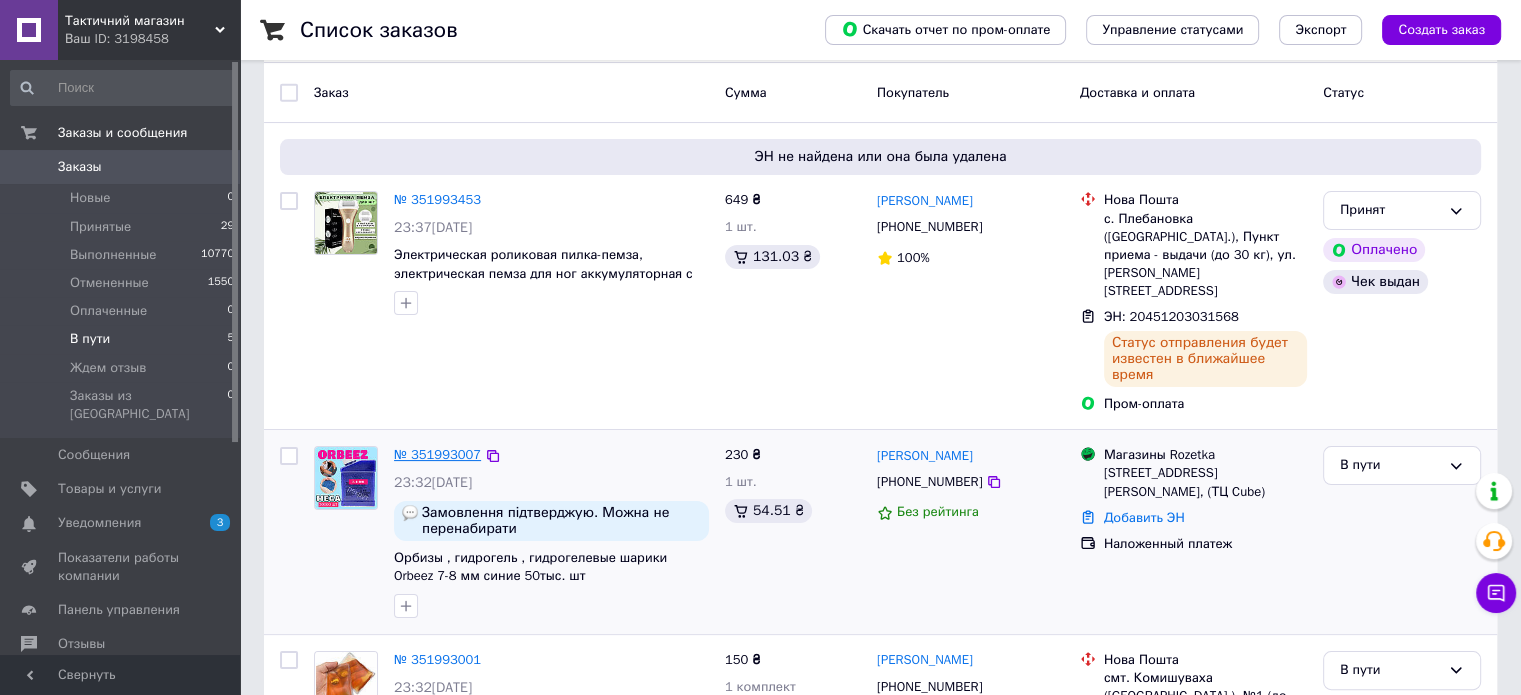 click on "№ 351993007" at bounding box center (437, 454) 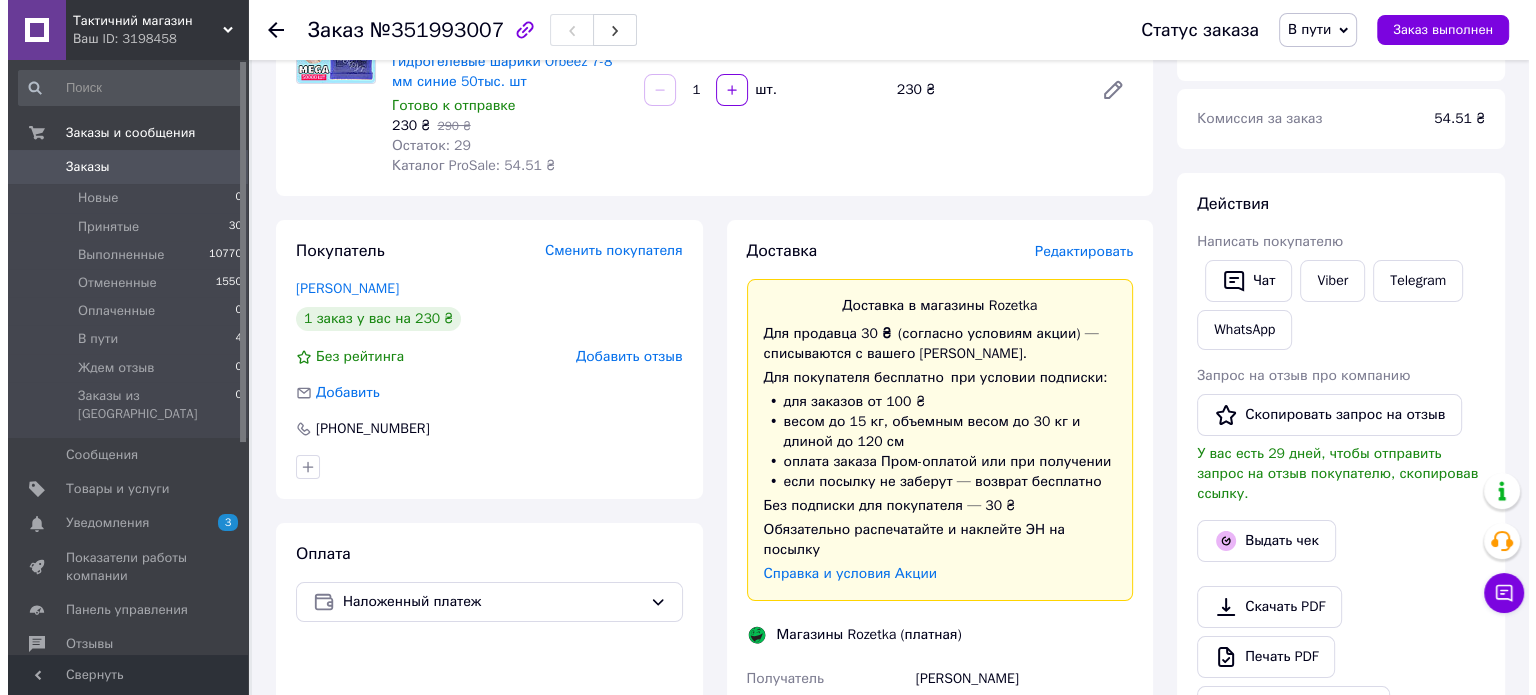 scroll, scrollTop: 266, scrollLeft: 0, axis: vertical 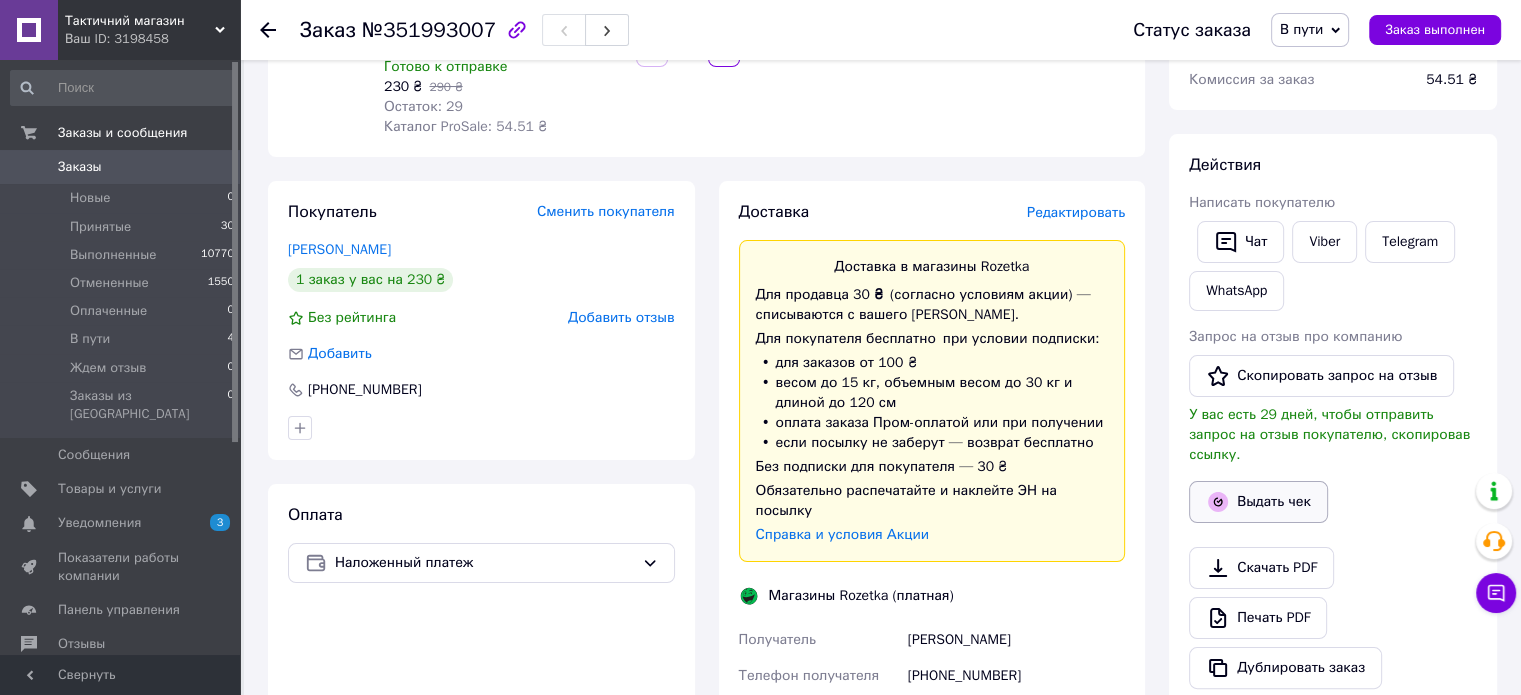 click 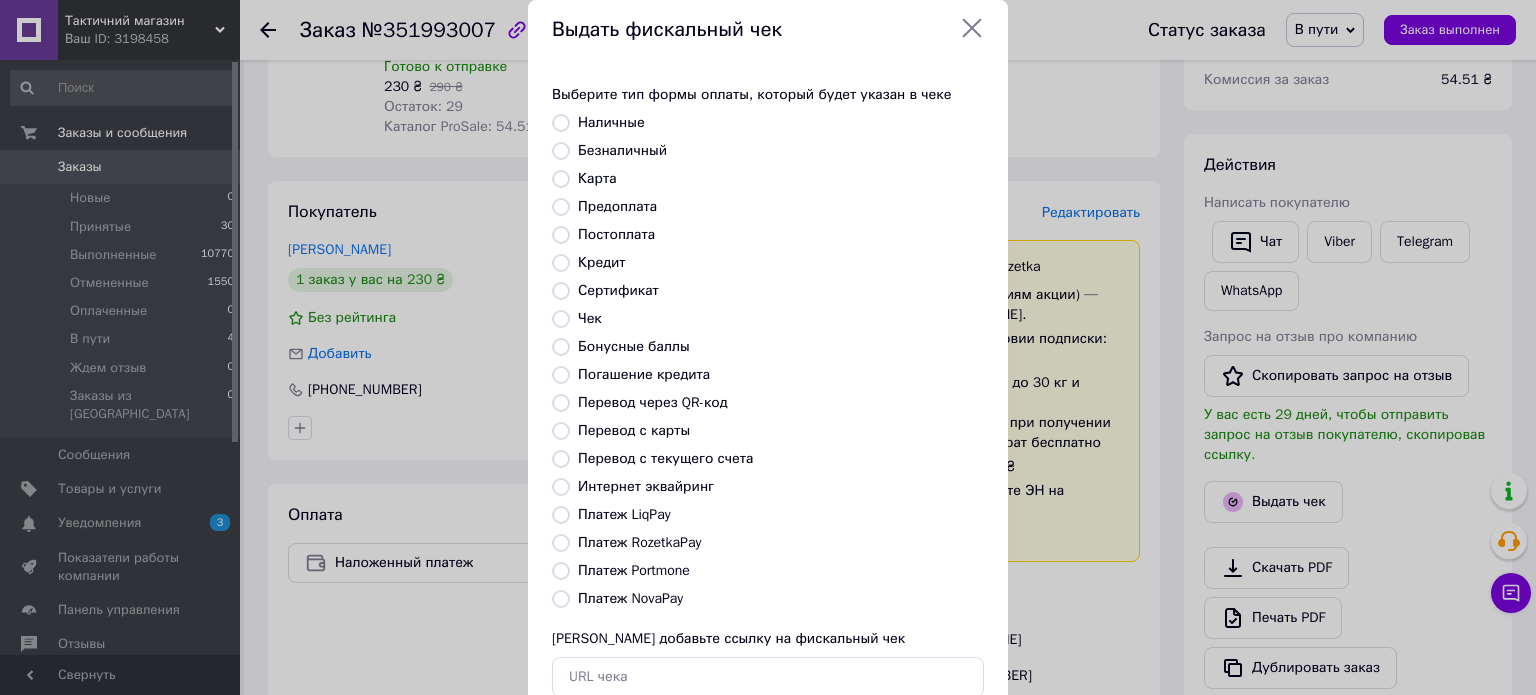 scroll, scrollTop: 100, scrollLeft: 0, axis: vertical 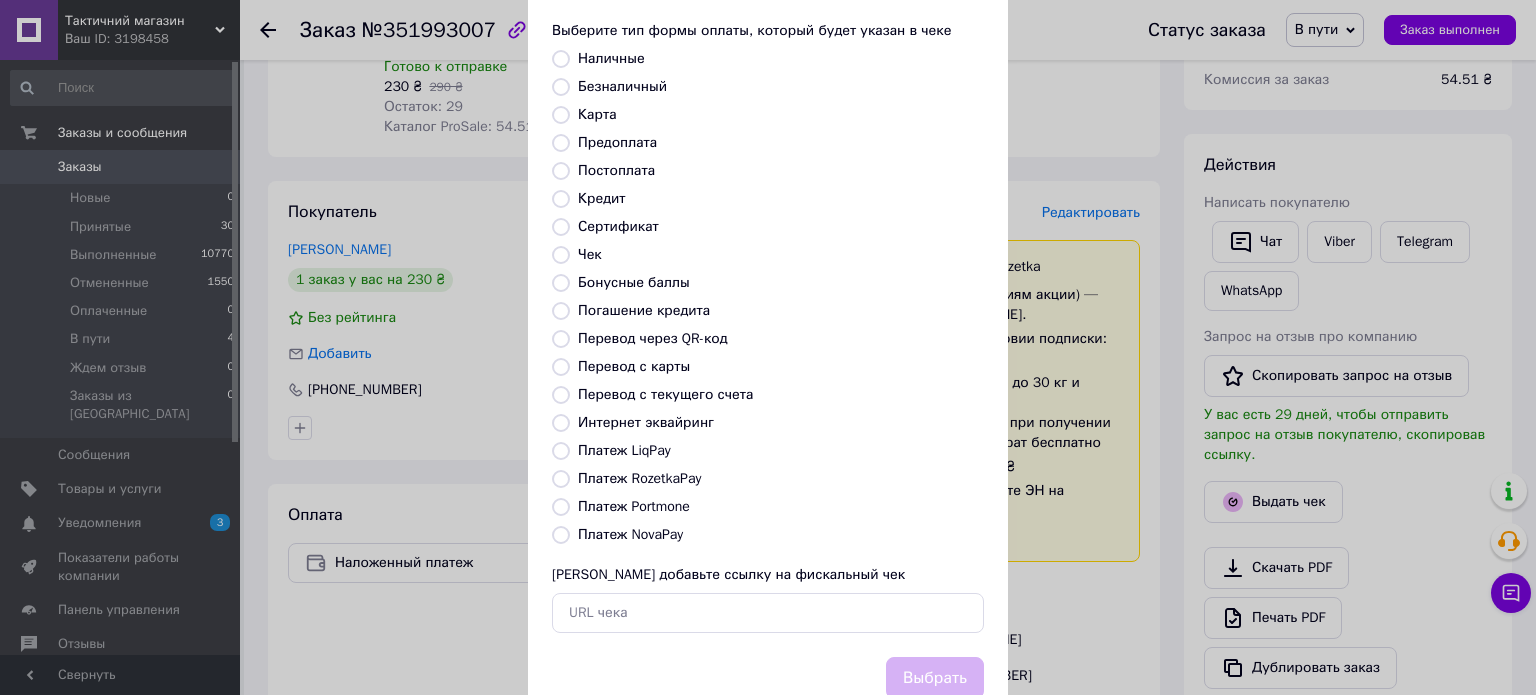drag, startPoint x: 670, startPoint y: 482, endPoint x: 702, endPoint y: 503, distance: 38.27532 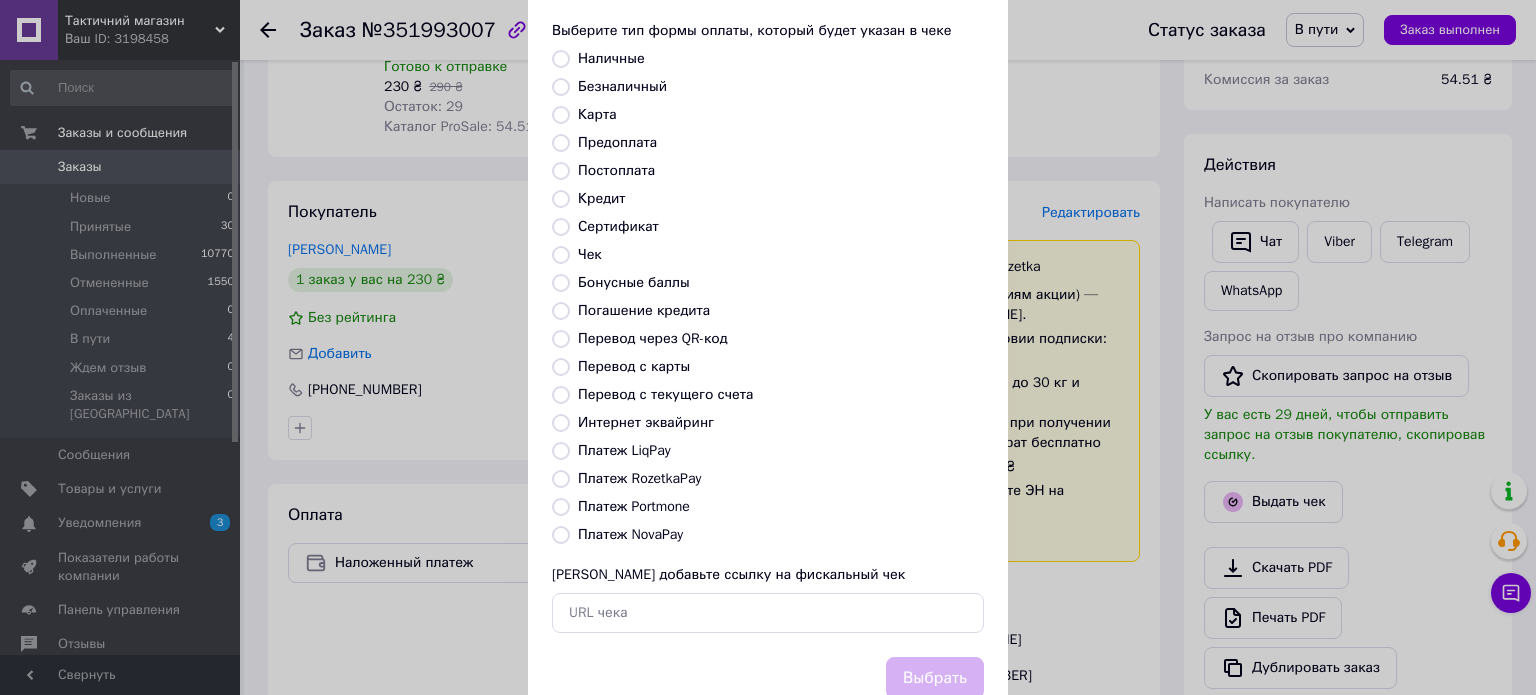 radio on "true" 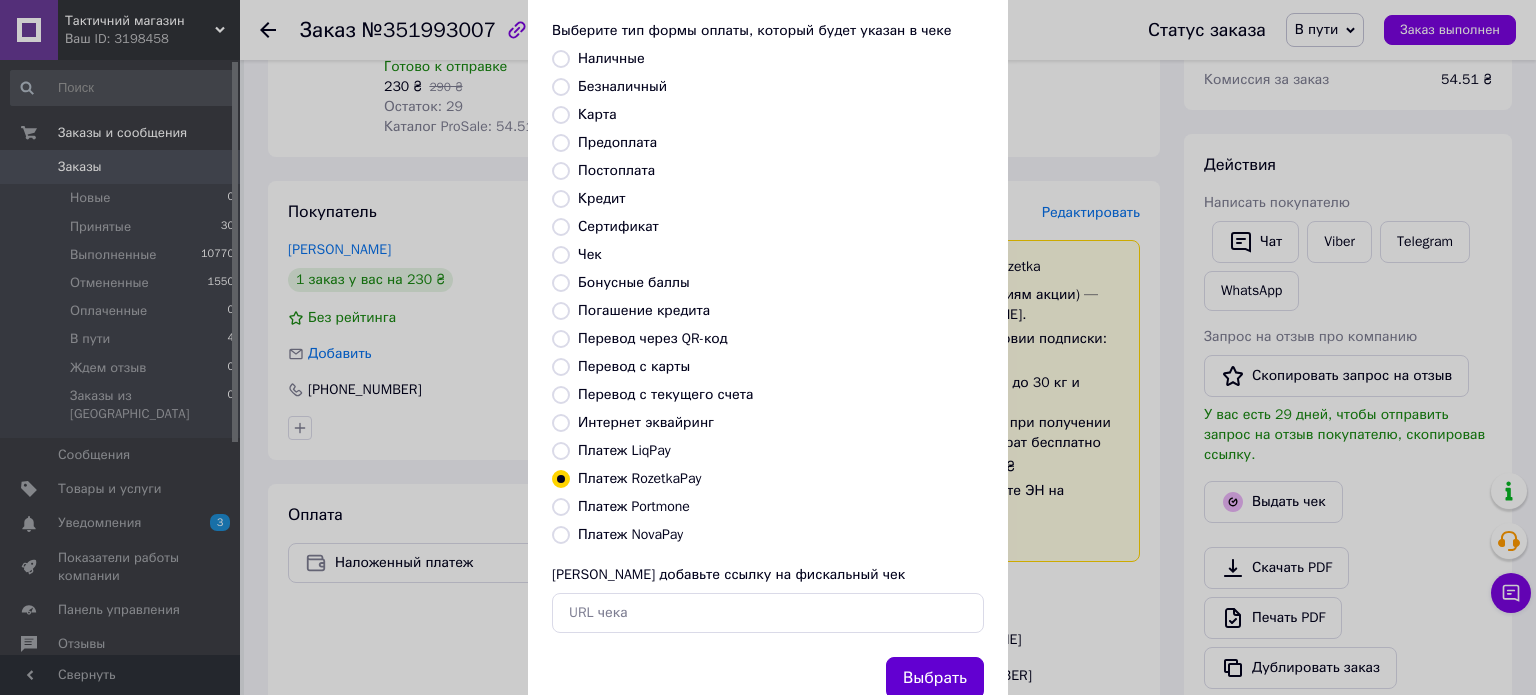 click on "Выбрать" at bounding box center [935, 678] 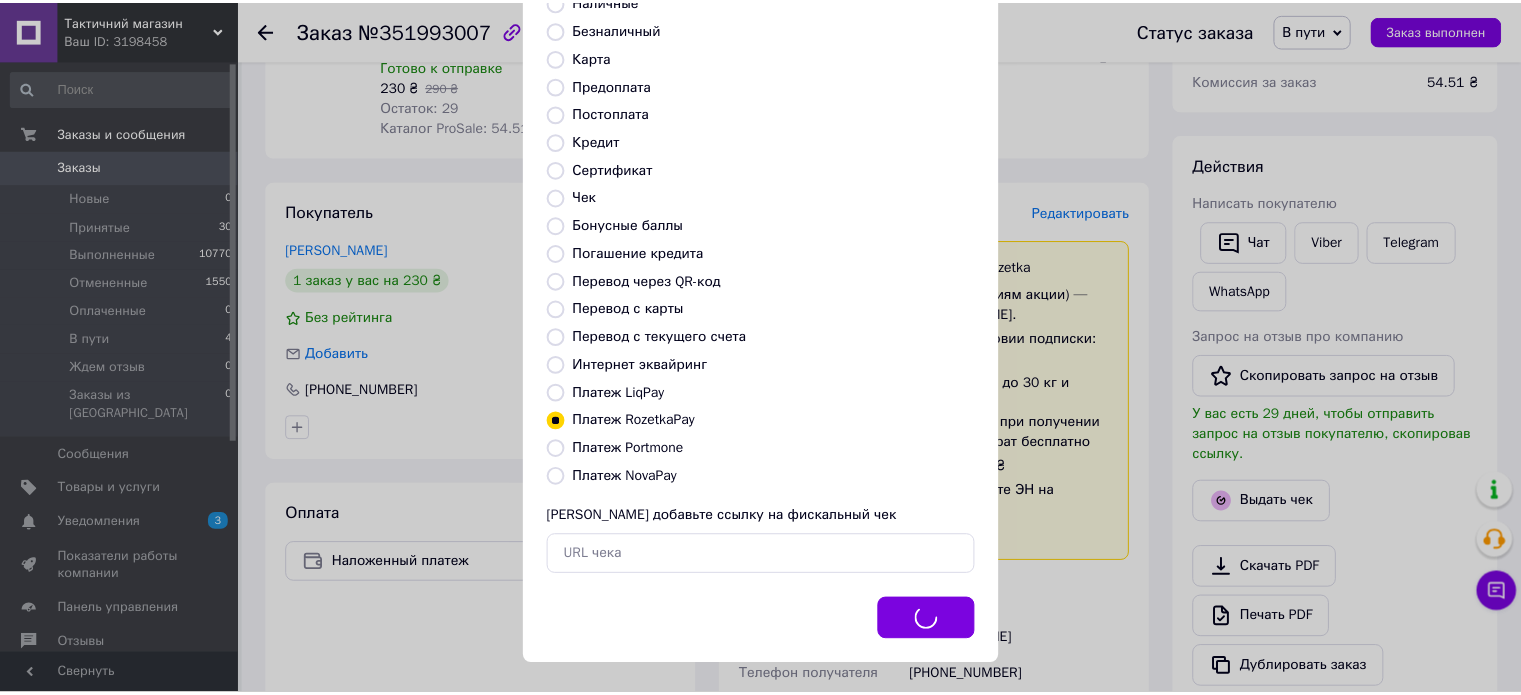 scroll, scrollTop: 163, scrollLeft: 0, axis: vertical 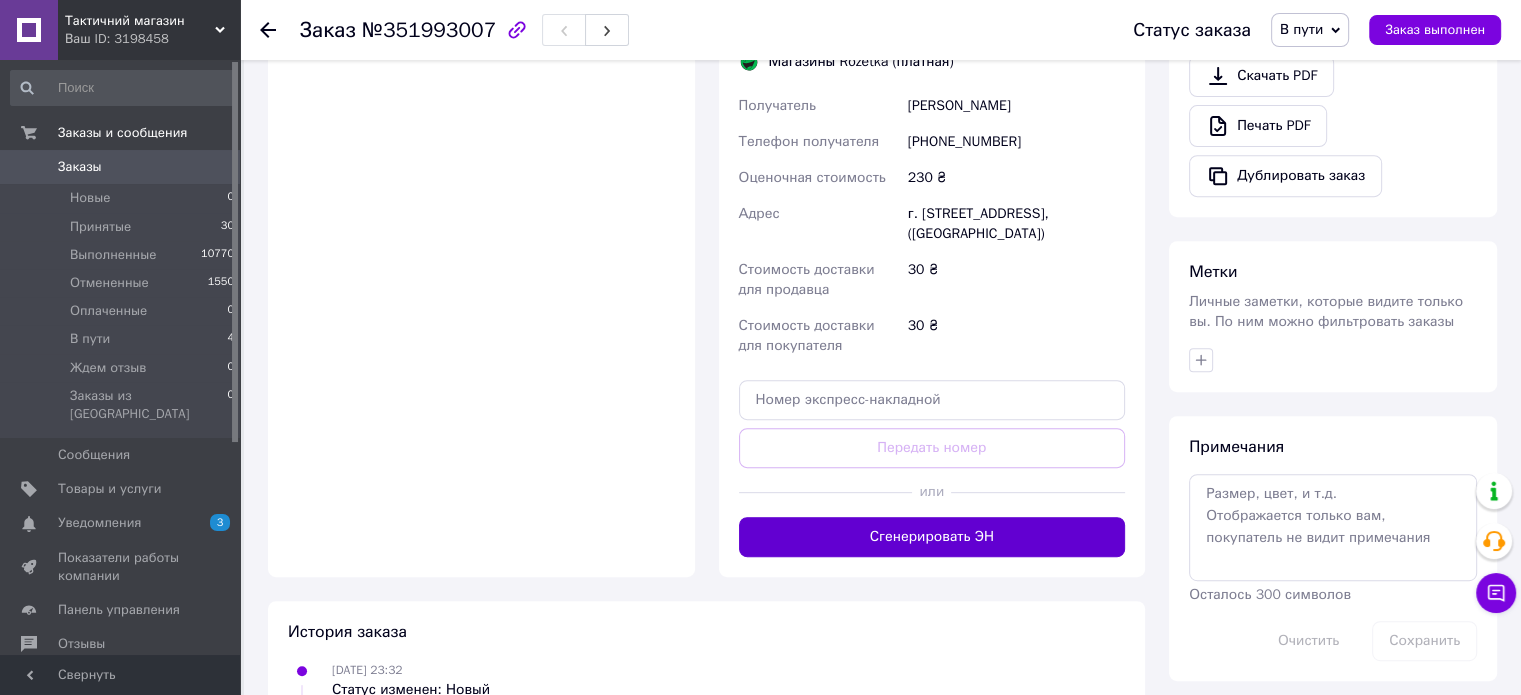 click on "Сгенерировать ЭН" at bounding box center [932, 537] 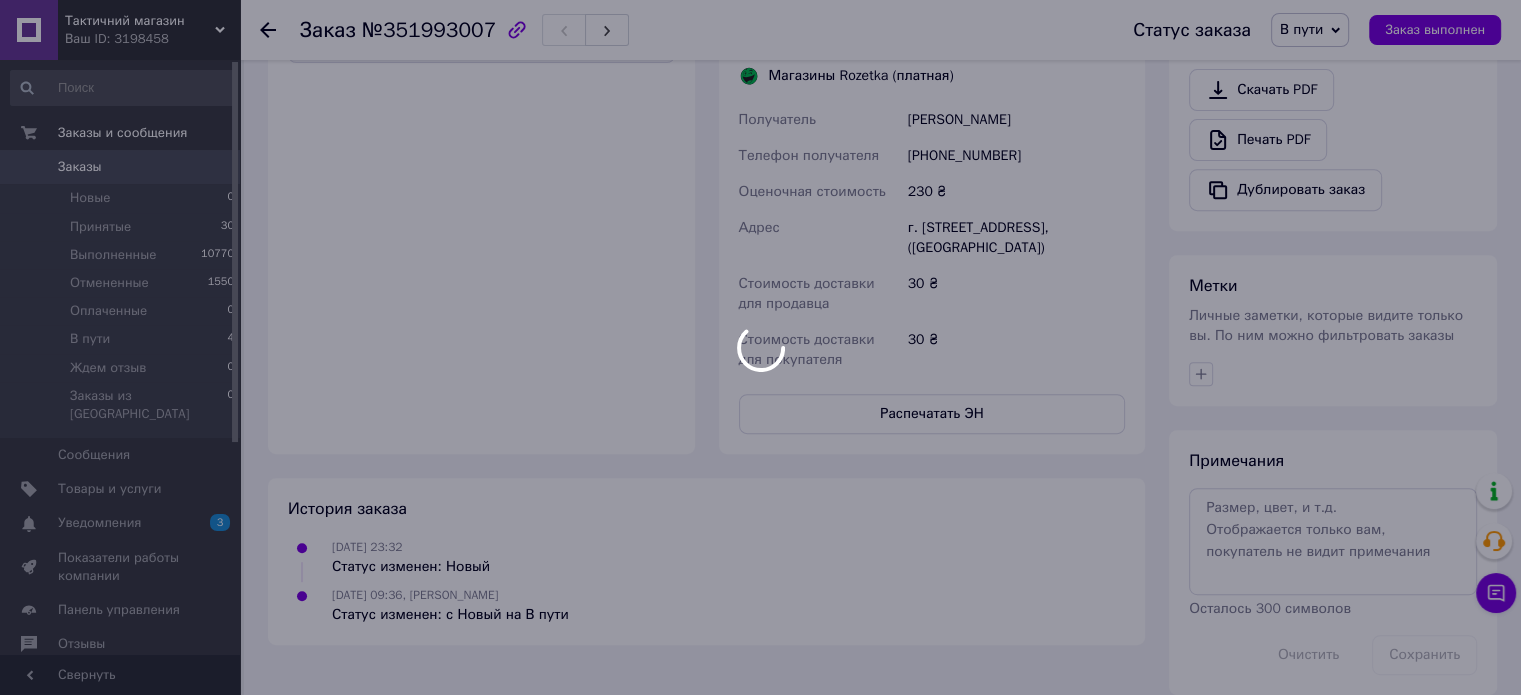 scroll, scrollTop: 800, scrollLeft: 0, axis: vertical 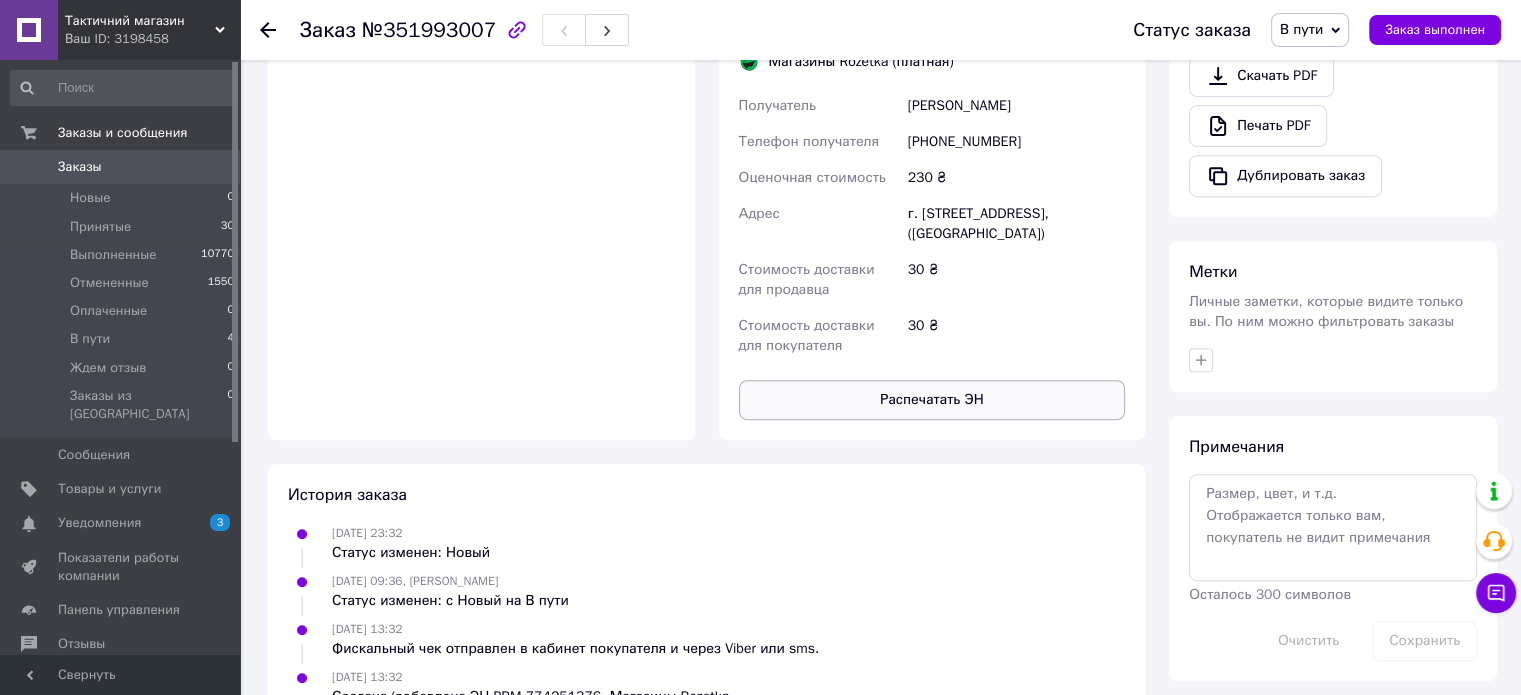 click on "Распечатать ЭН" at bounding box center [932, 400] 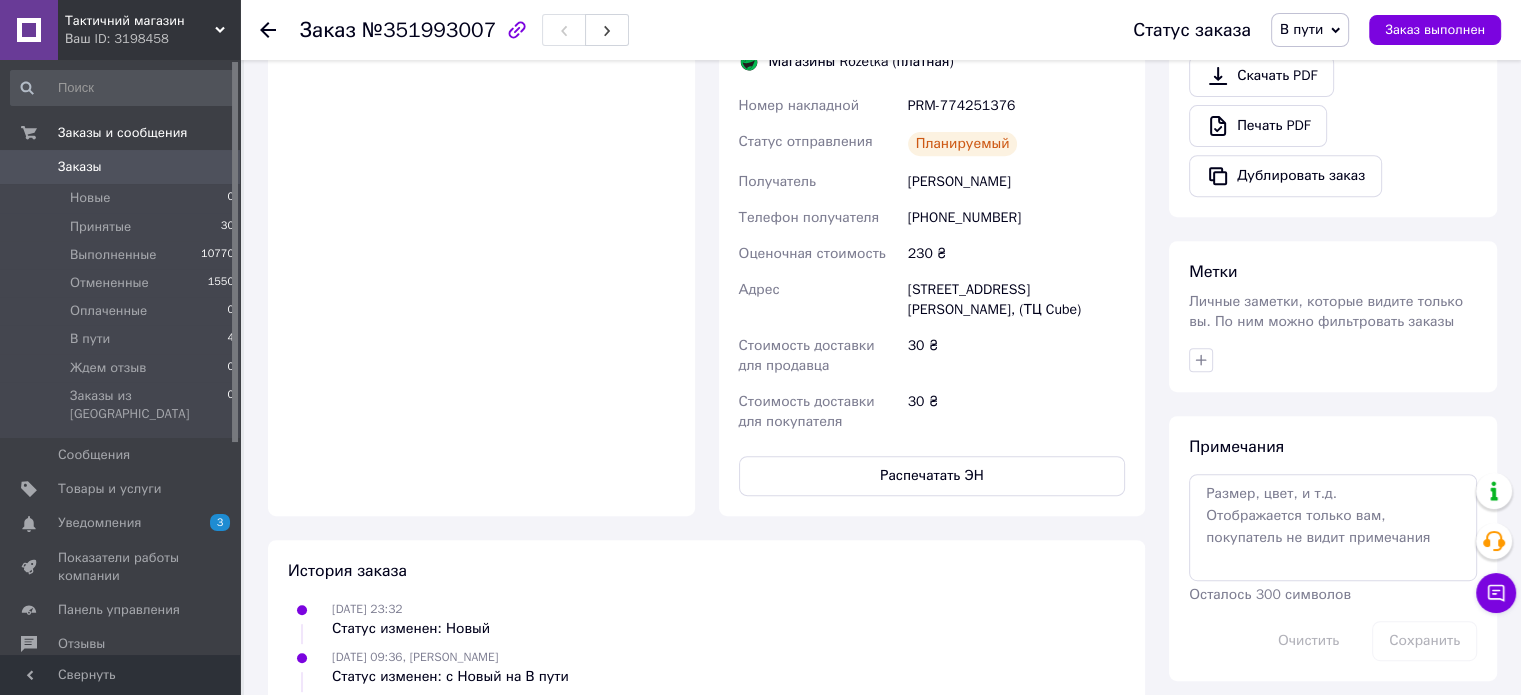 click on "В пути" at bounding box center (1310, 30) 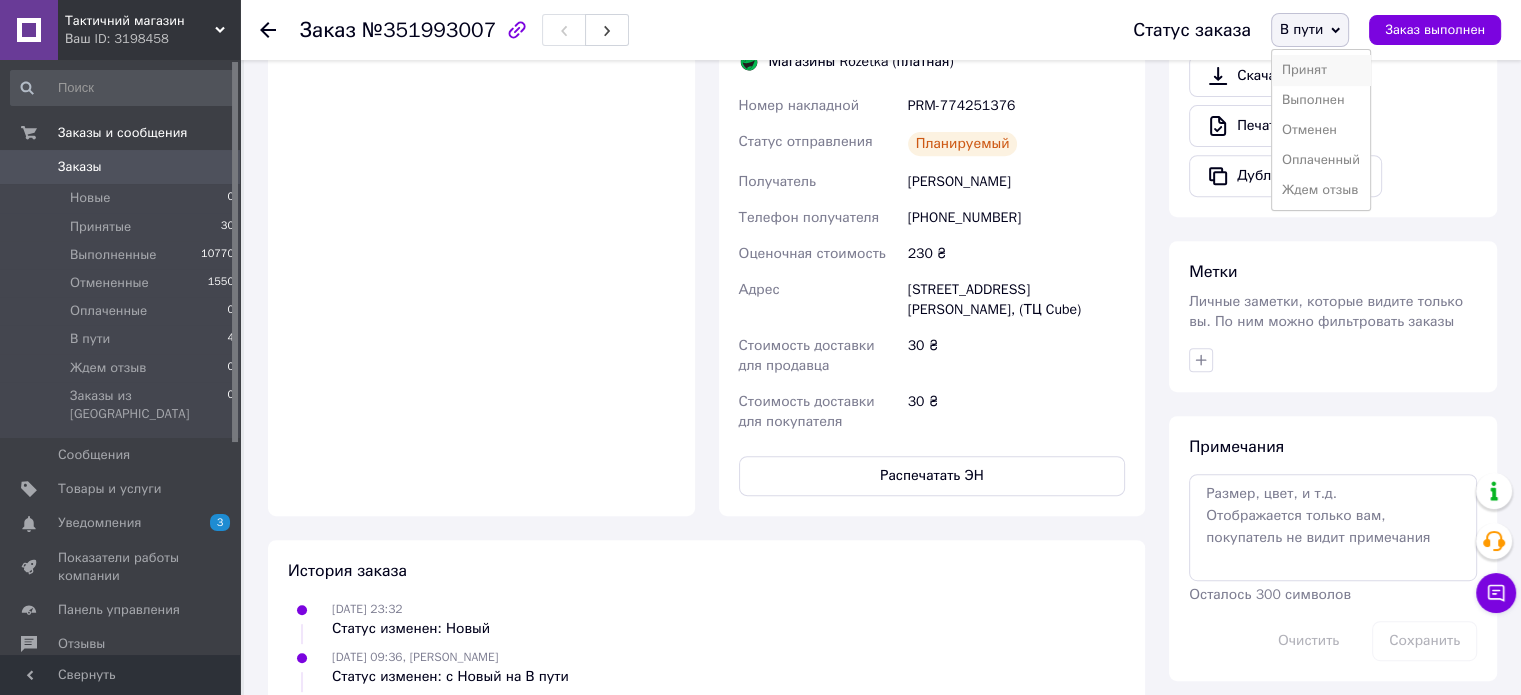 click on "Принят" at bounding box center [1321, 70] 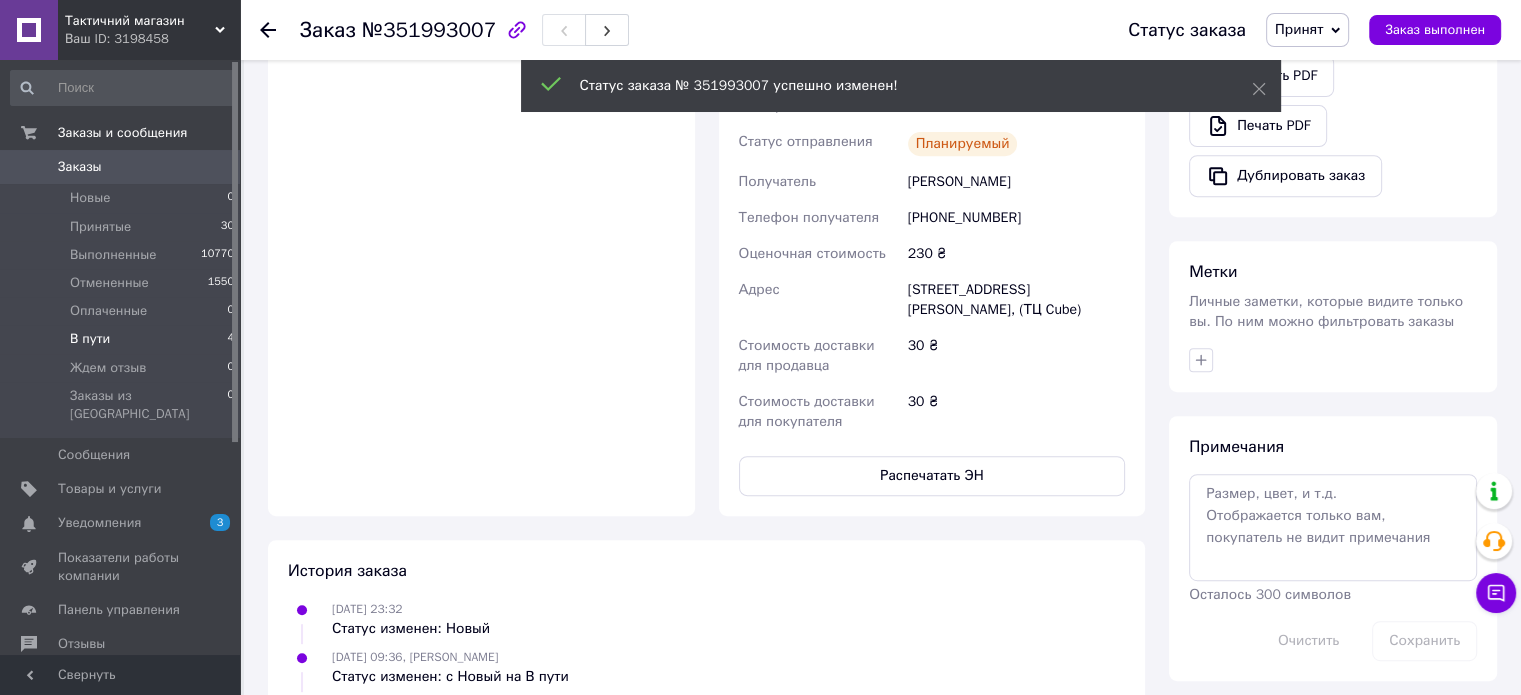 click on "В пути" at bounding box center [90, 339] 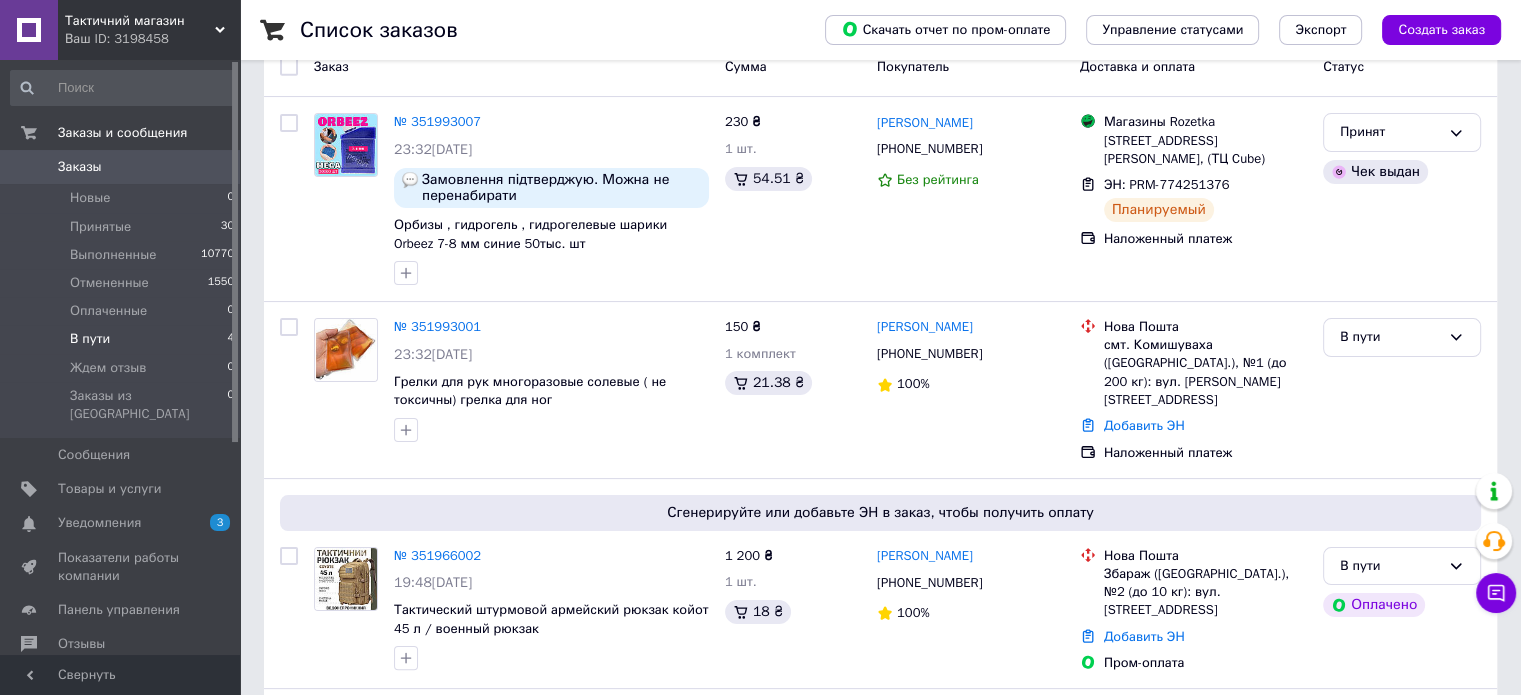 scroll, scrollTop: 300, scrollLeft: 0, axis: vertical 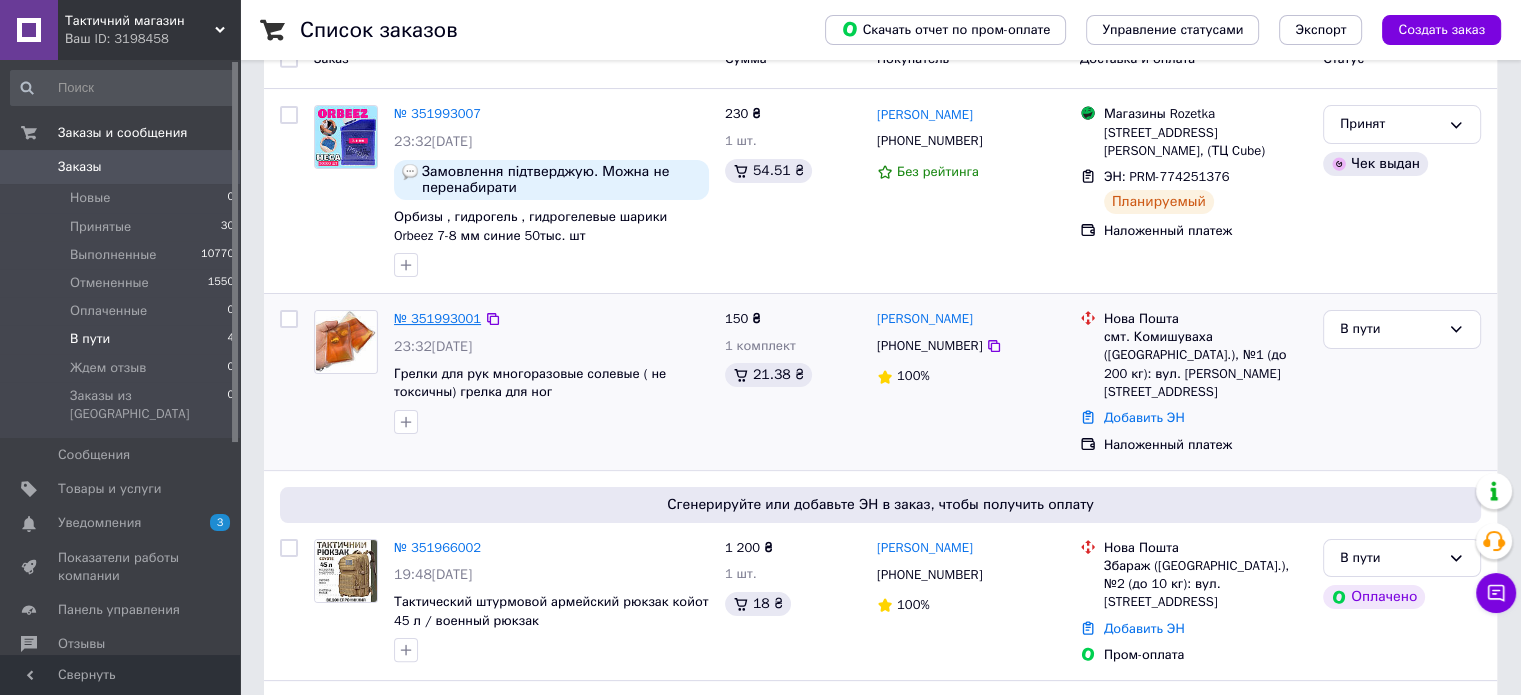click on "№ 351993001" at bounding box center [437, 318] 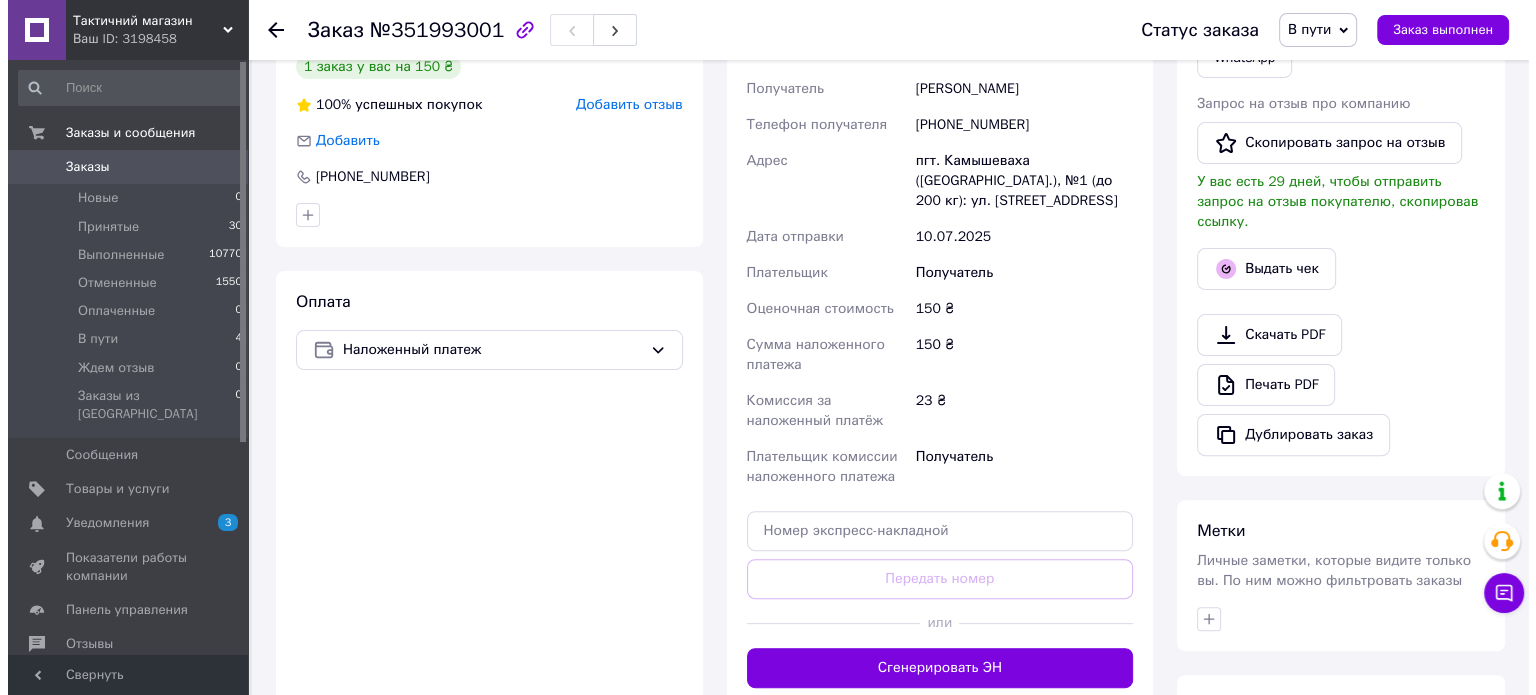 scroll, scrollTop: 500, scrollLeft: 0, axis: vertical 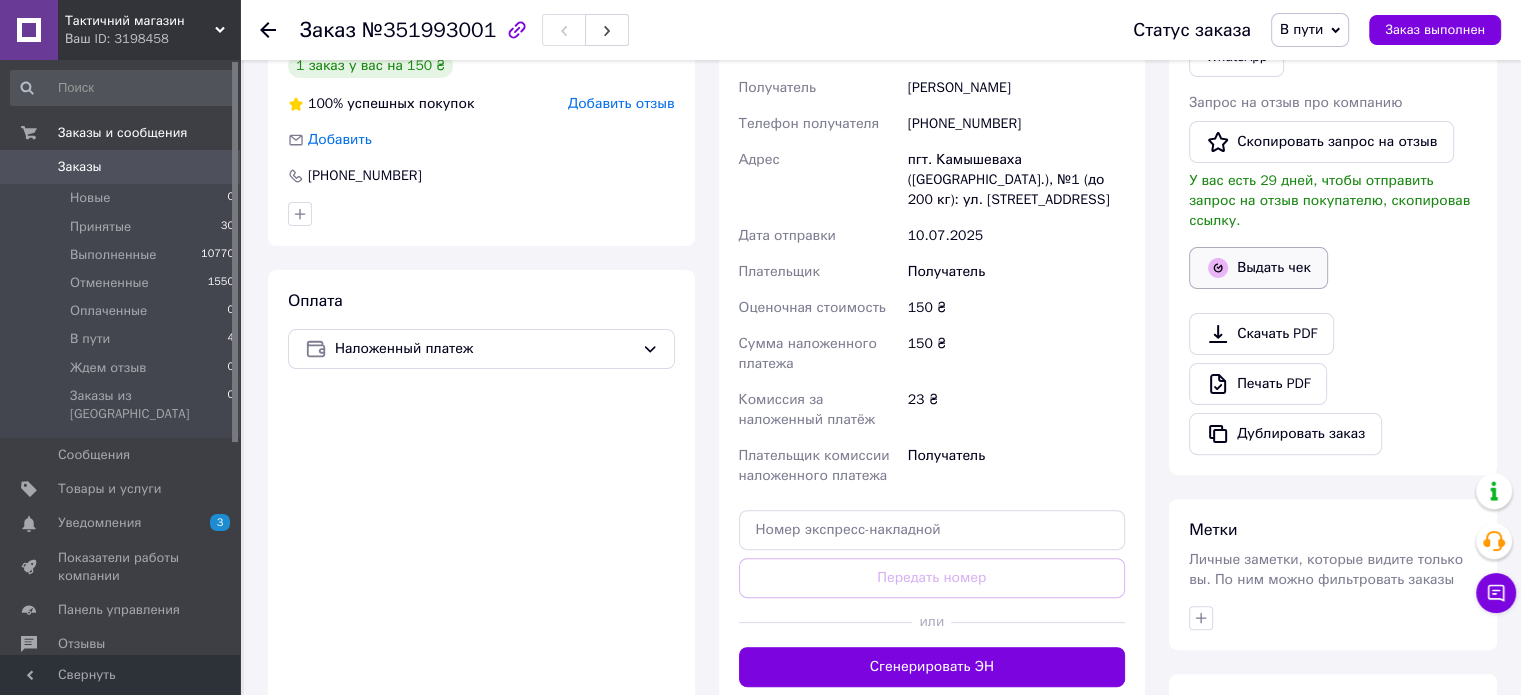click on "Выдать чек" at bounding box center (1258, 268) 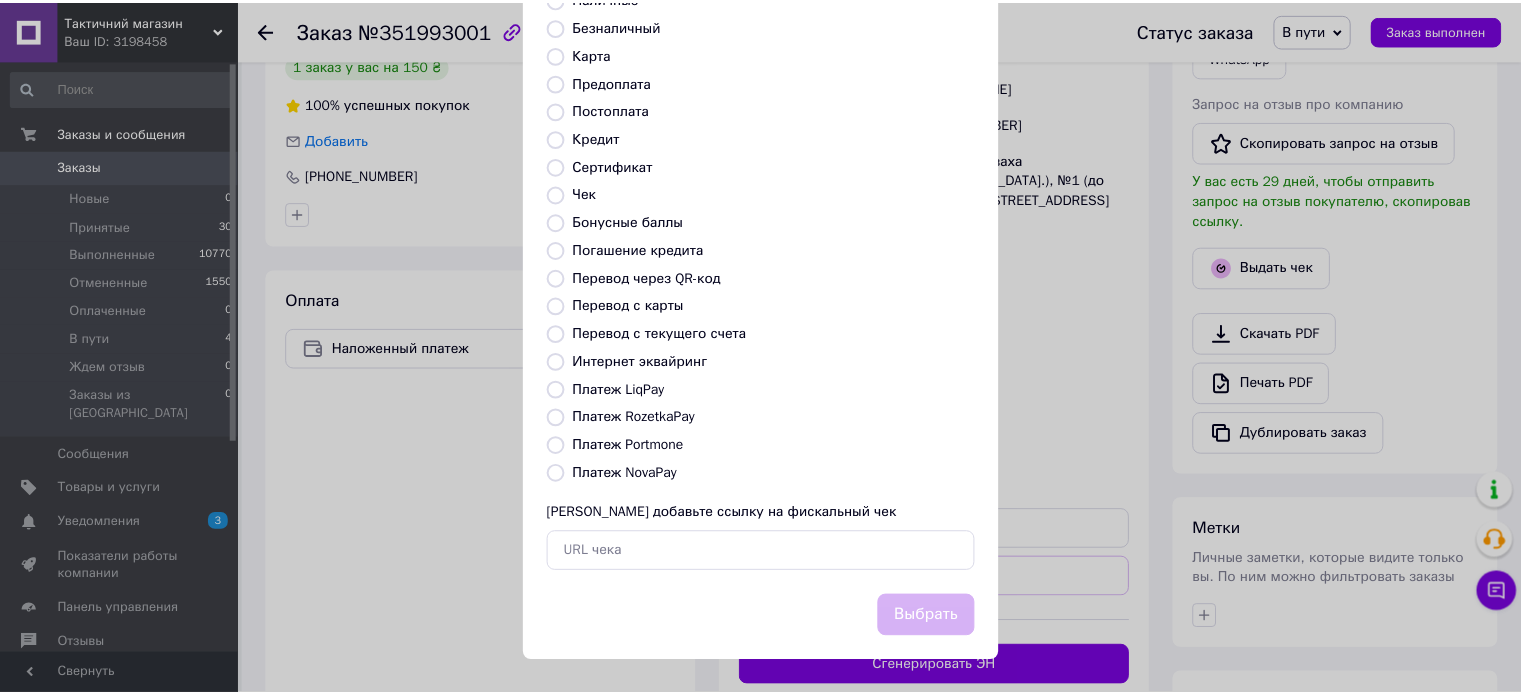 scroll, scrollTop: 163, scrollLeft: 0, axis: vertical 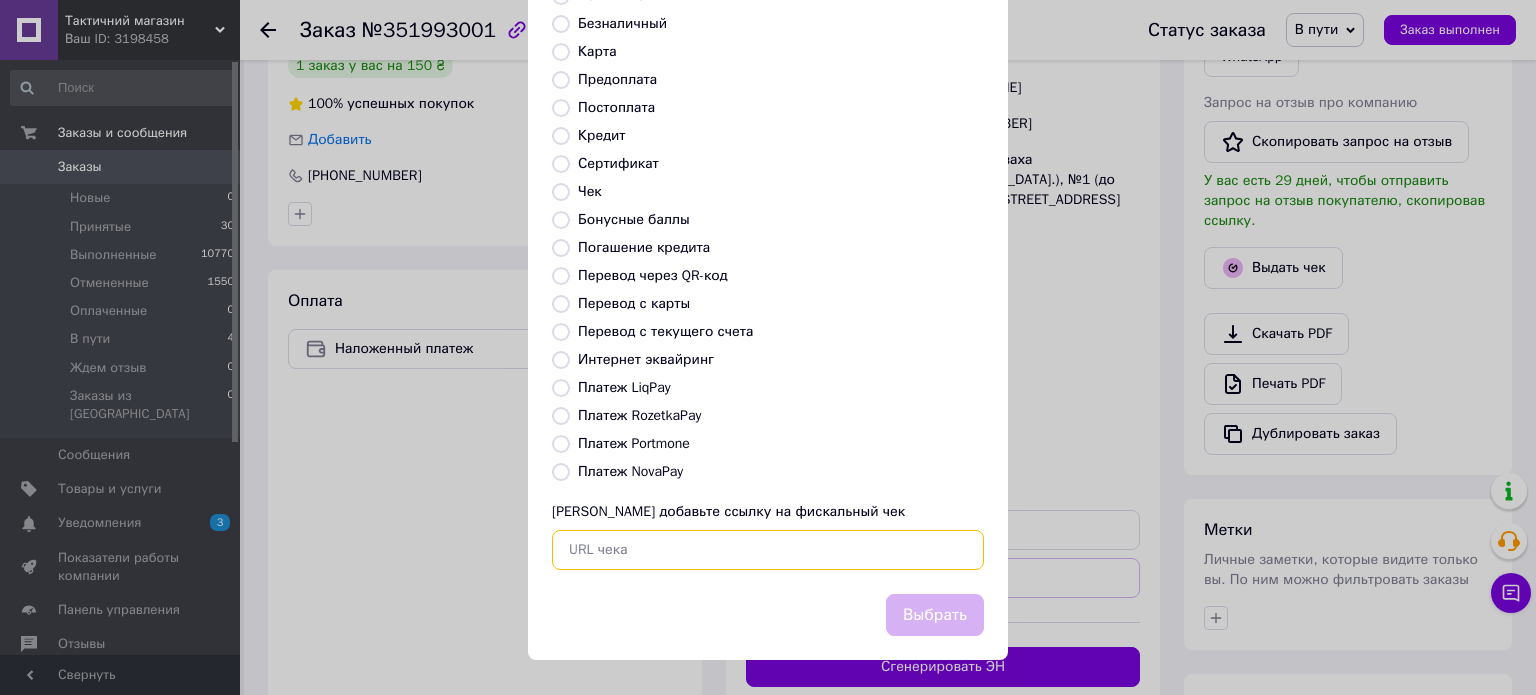 click at bounding box center [768, 550] 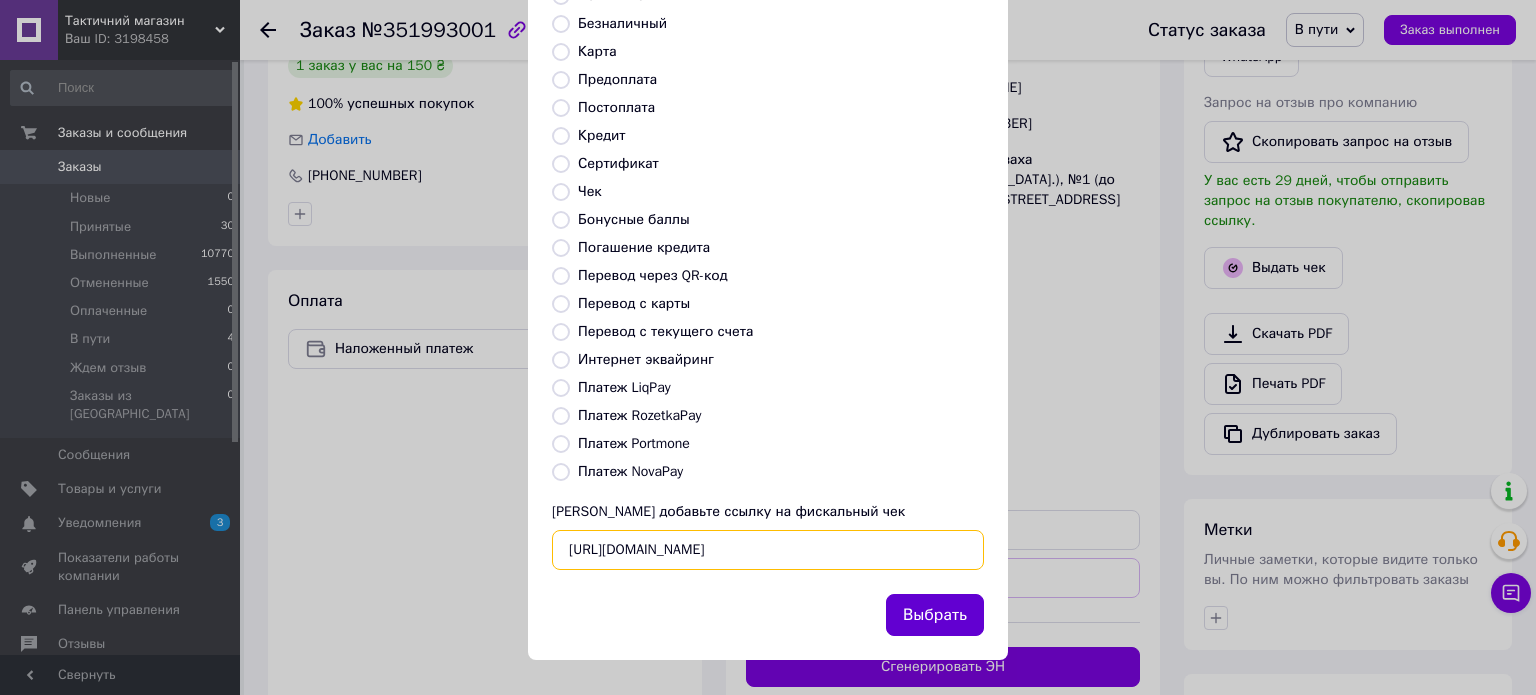 type on "https://kasa.vchasno.ua/check-viewer/Lu8xYc0m488" 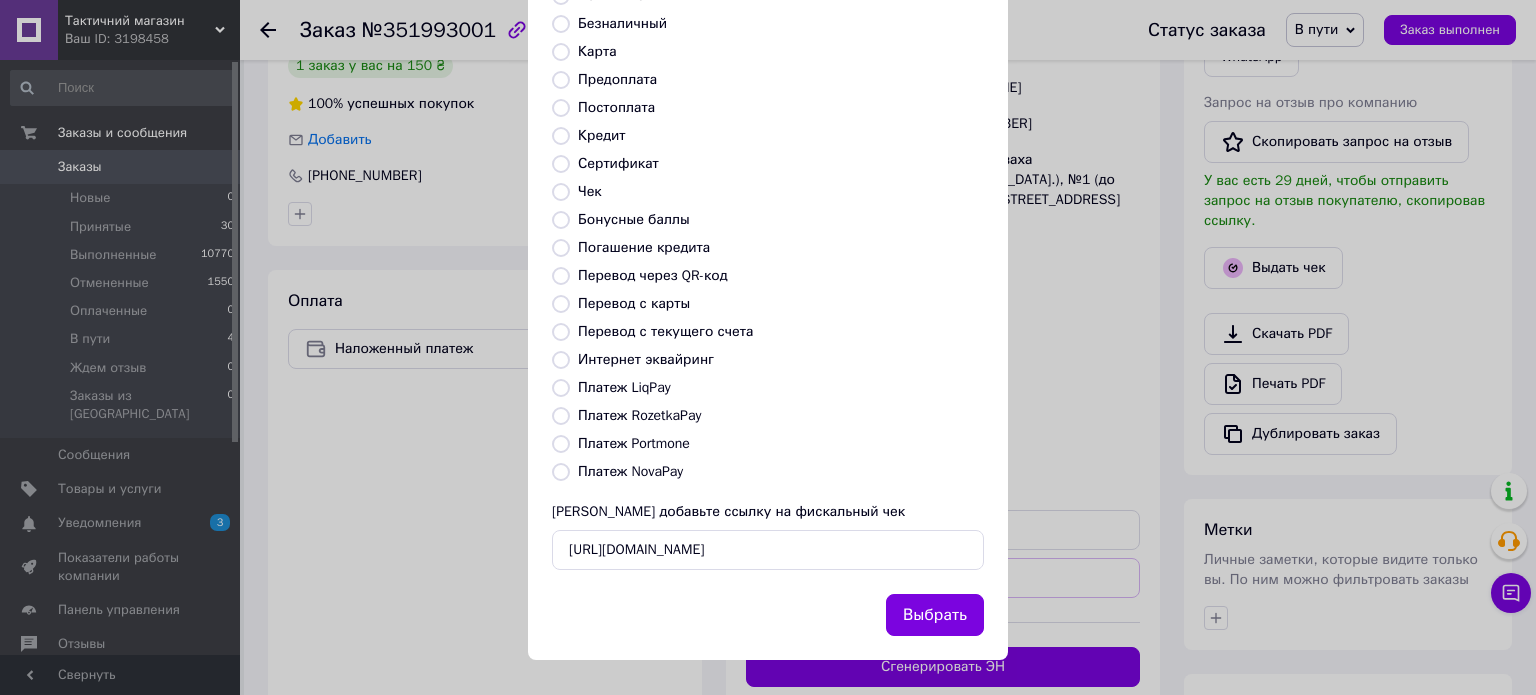 click on "Выбрать" at bounding box center (935, 615) 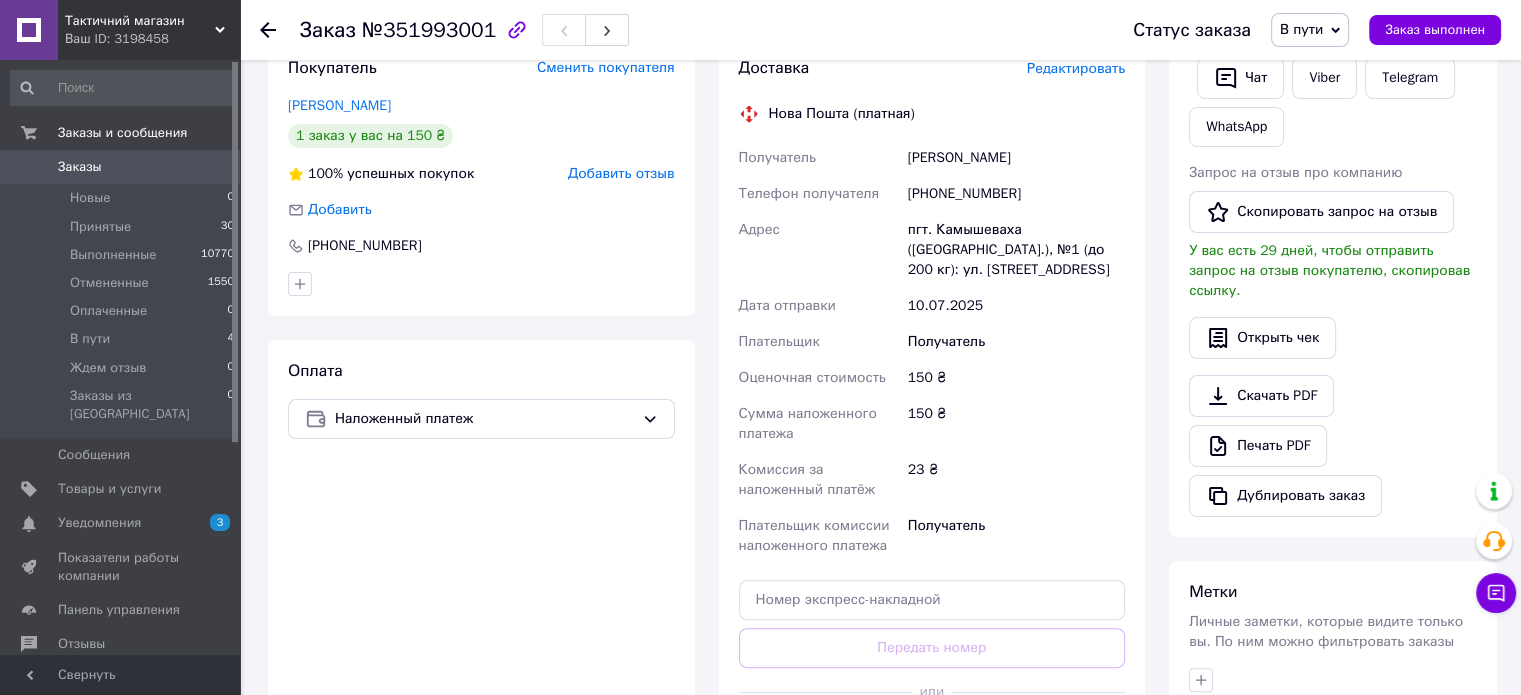 scroll, scrollTop: 500, scrollLeft: 0, axis: vertical 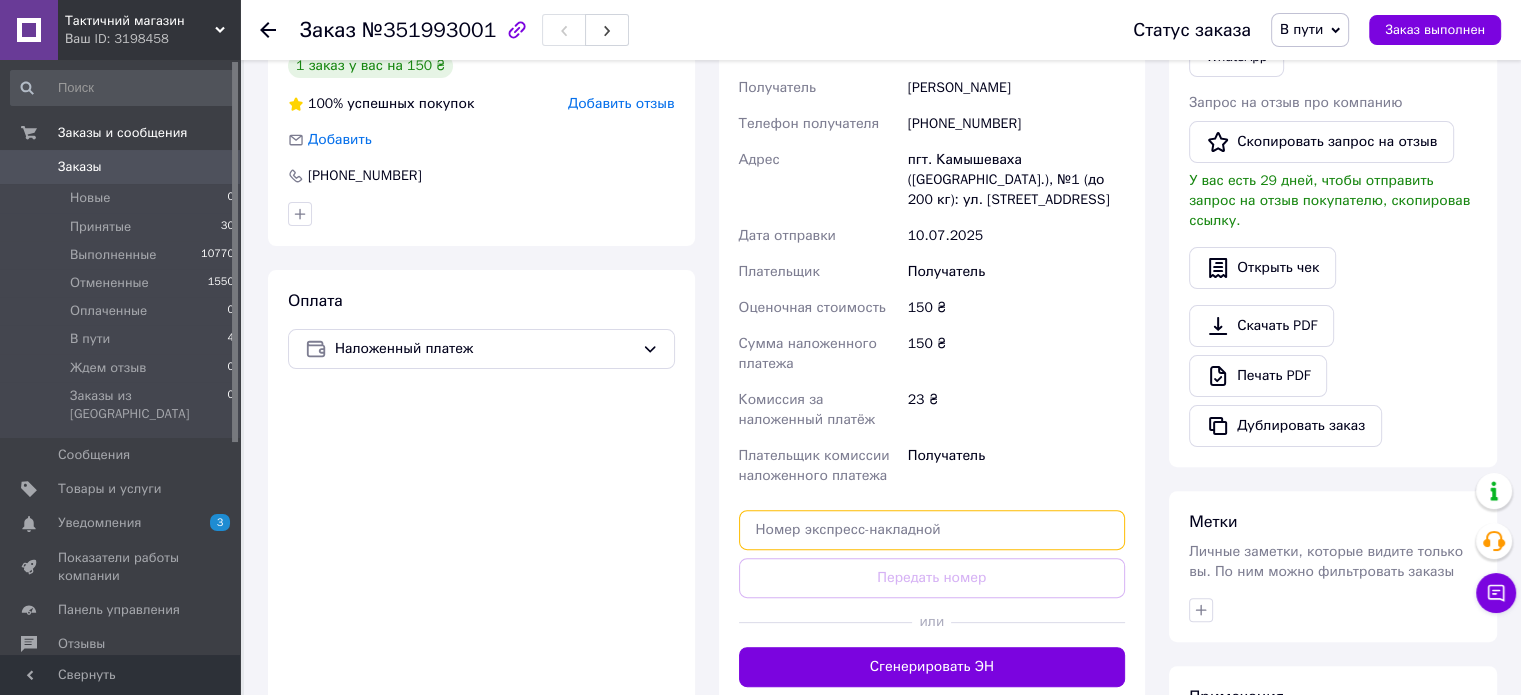 drag, startPoint x: 803, startPoint y: 528, endPoint x: 794, endPoint y: 534, distance: 10.816654 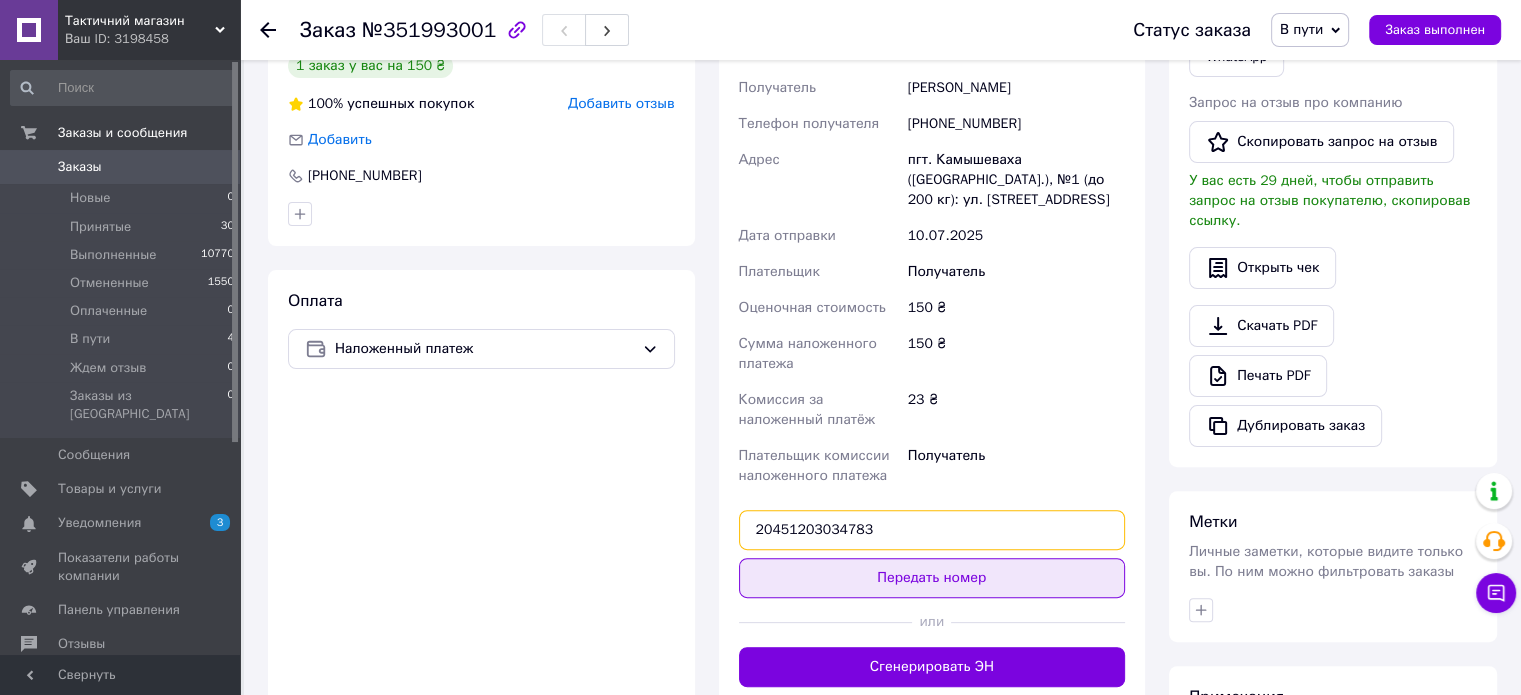 type on "20451203034783" 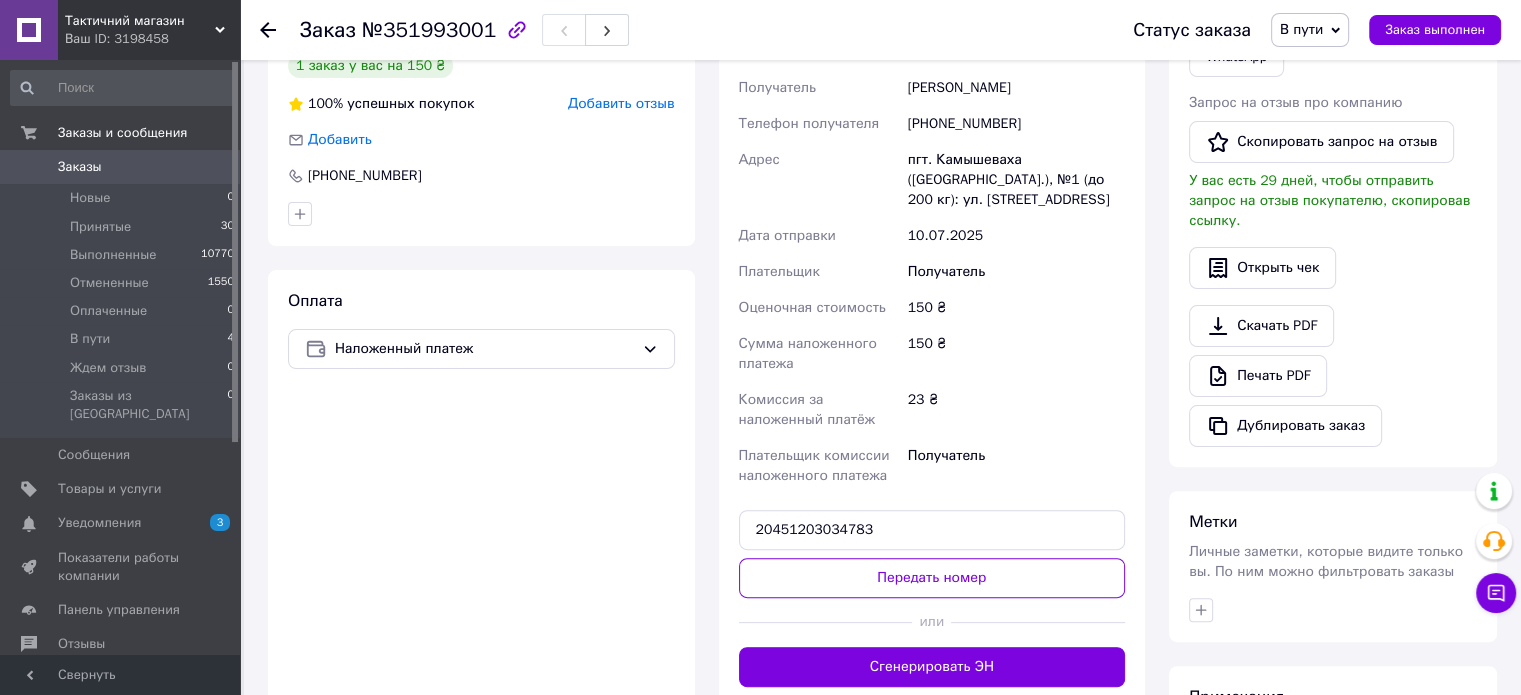 drag, startPoint x: 908, startPoint y: 581, endPoint x: 924, endPoint y: 572, distance: 18.35756 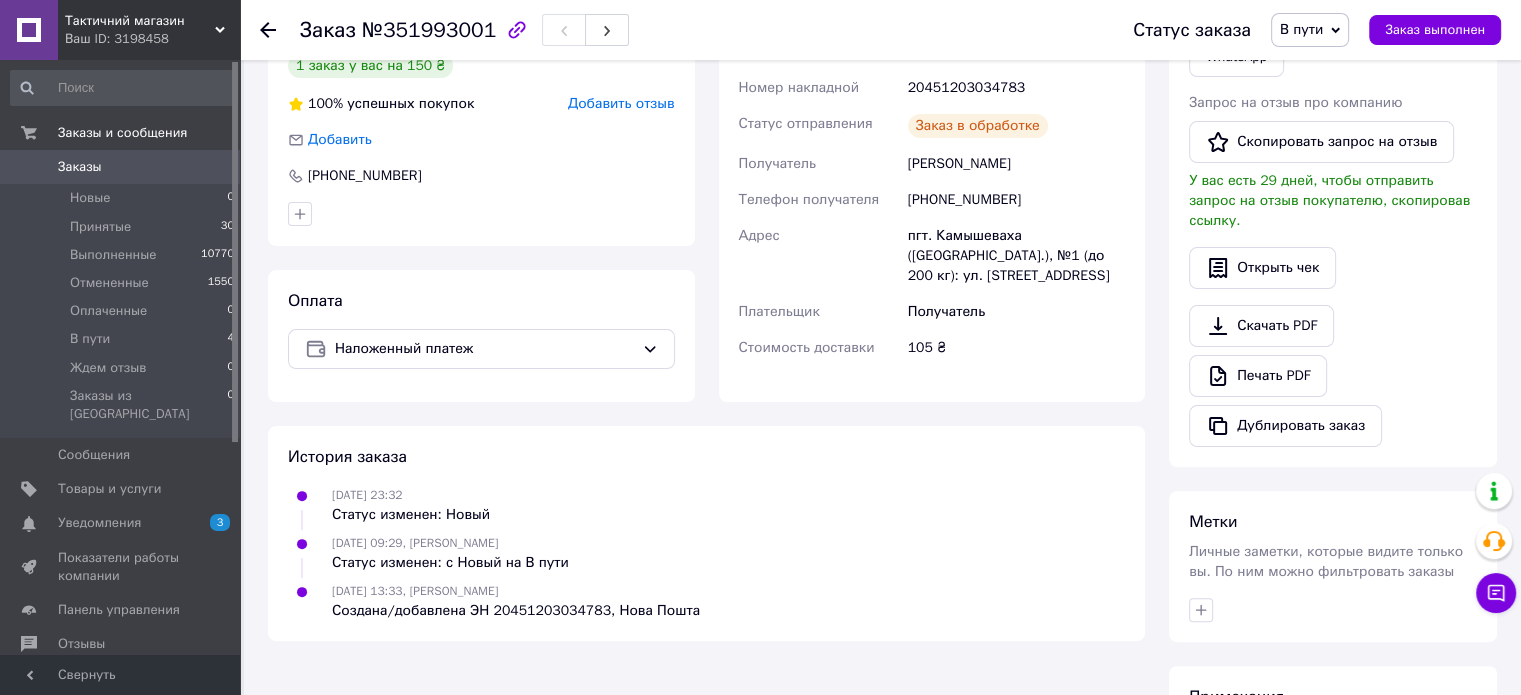 click on "В пути" at bounding box center [1301, 29] 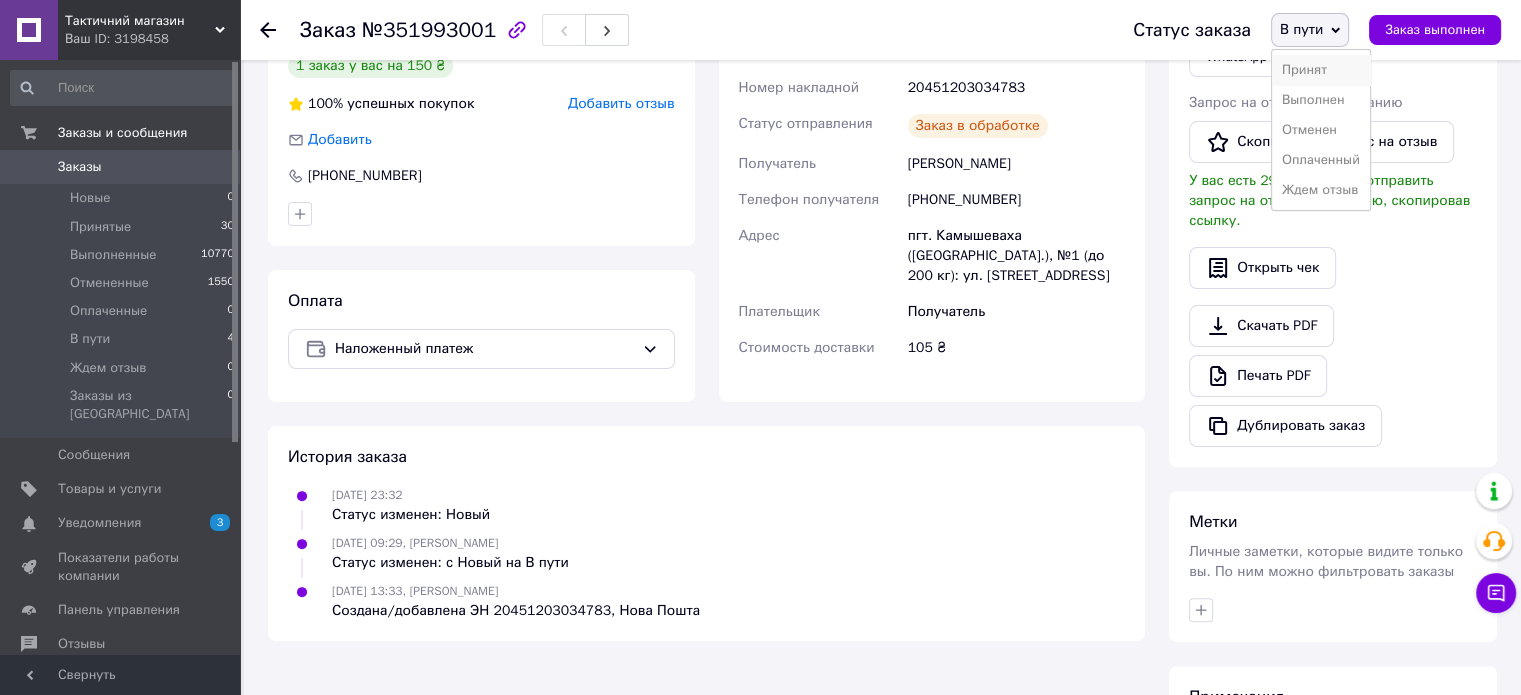 click on "Принят" at bounding box center (1321, 70) 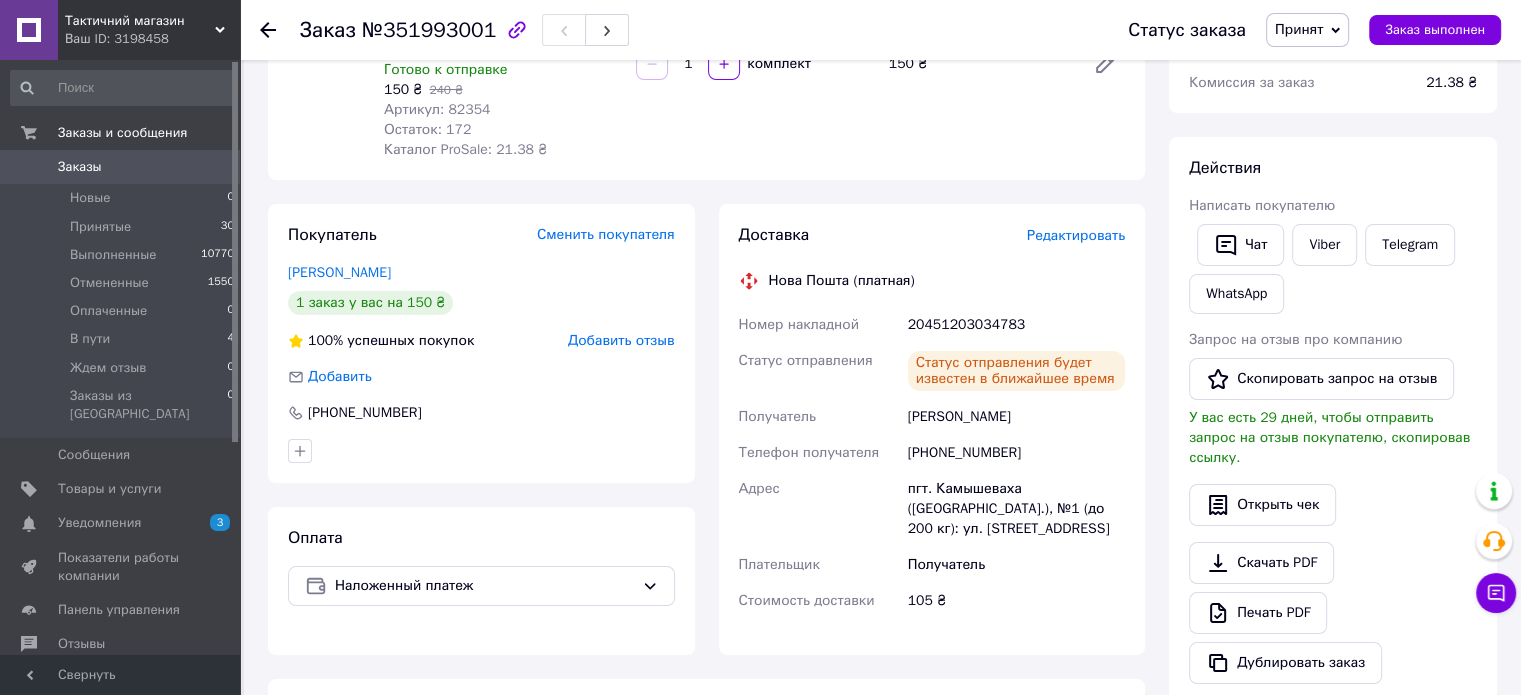 scroll, scrollTop: 0, scrollLeft: 0, axis: both 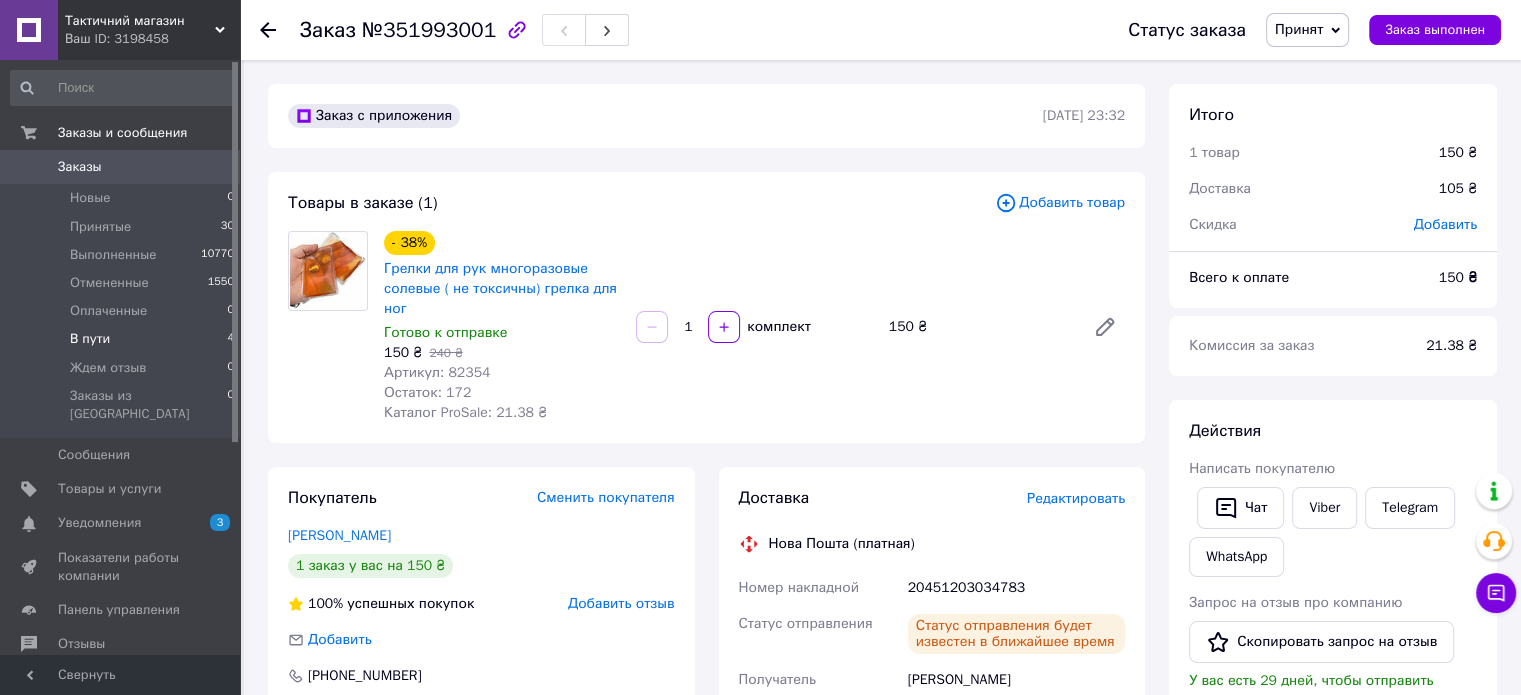 click on "В пути 4" at bounding box center [123, 339] 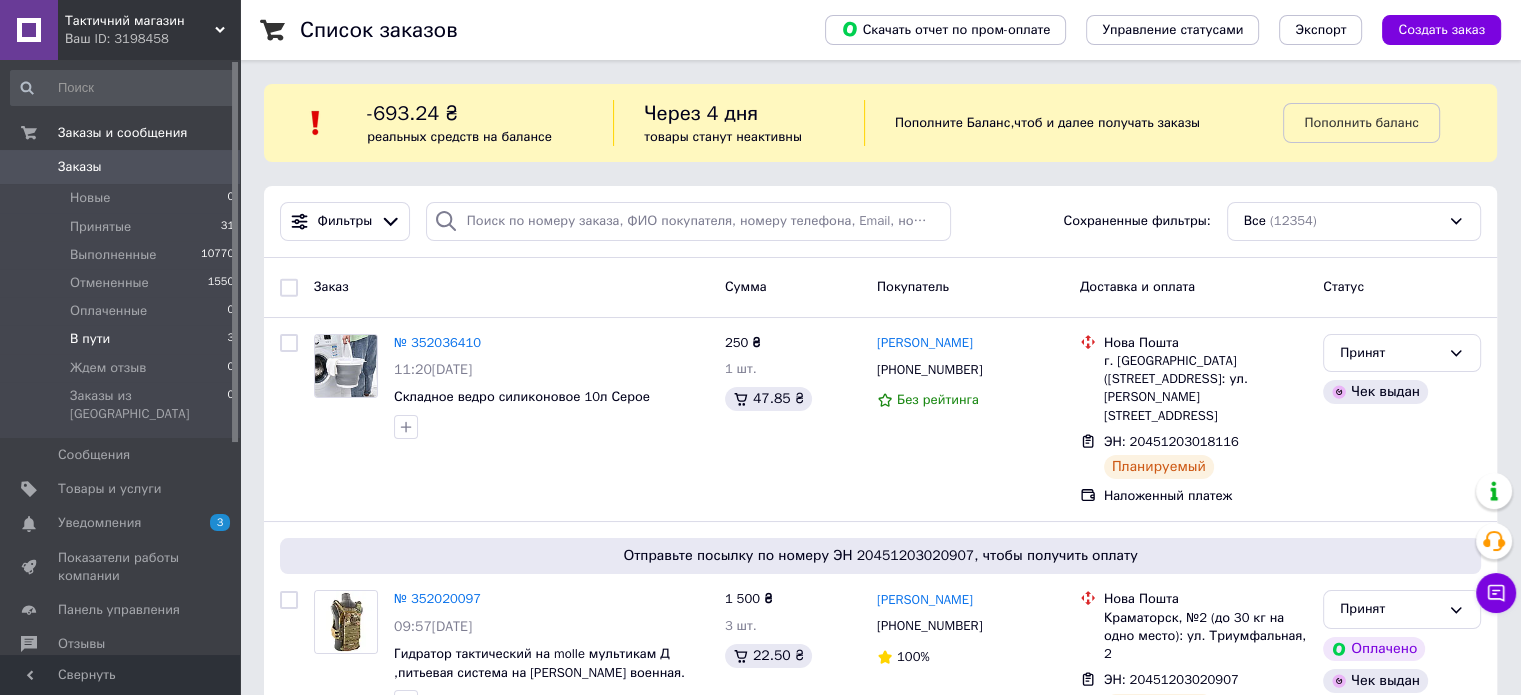 click on "В пути 3" at bounding box center (123, 339) 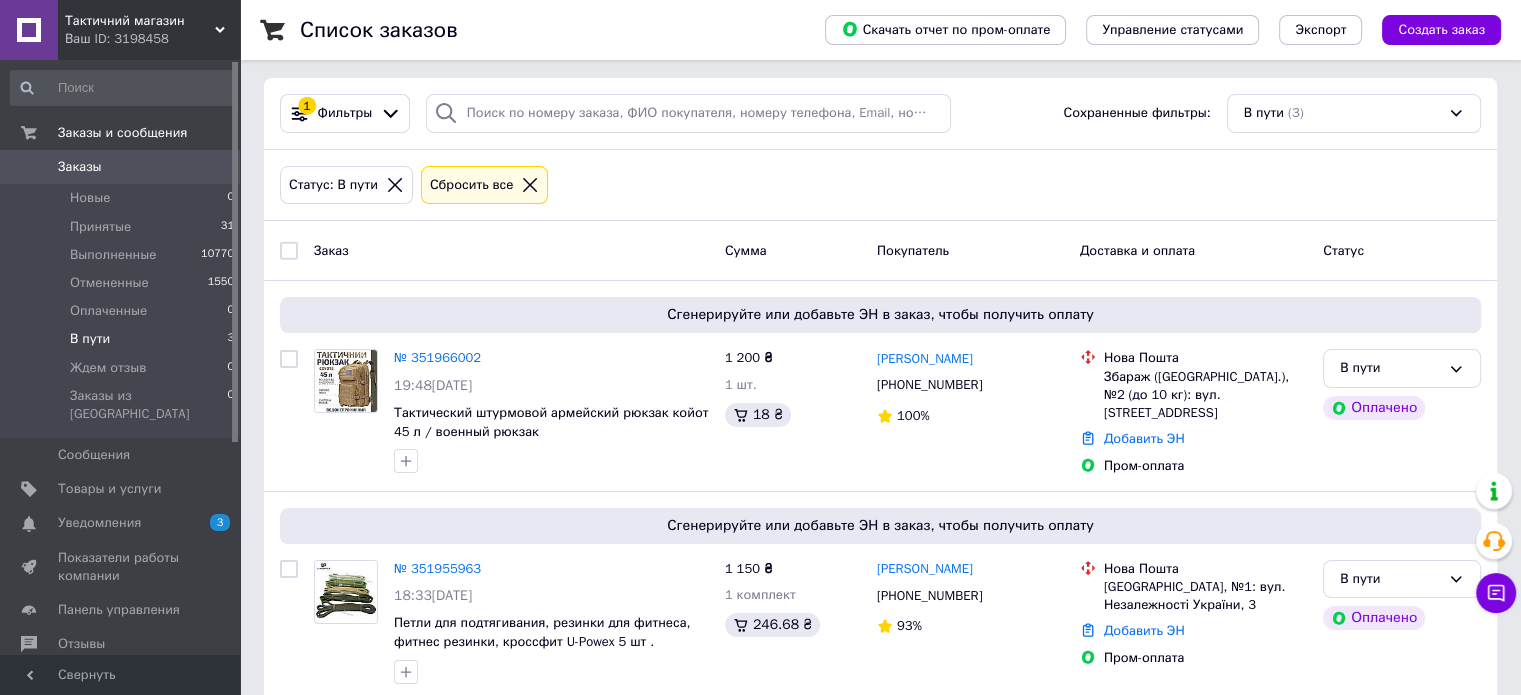 scroll, scrollTop: 133, scrollLeft: 0, axis: vertical 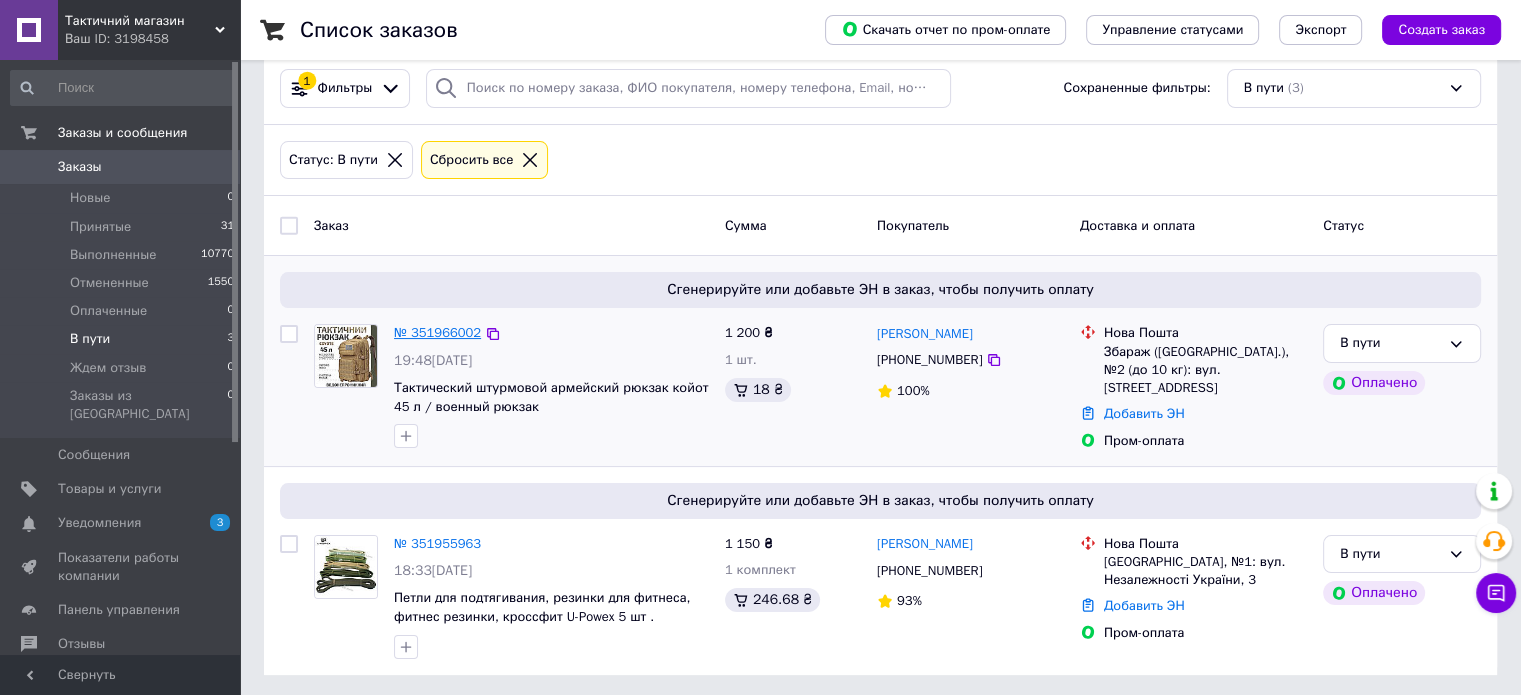 click on "№ 351966002" at bounding box center (437, 332) 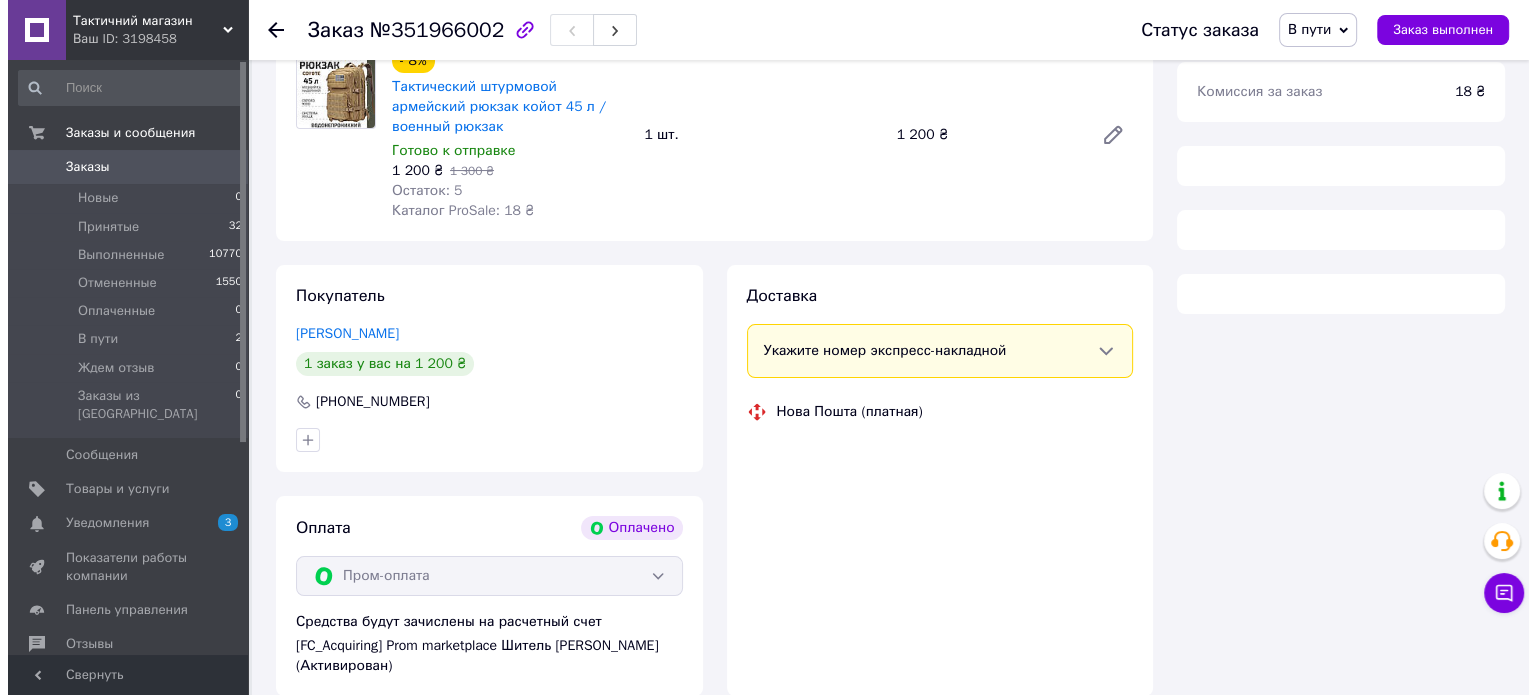 scroll, scrollTop: 336, scrollLeft: 0, axis: vertical 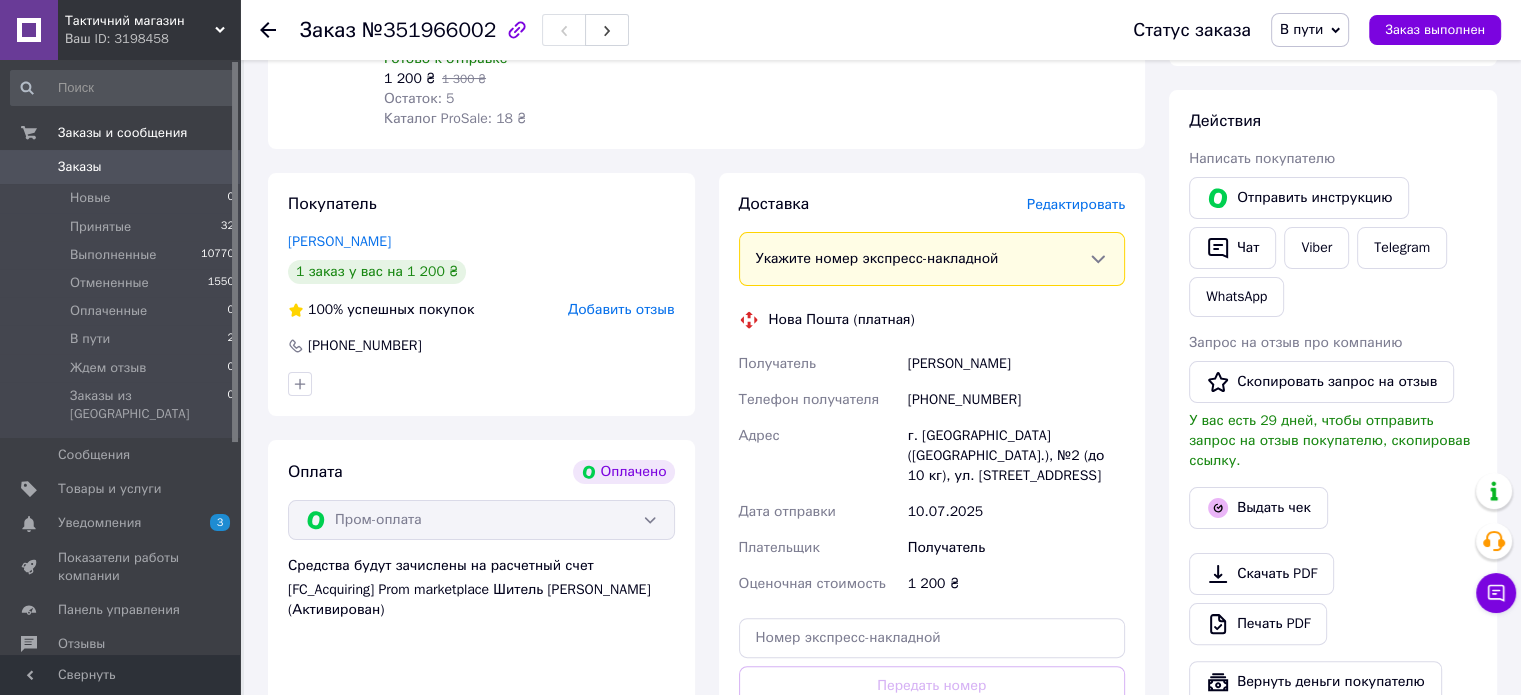 click on "Действия Написать покупателю   Отправить инструкцию   Чат Viber Telegram WhatsApp Запрос на отзыв про компанию   Скопировать запрос на отзыв У вас есть 29 дней, чтобы отправить запрос на отзыв покупателю, скопировав ссылку.   Выдать чек   Скачать PDF   Печать PDF   Вернуть деньги покупателю" at bounding box center (1333, 406) 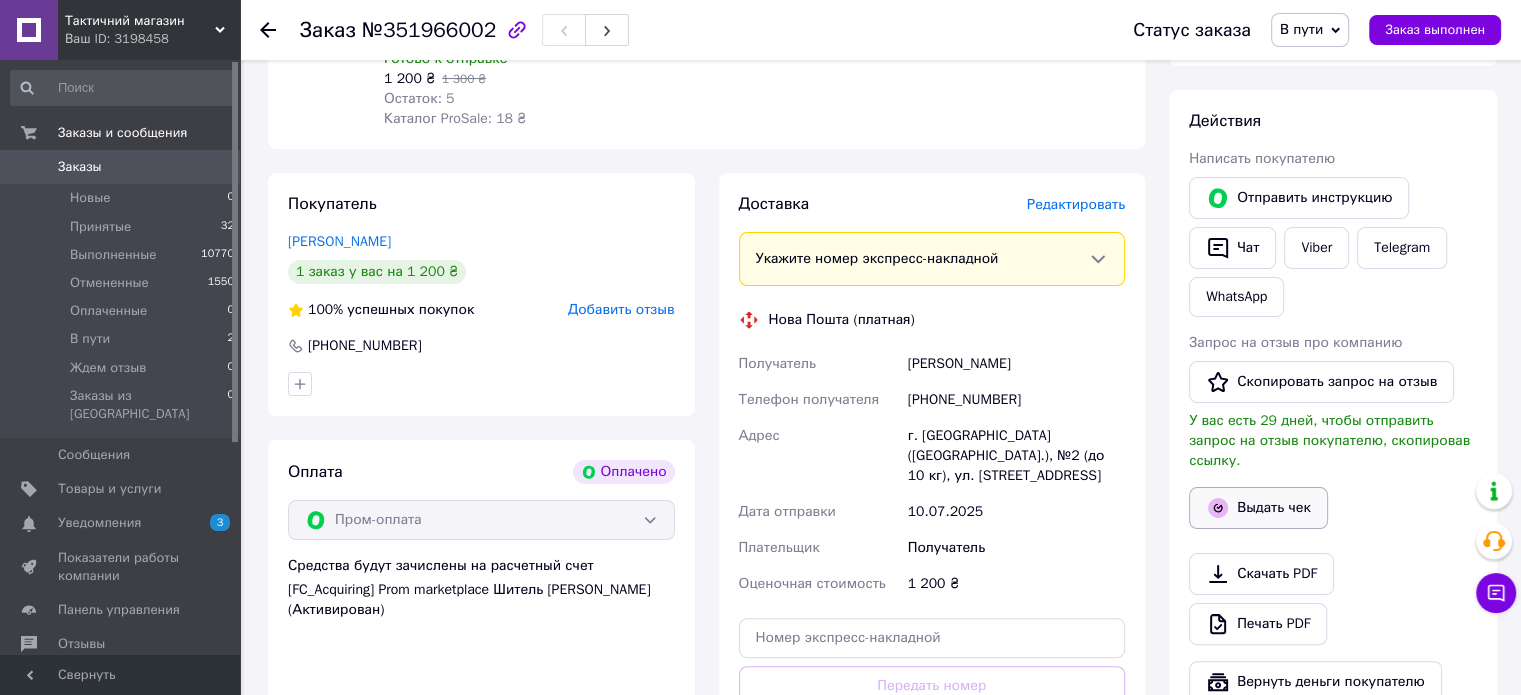 click 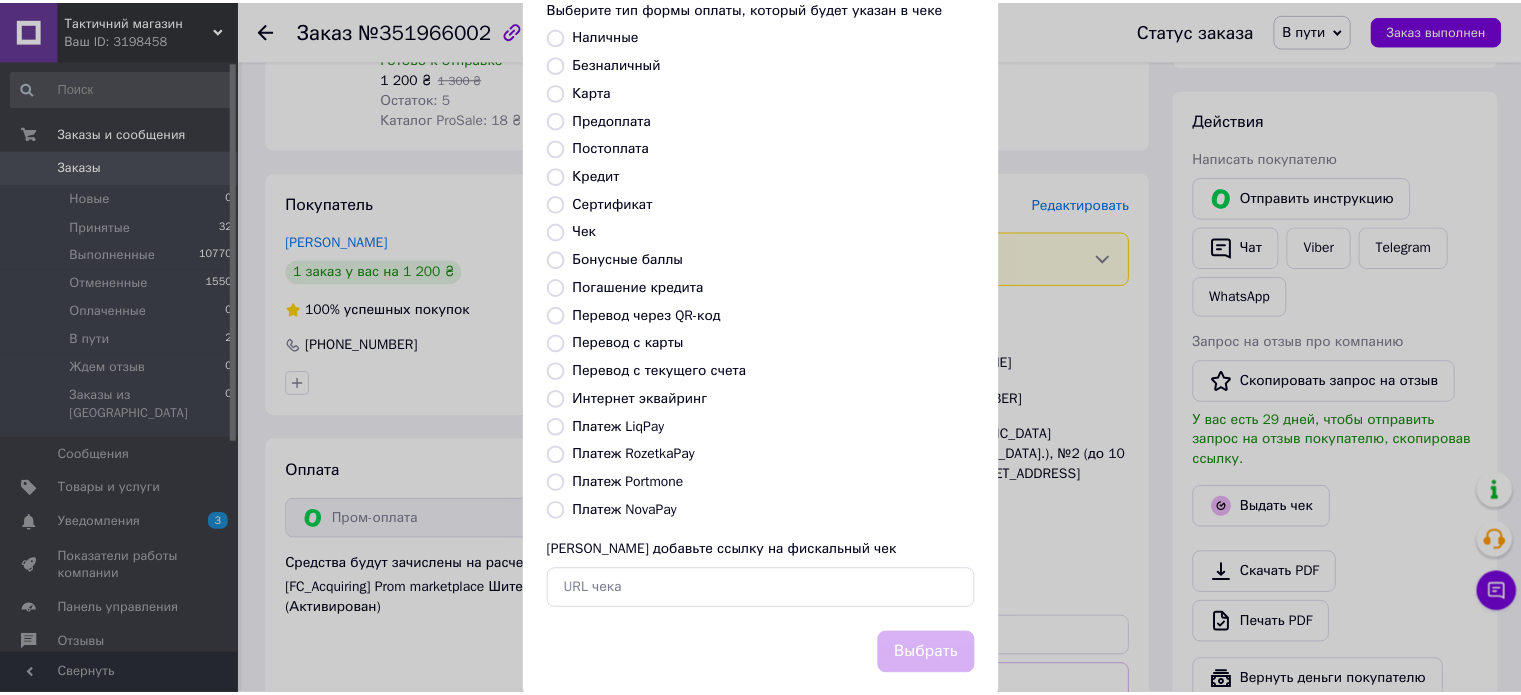 scroll, scrollTop: 163, scrollLeft: 0, axis: vertical 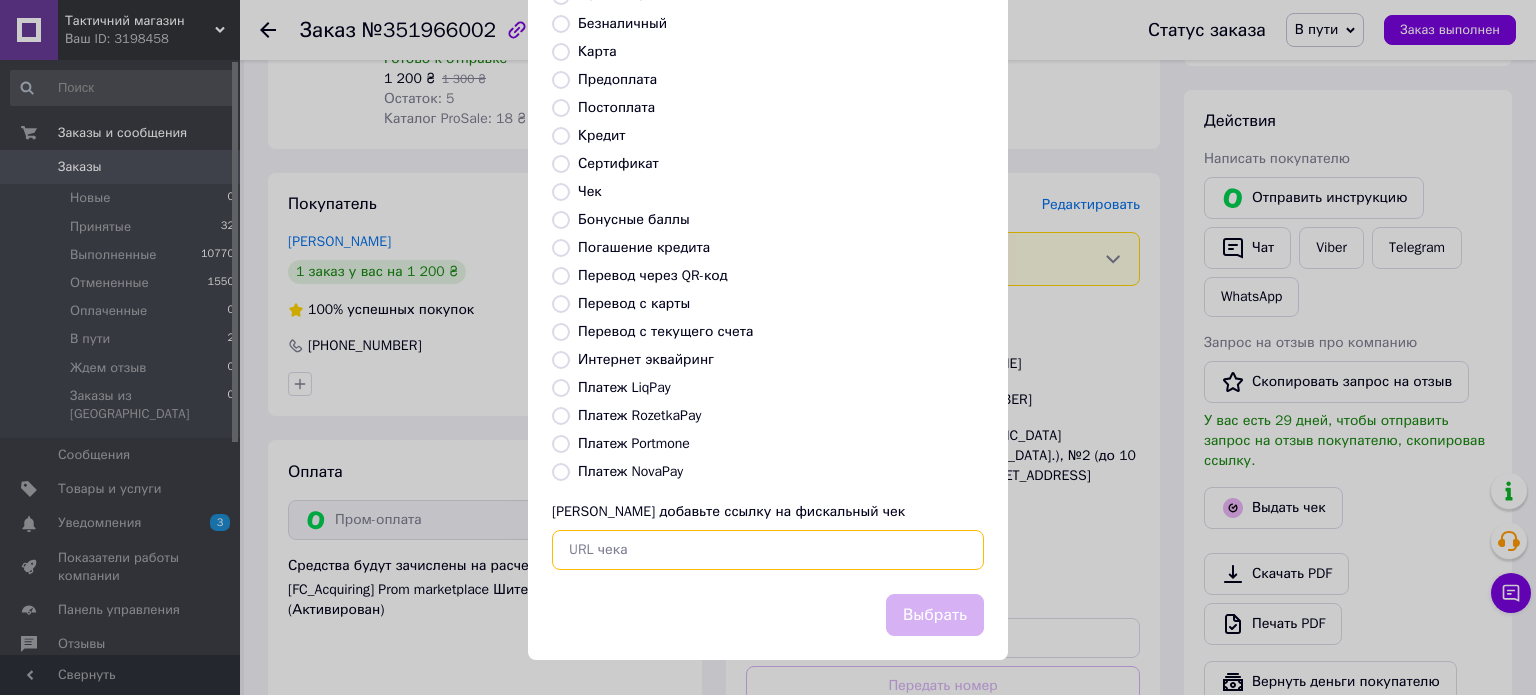 click at bounding box center [768, 550] 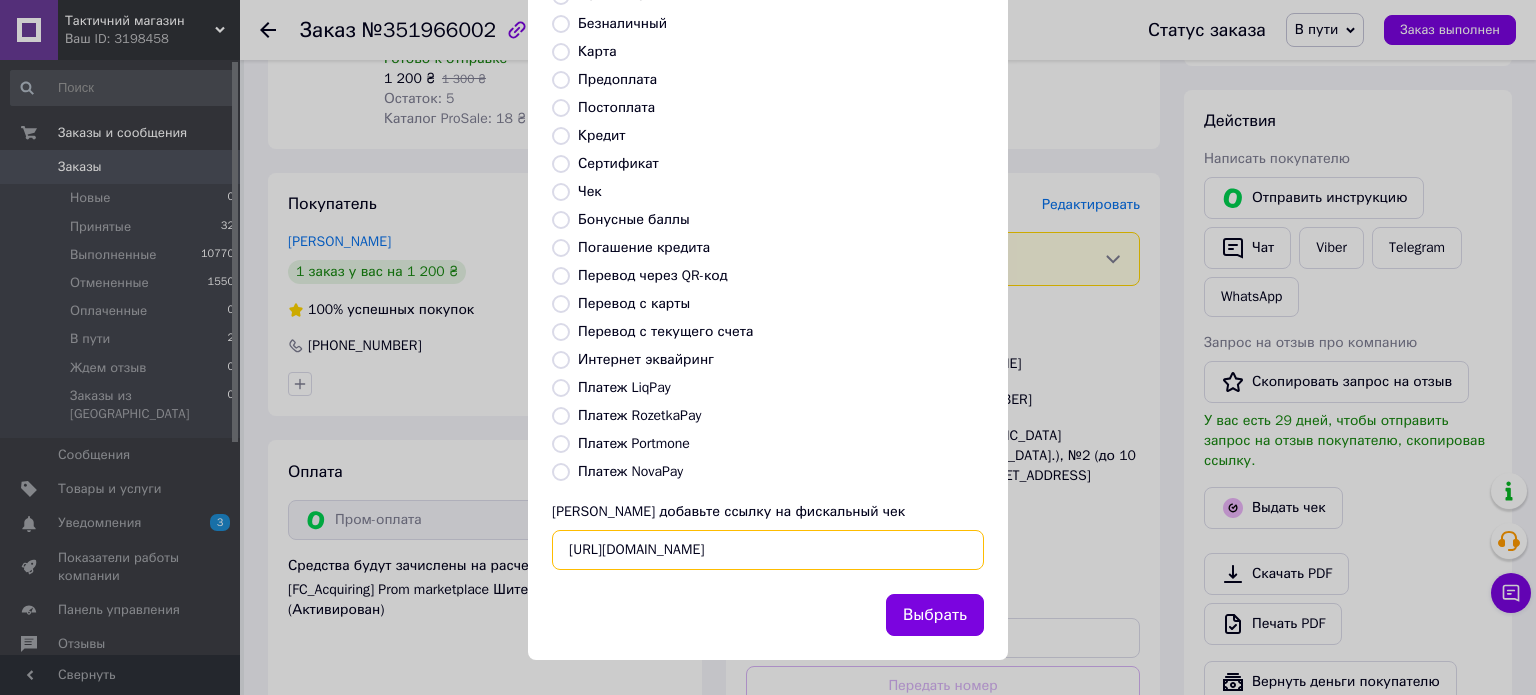 type on "https://kasa.vchasno.ua/check-viewer/3l3pAlED7l4" 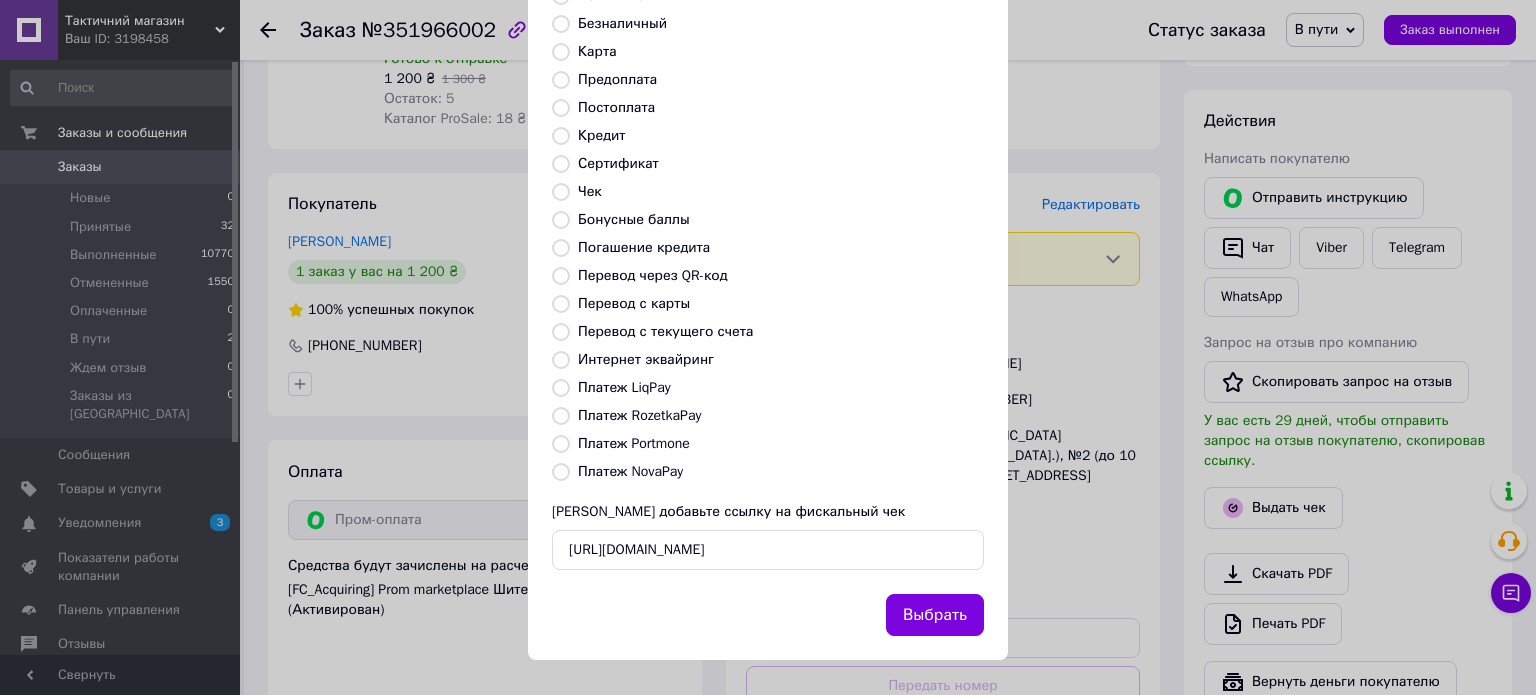 click on "Выбрать" at bounding box center (935, 615) 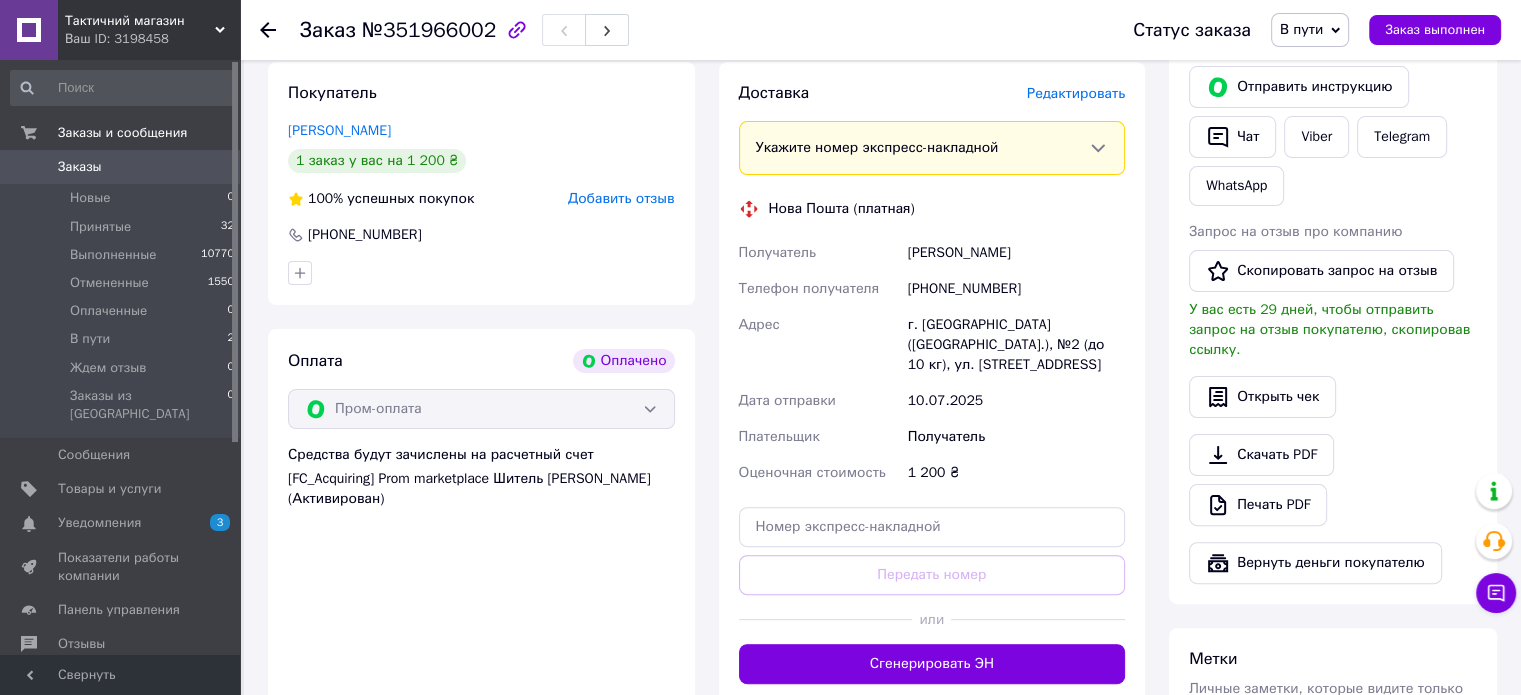 scroll, scrollTop: 500, scrollLeft: 0, axis: vertical 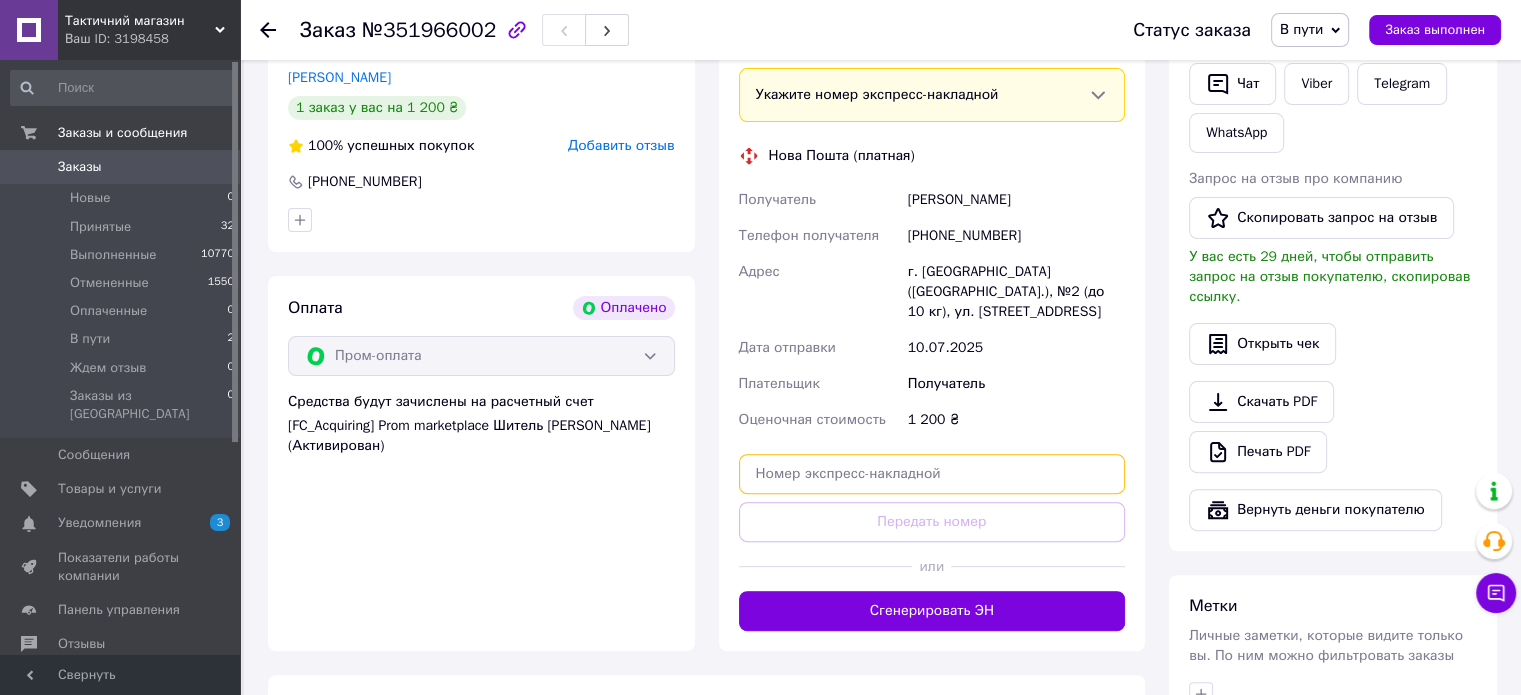 click at bounding box center [932, 474] 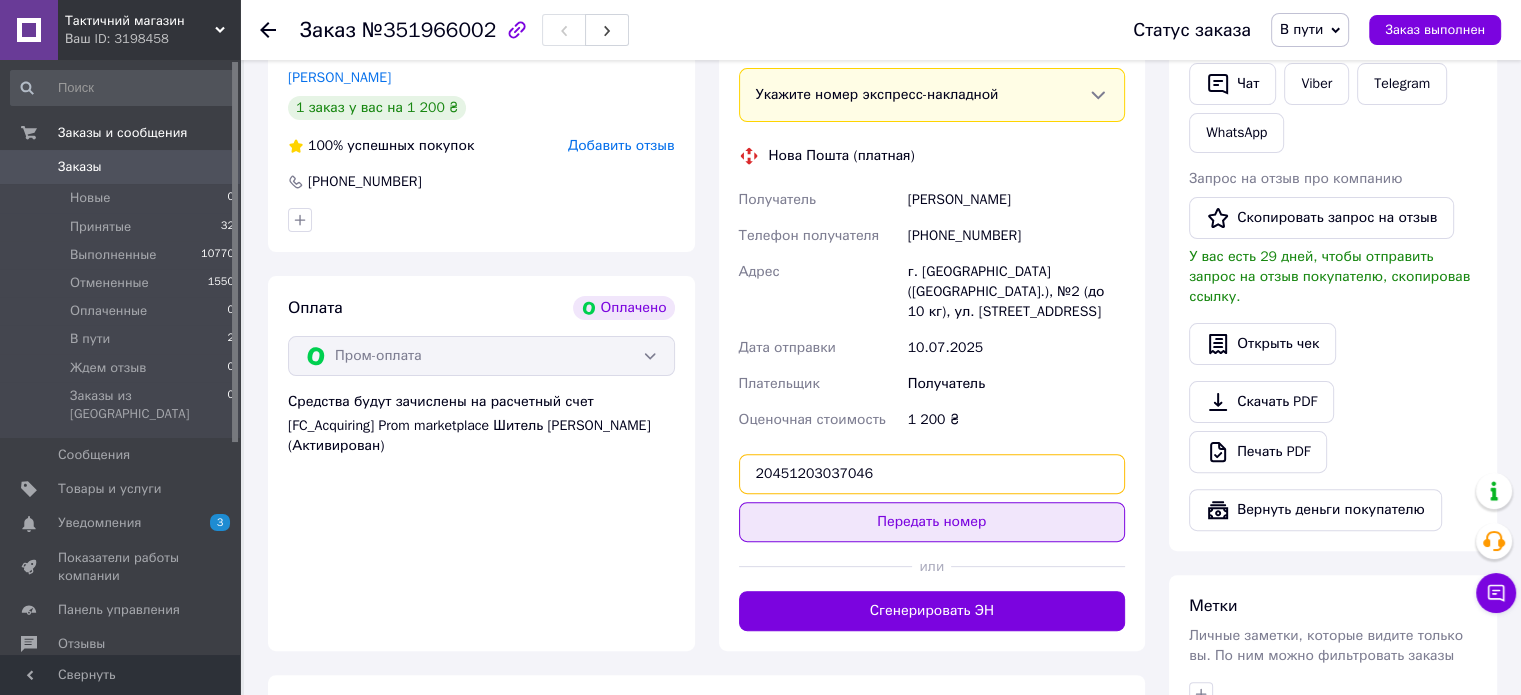type on "20451203037046" 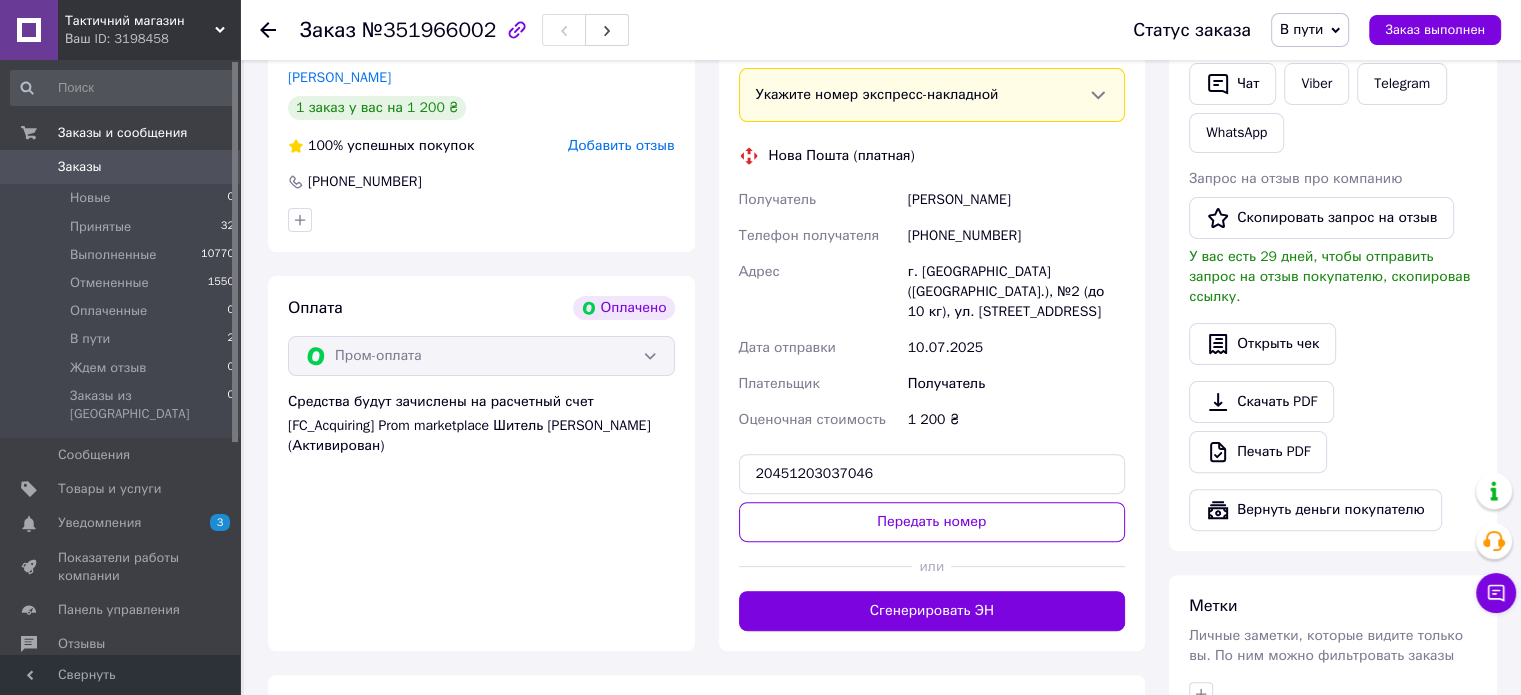 click on "Передать номер" at bounding box center [932, 522] 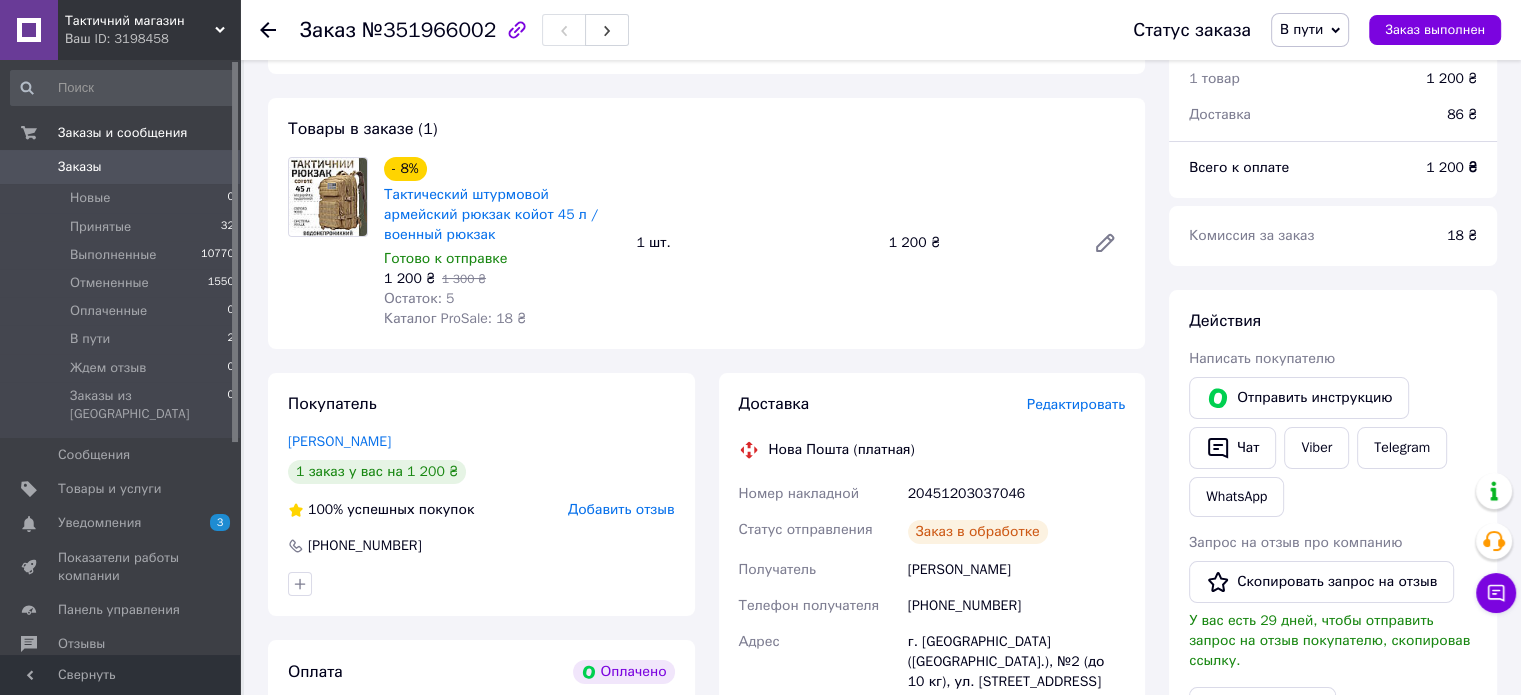 scroll, scrollTop: 100, scrollLeft: 0, axis: vertical 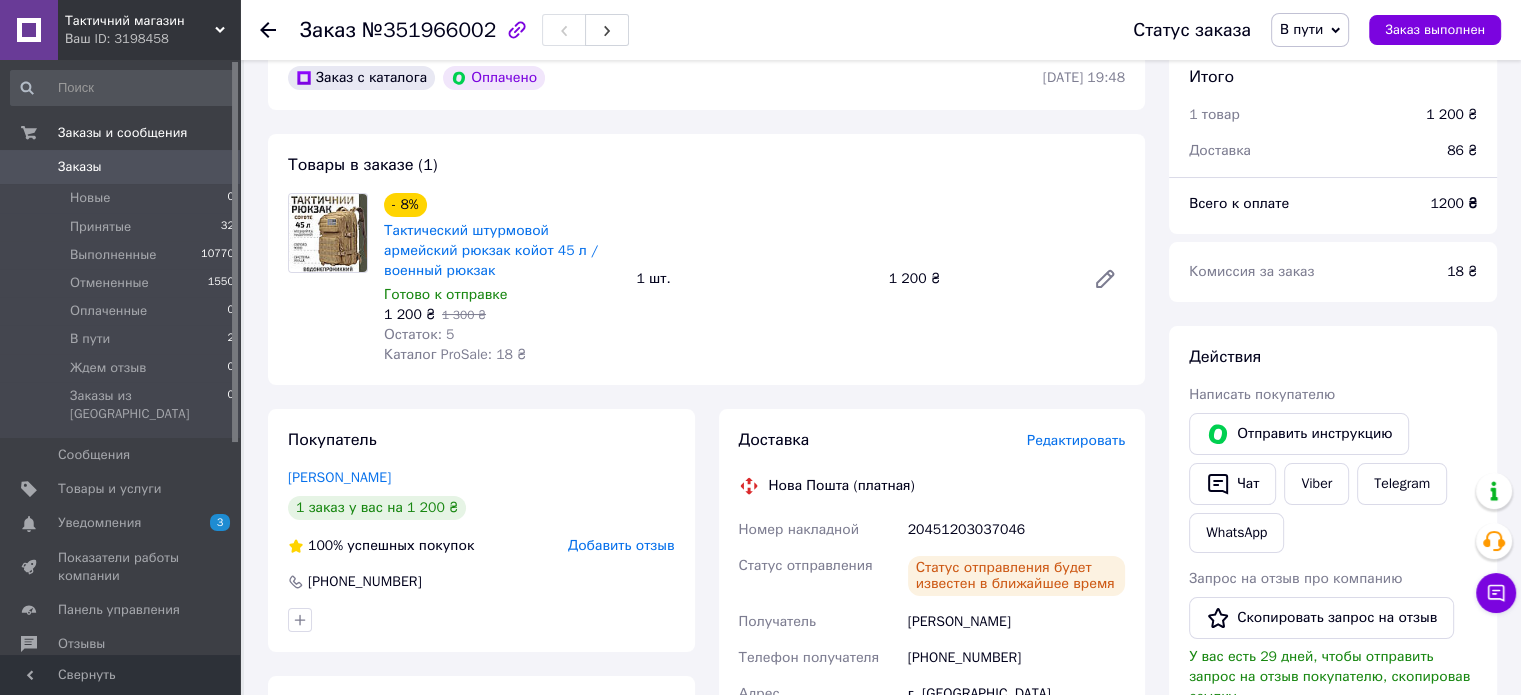 click on "В пути" at bounding box center [1301, 29] 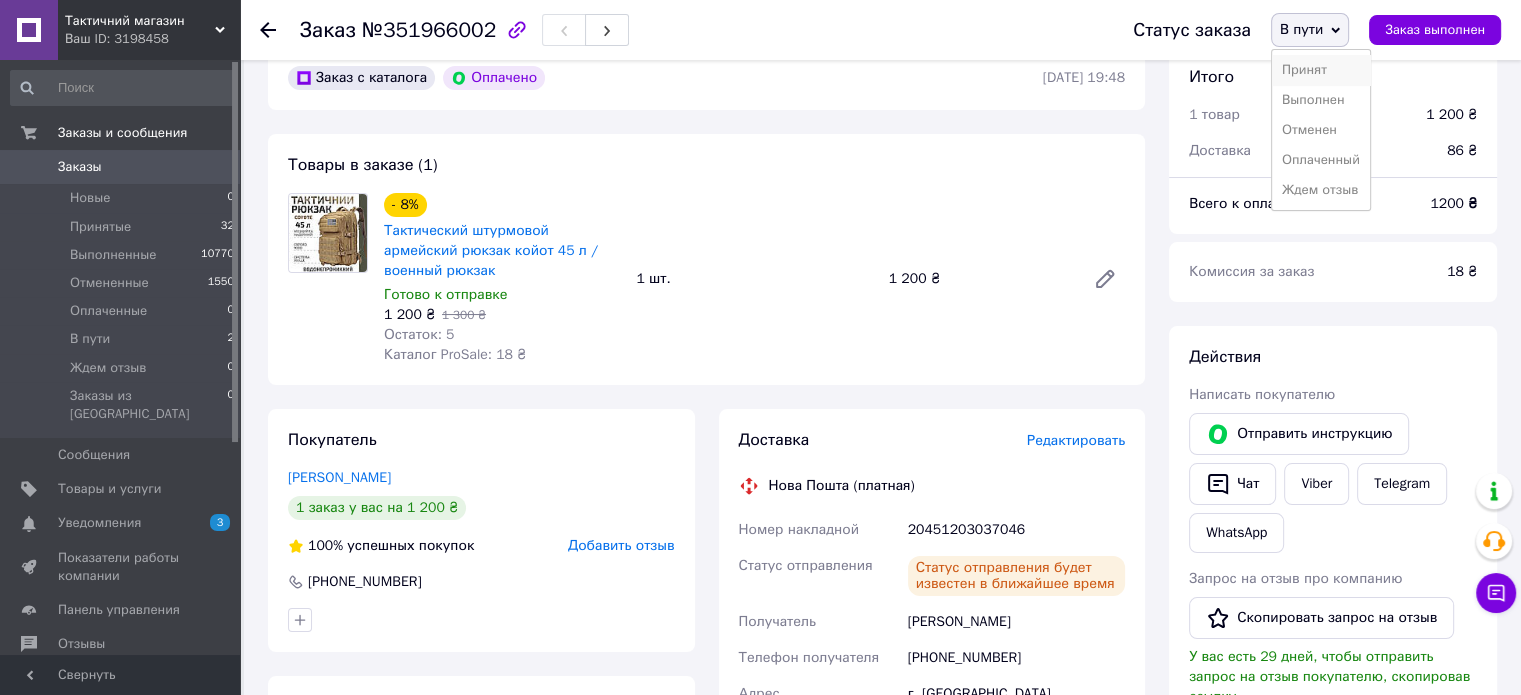 click on "Принят" at bounding box center [1321, 70] 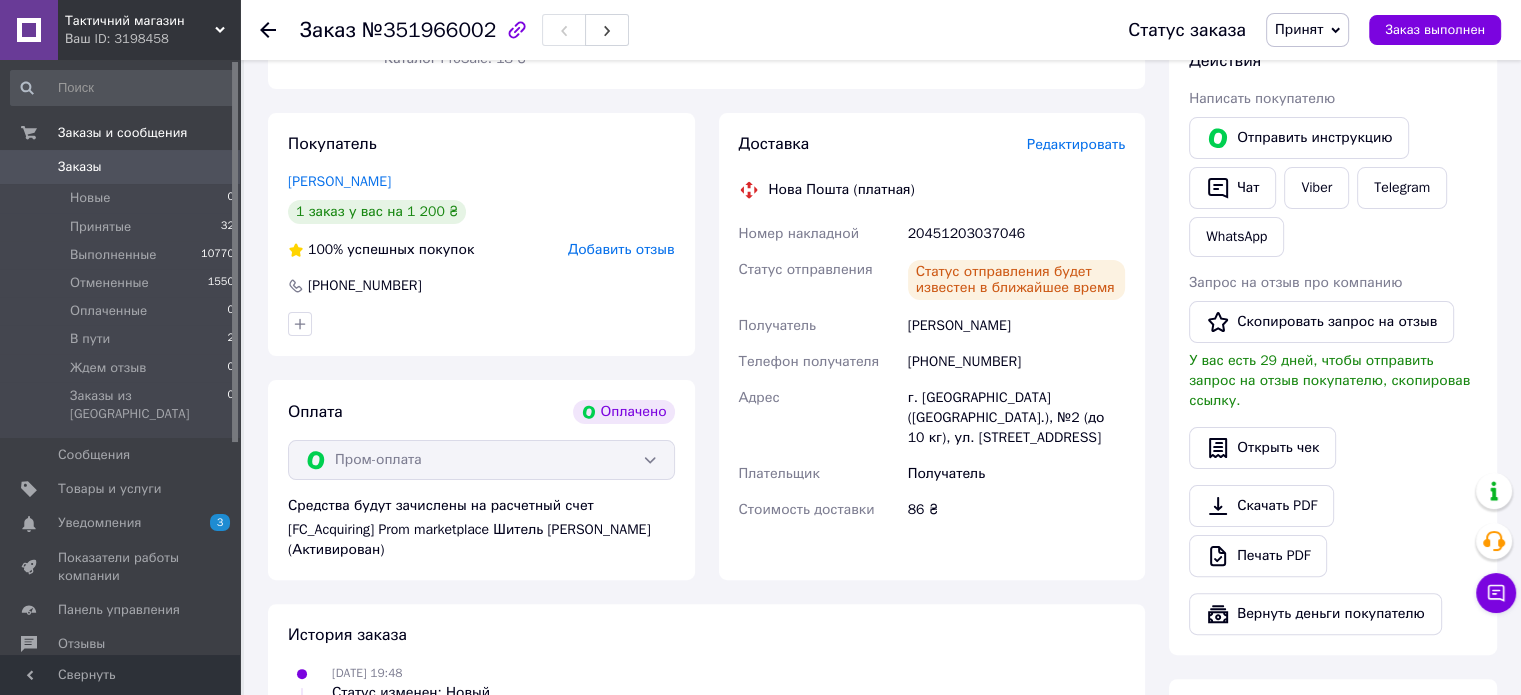 scroll, scrollTop: 400, scrollLeft: 0, axis: vertical 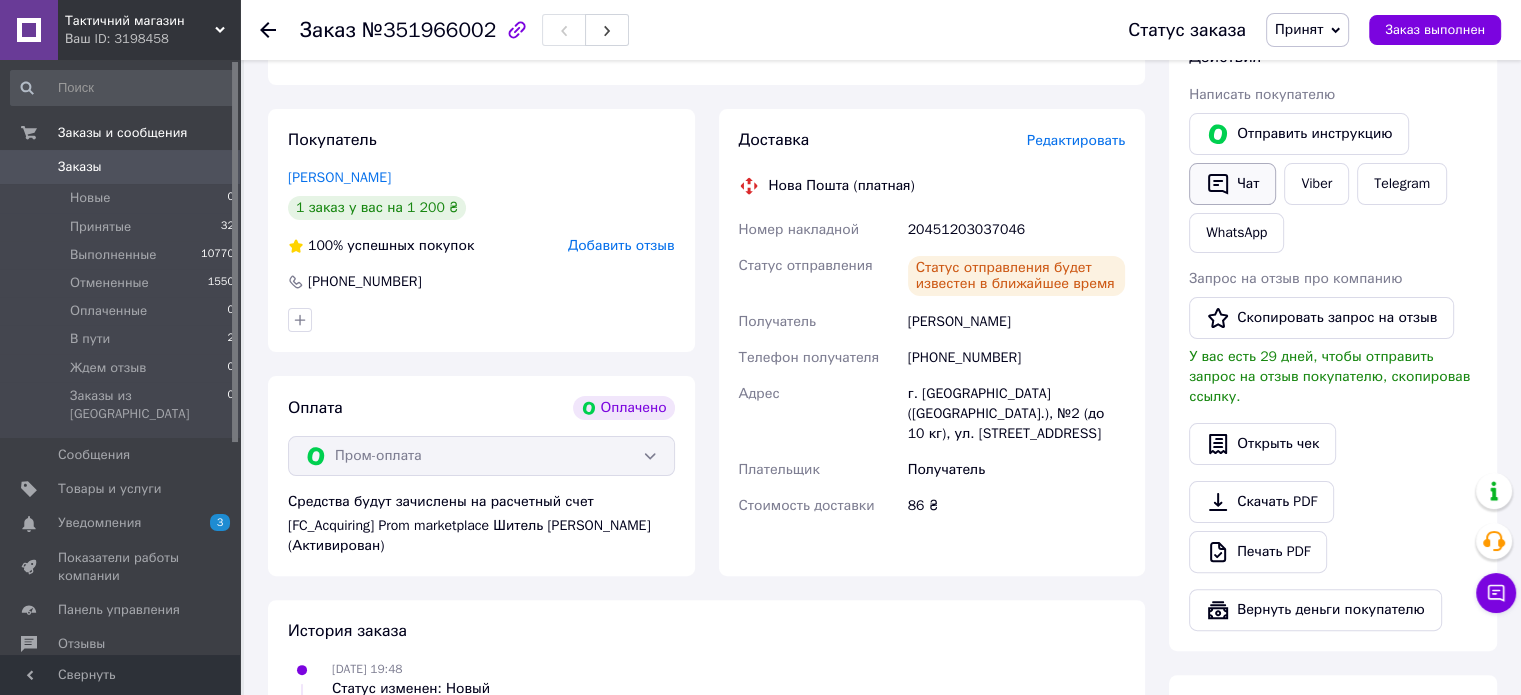 click on "Чат" at bounding box center (1232, 184) 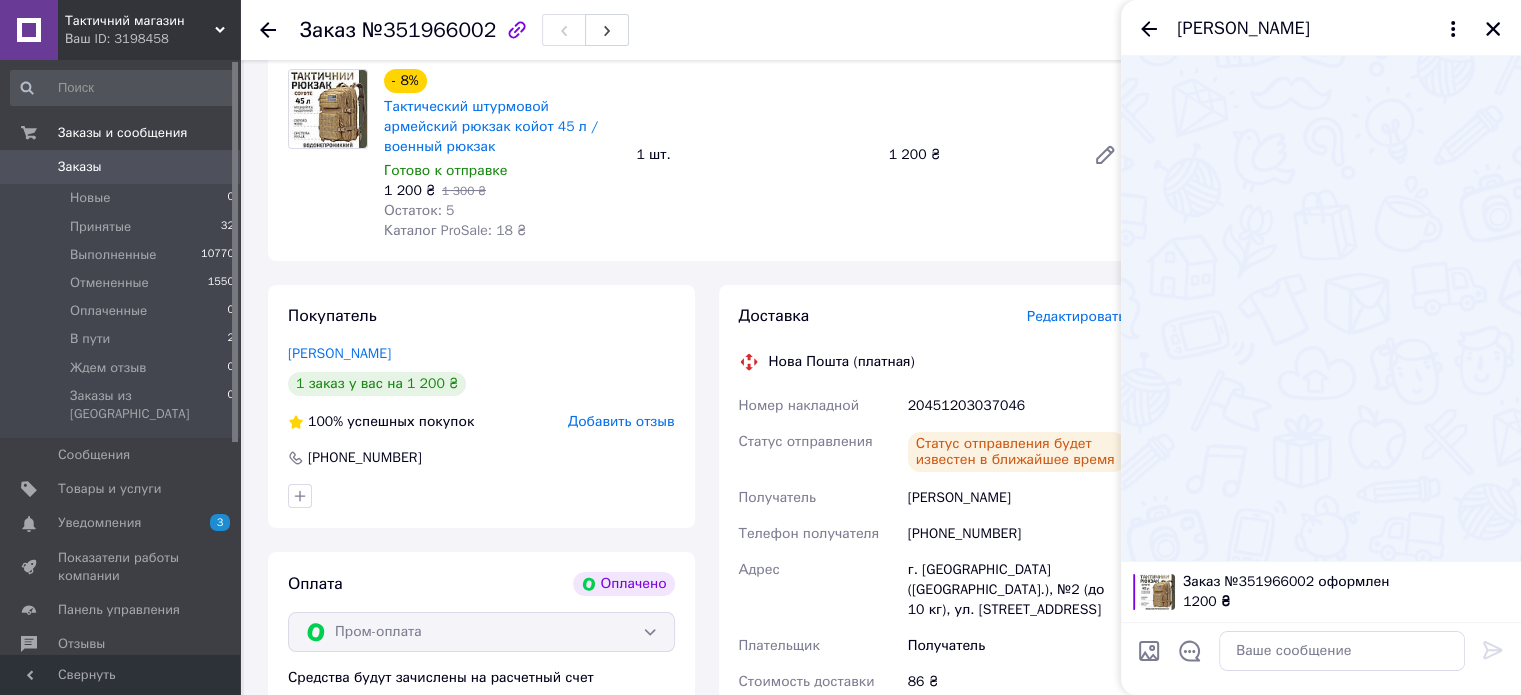 scroll, scrollTop: 200, scrollLeft: 0, axis: vertical 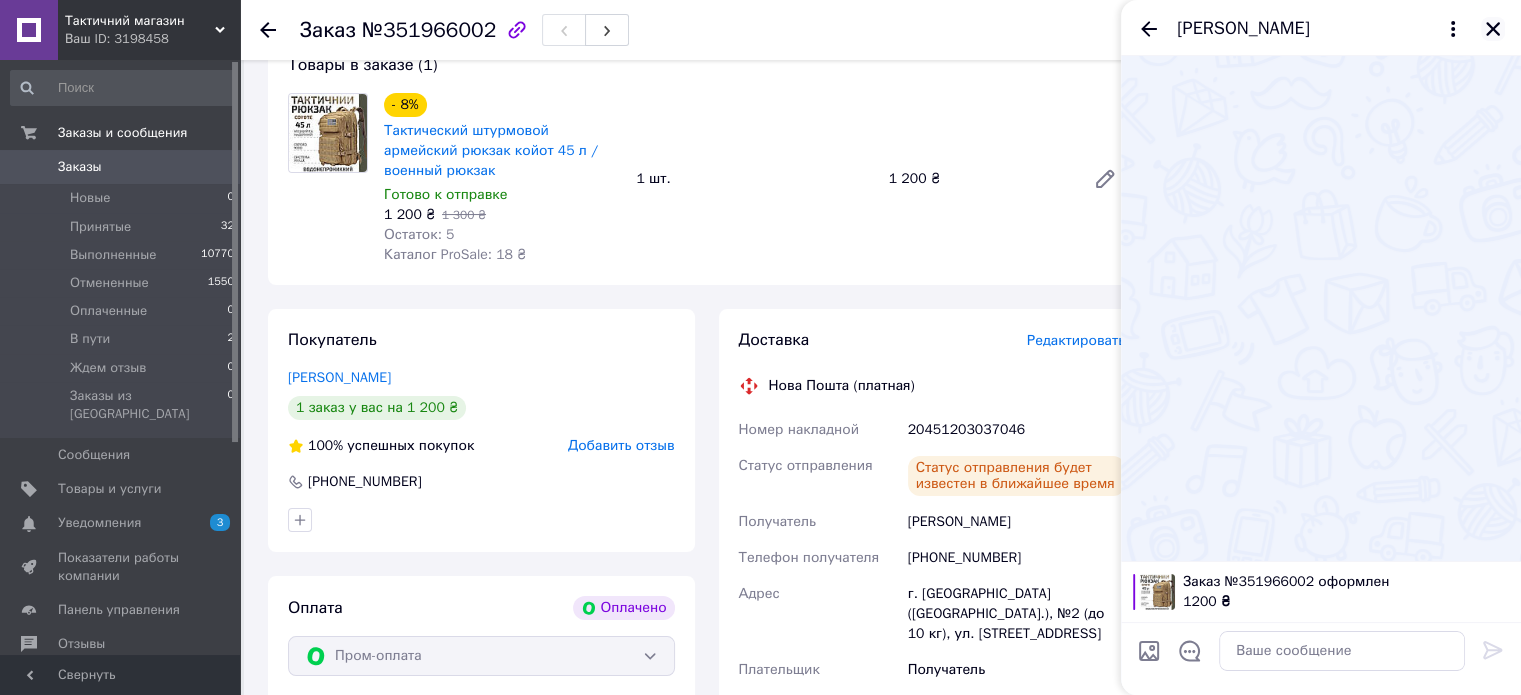 click at bounding box center (1493, 29) 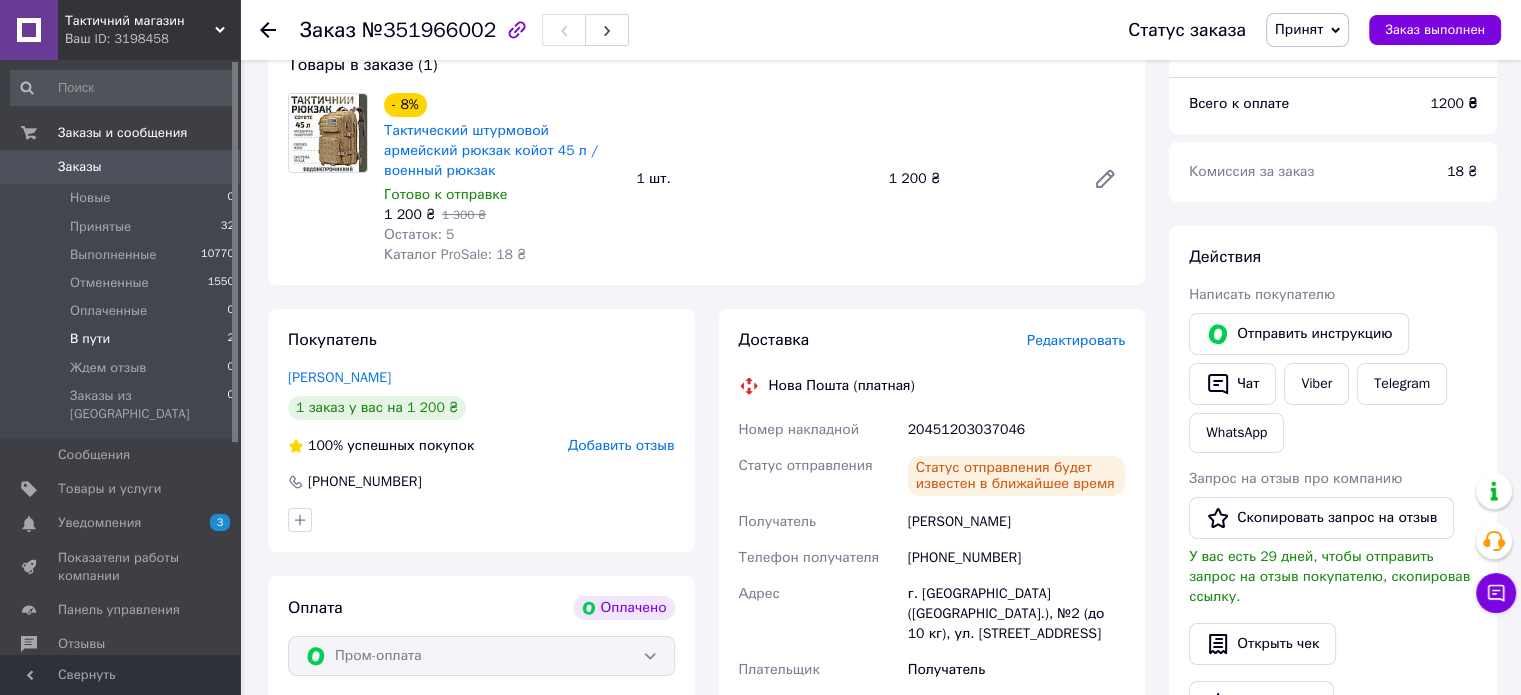 click on "В пути" at bounding box center [90, 339] 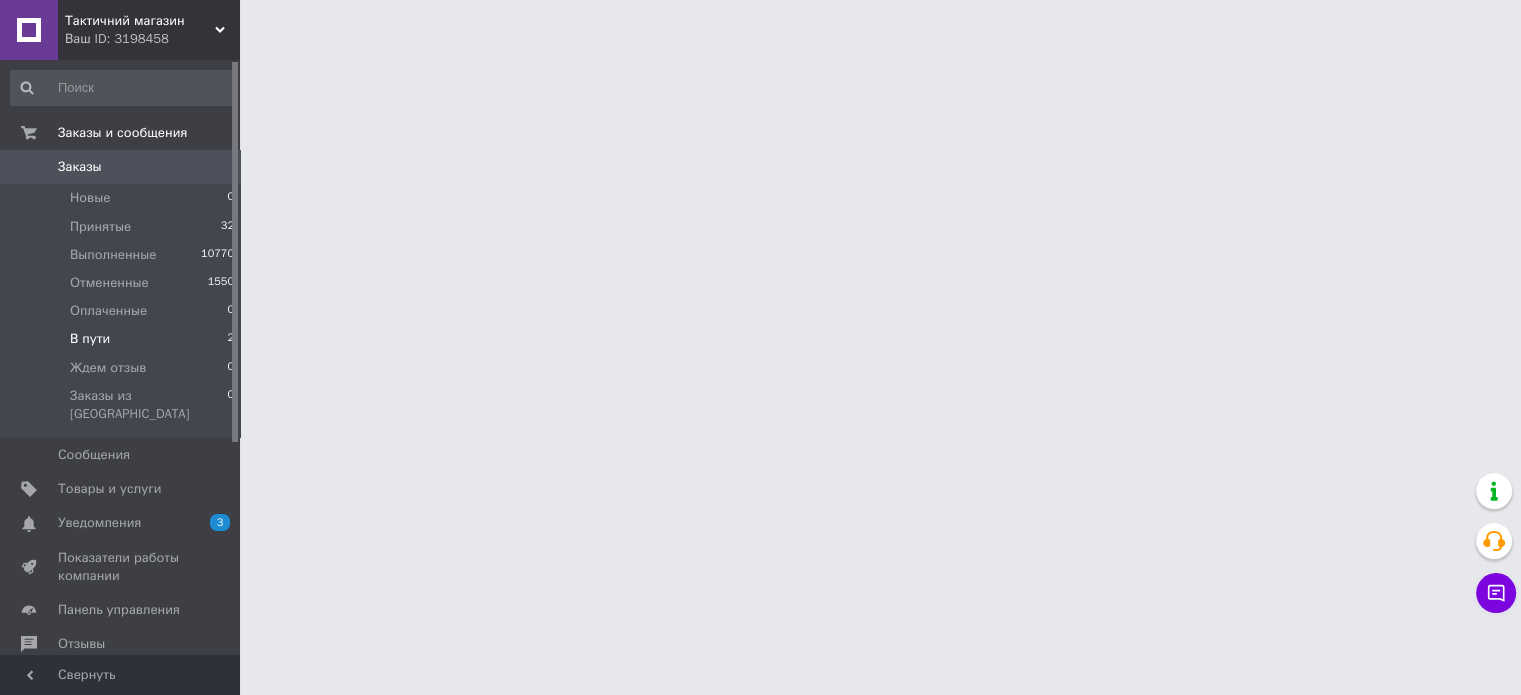scroll, scrollTop: 0, scrollLeft: 0, axis: both 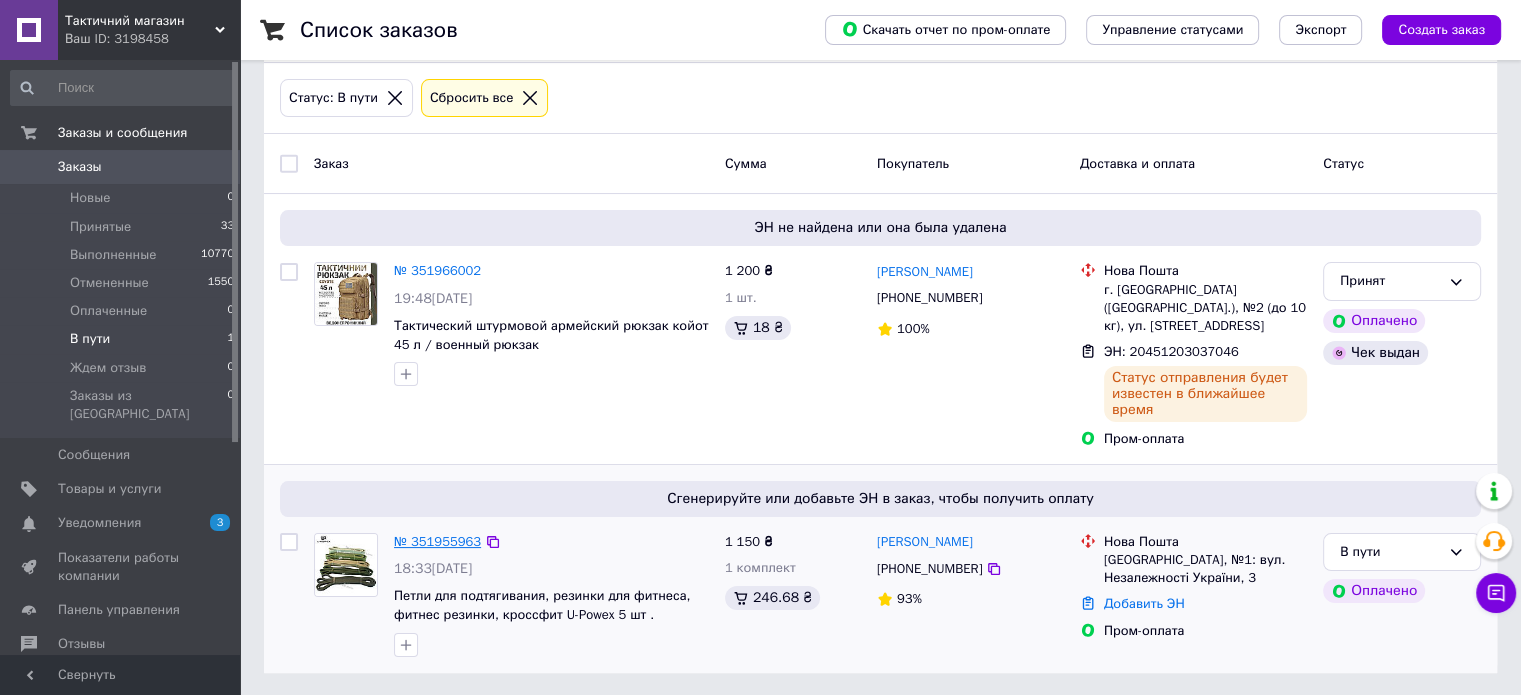 click on "№ 351955963" at bounding box center (437, 541) 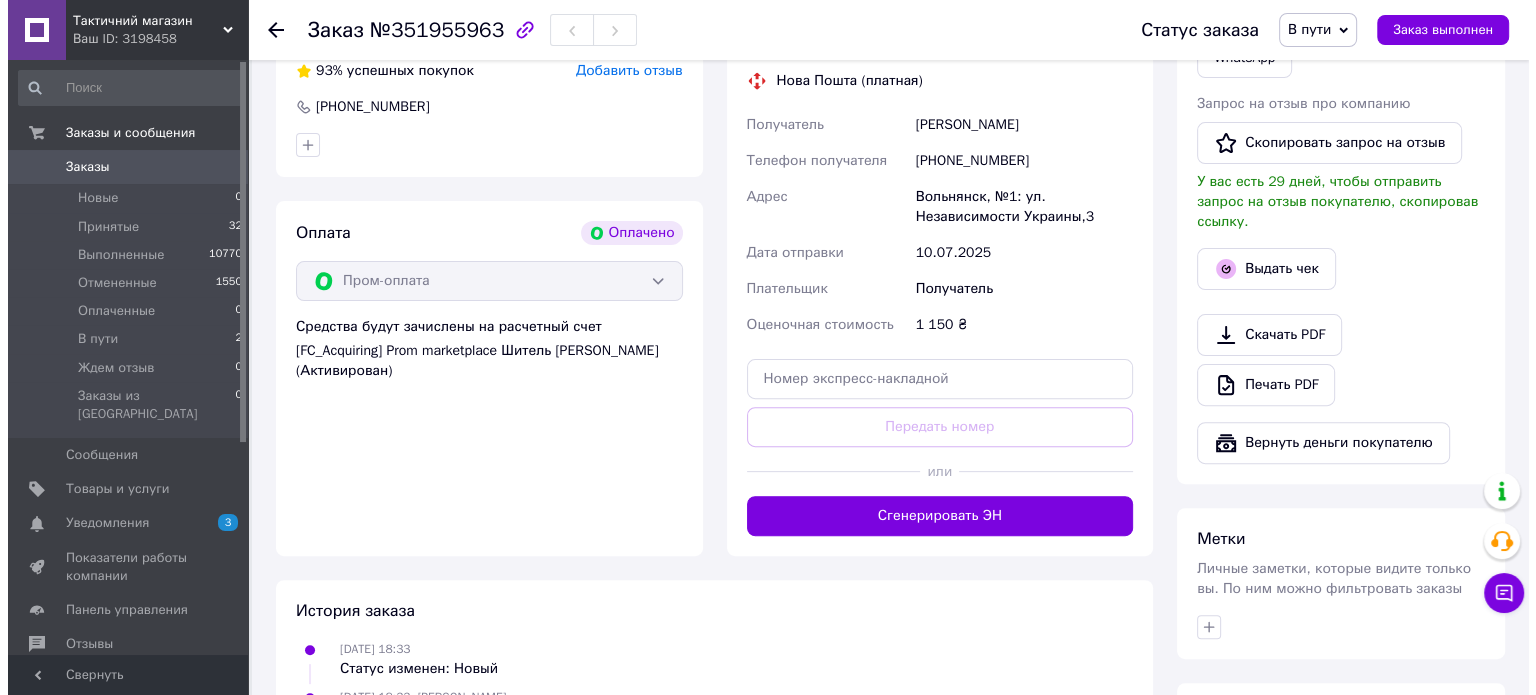 scroll, scrollTop: 595, scrollLeft: 0, axis: vertical 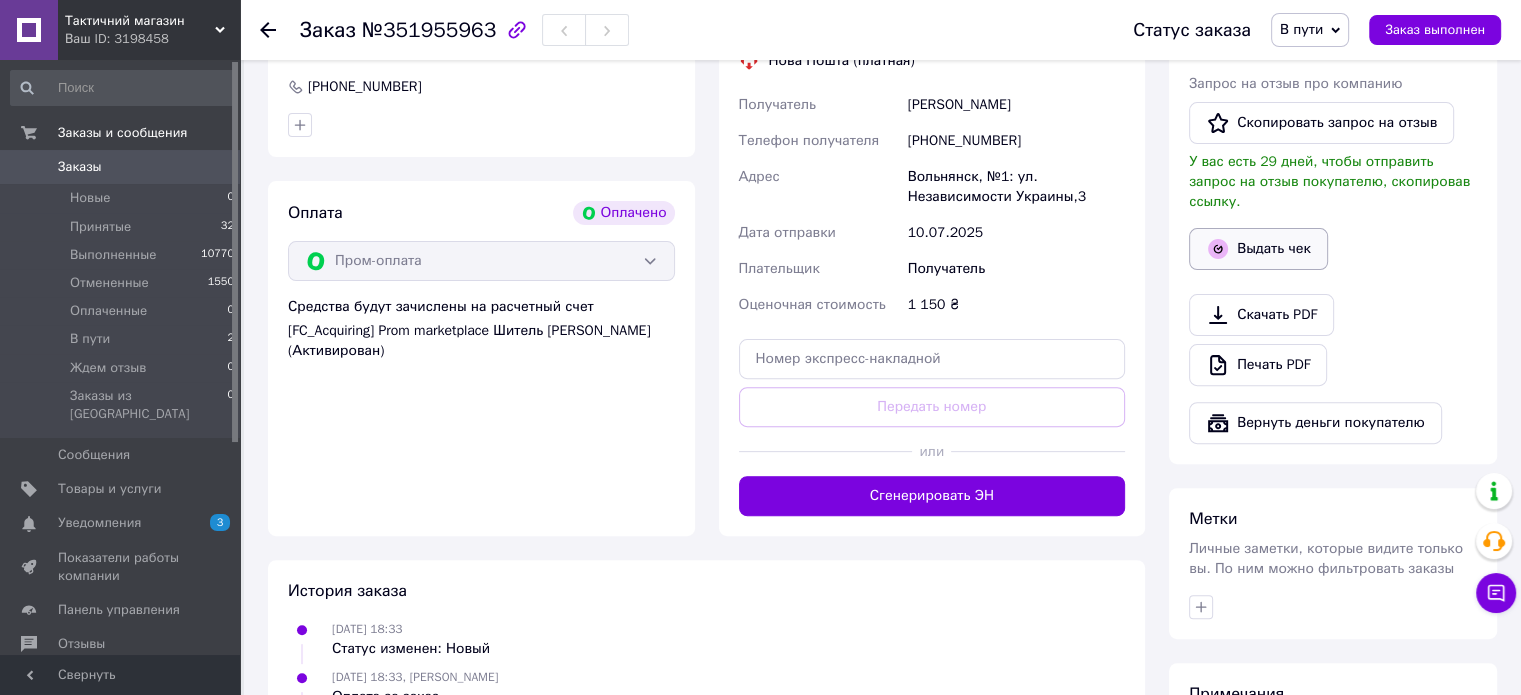 click on "Выдать чек" at bounding box center (1258, 249) 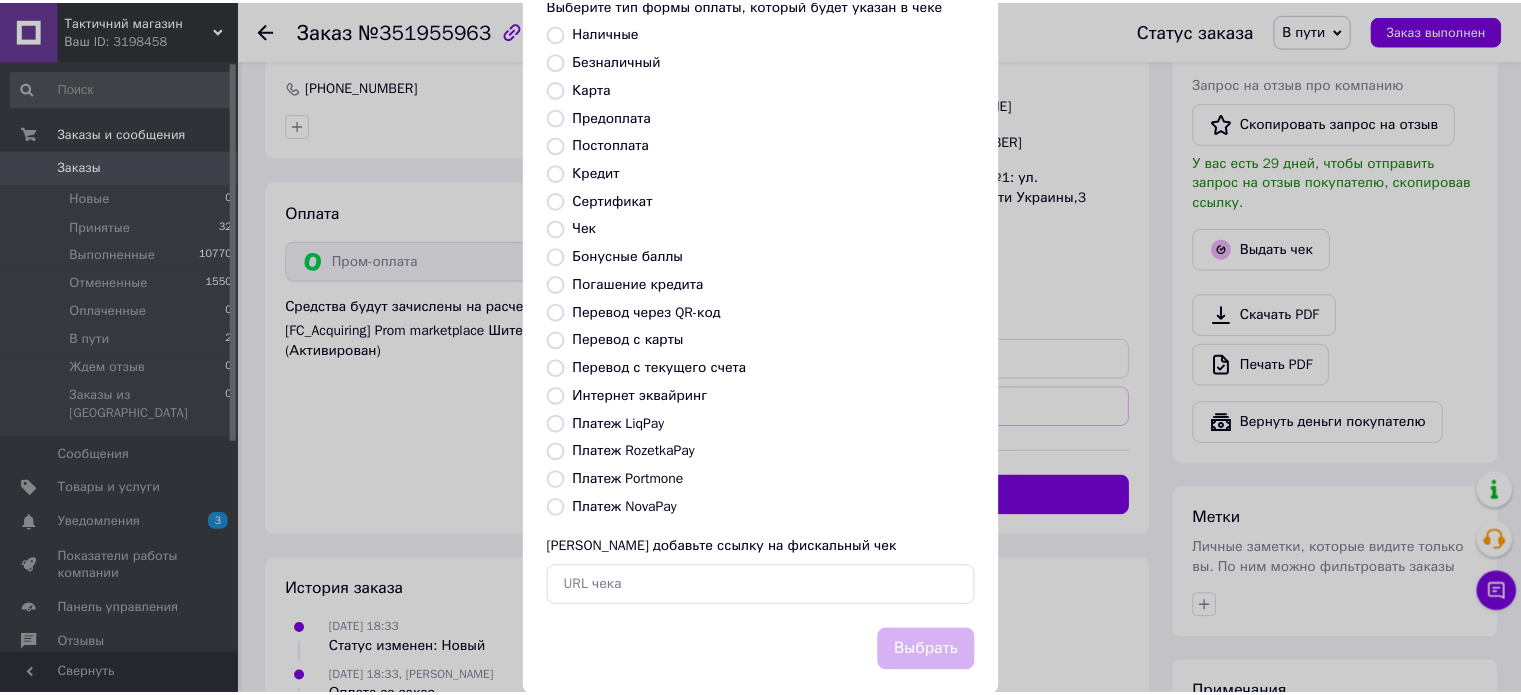 scroll, scrollTop: 163, scrollLeft: 0, axis: vertical 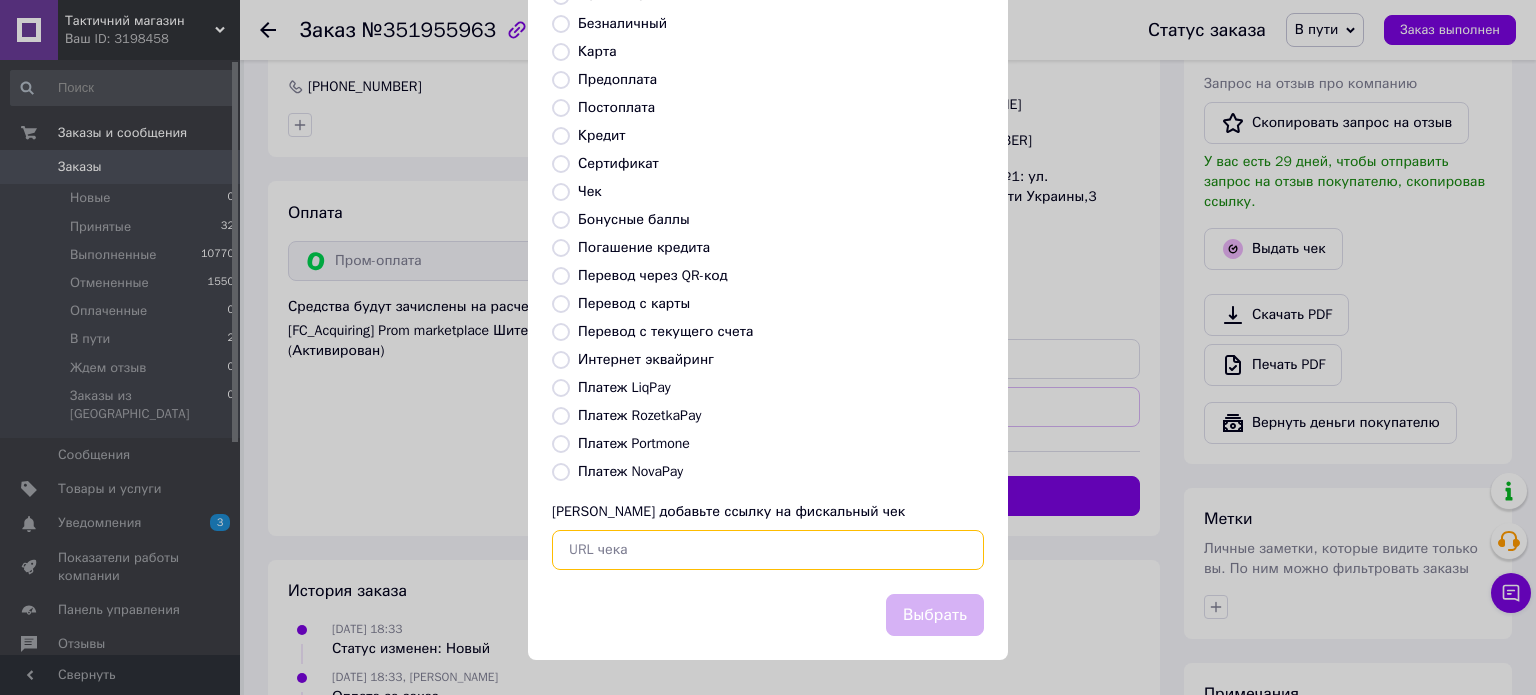 click at bounding box center (768, 550) 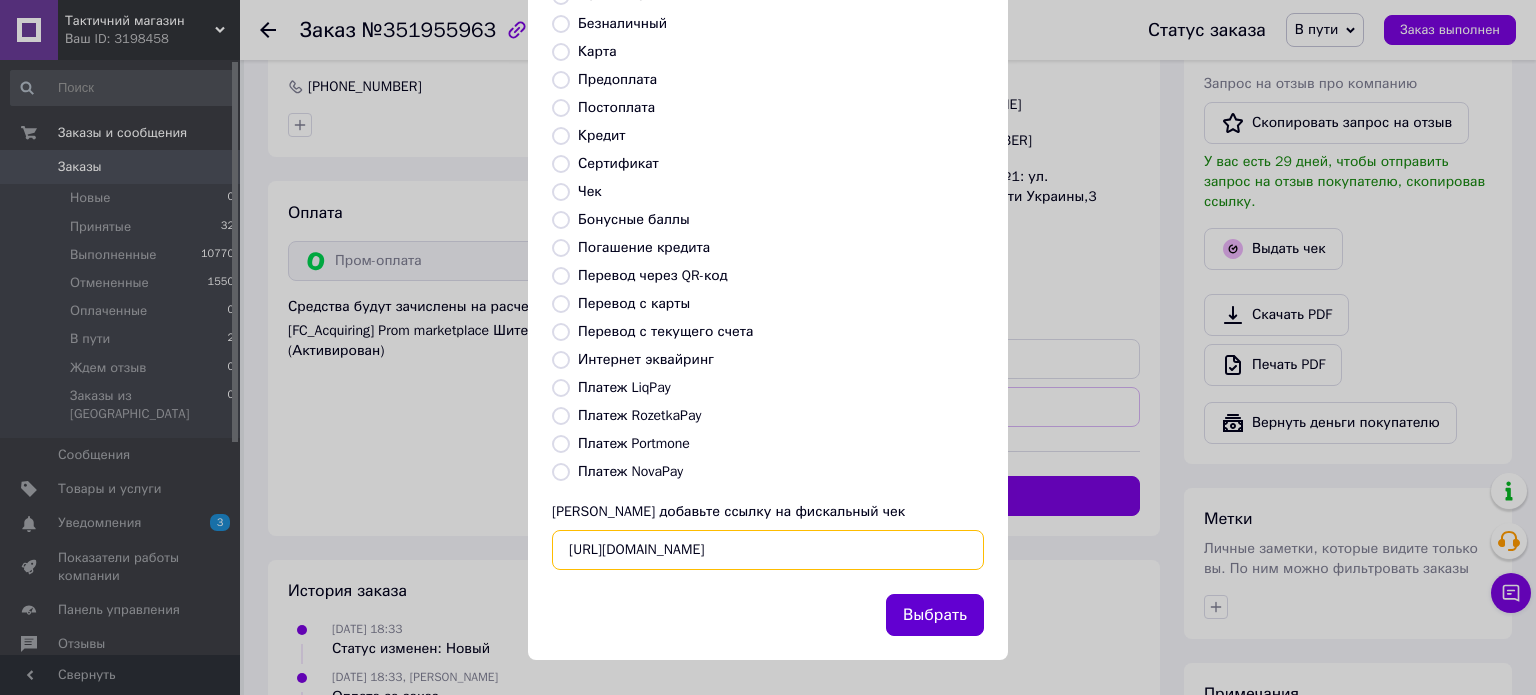 type on "https://kasa.vchasno.ua/check-viewer/rLlP_LcGNX0" 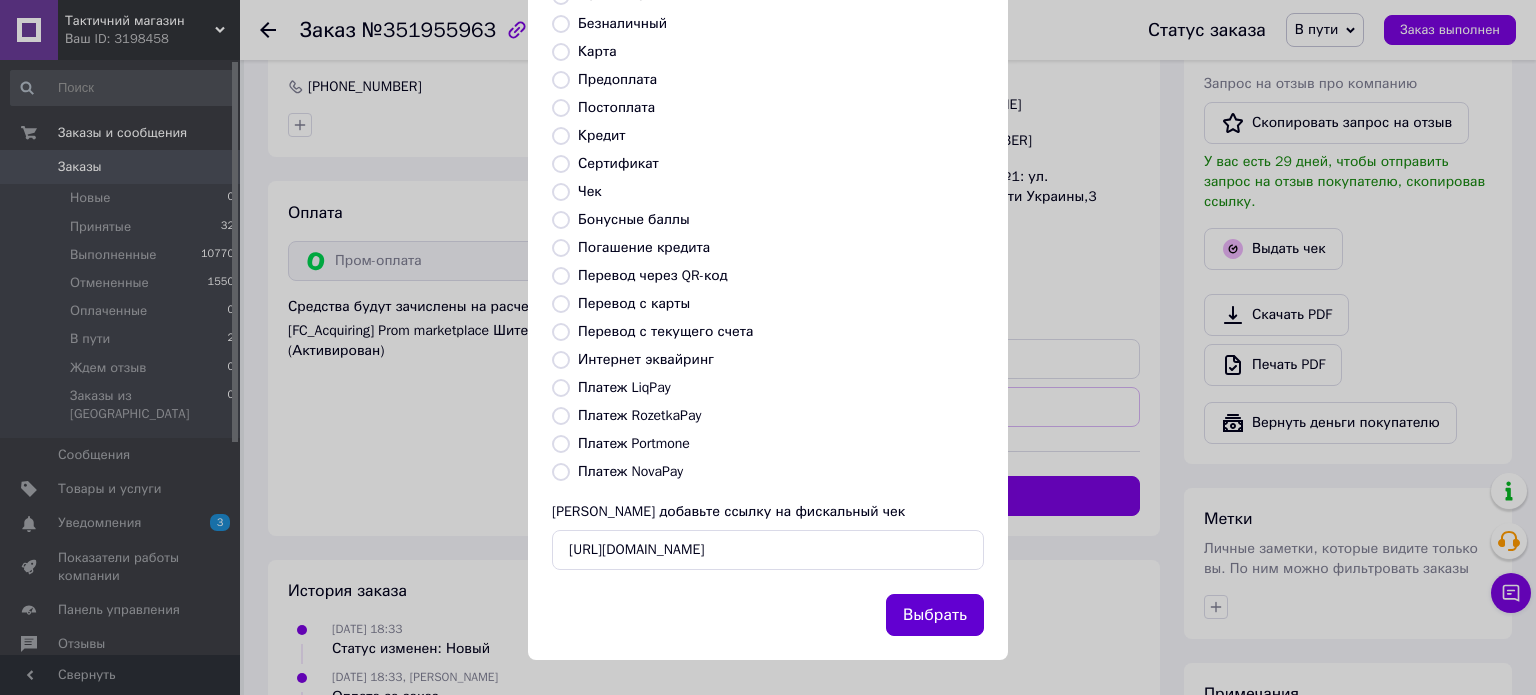 click on "Выбрать" at bounding box center (935, 615) 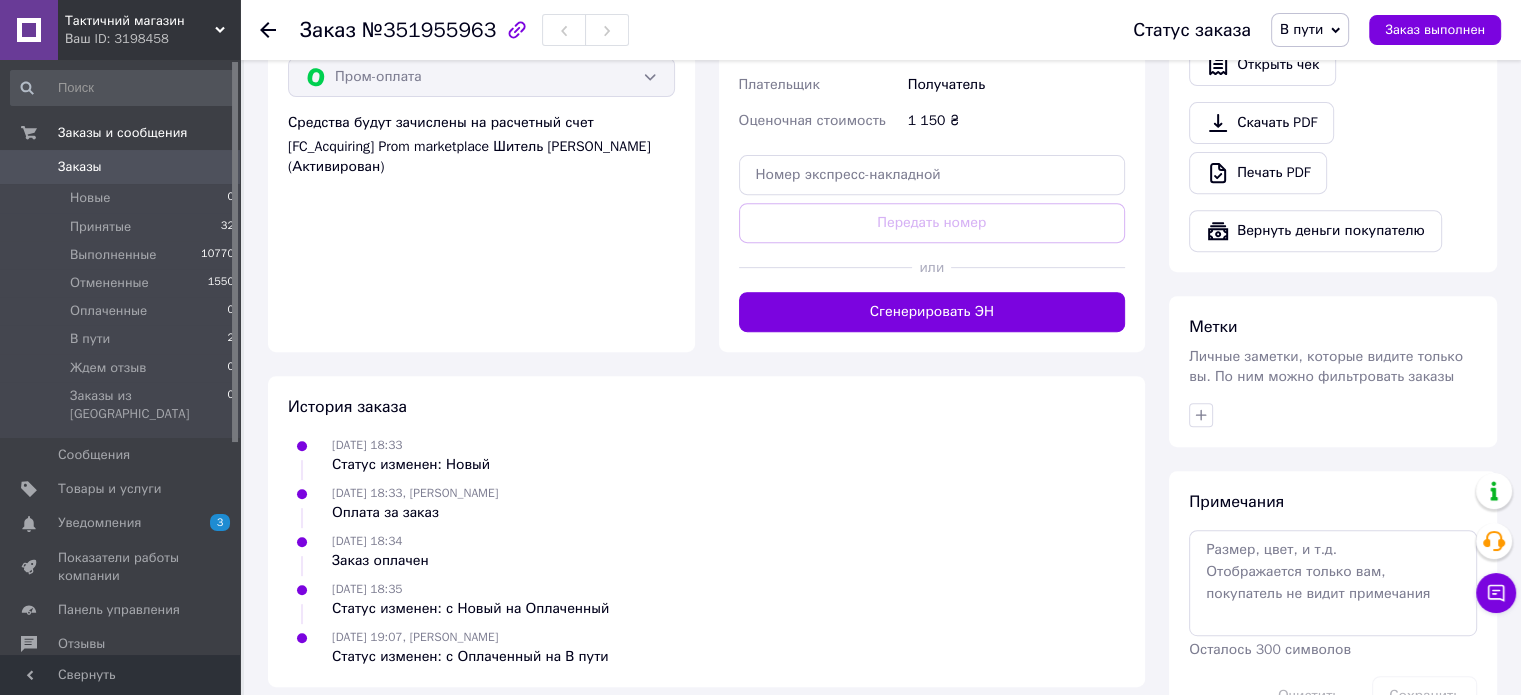 scroll, scrollTop: 800, scrollLeft: 0, axis: vertical 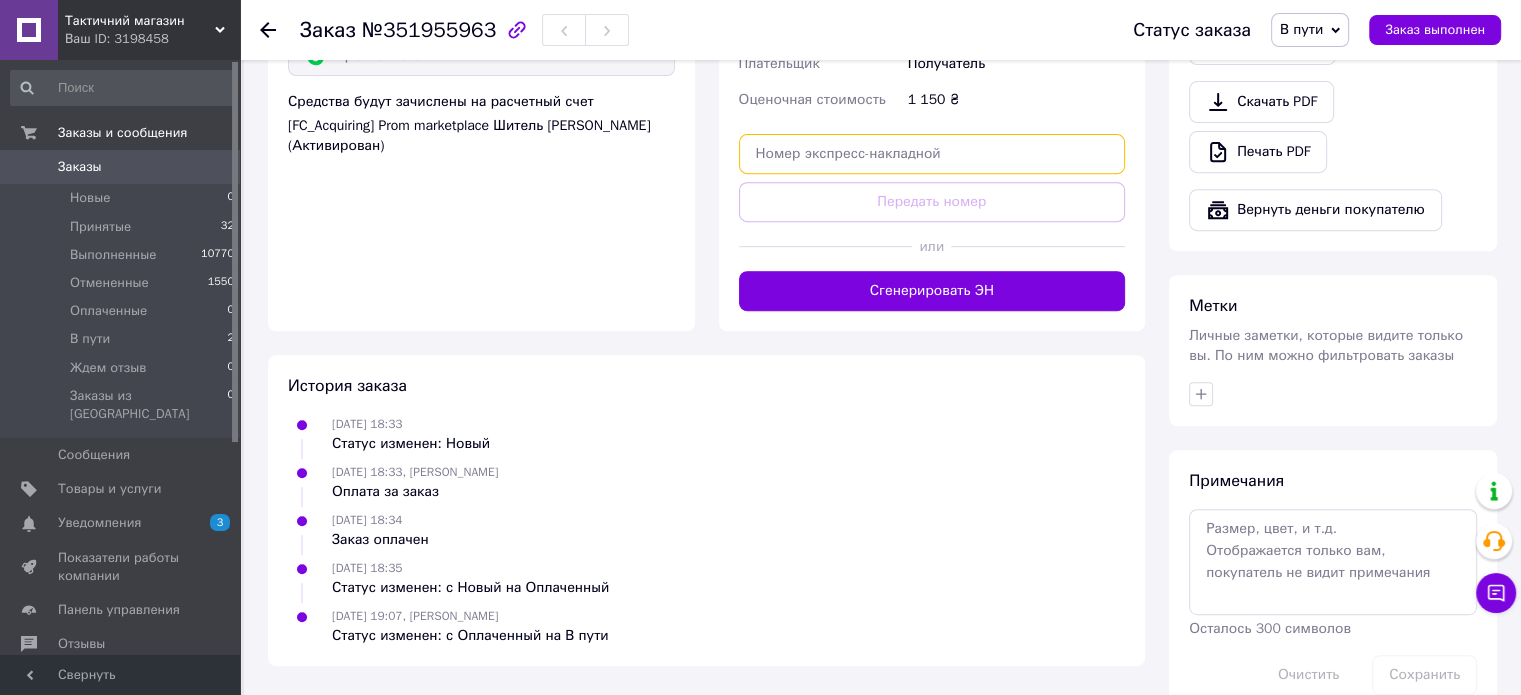 click at bounding box center [932, 154] 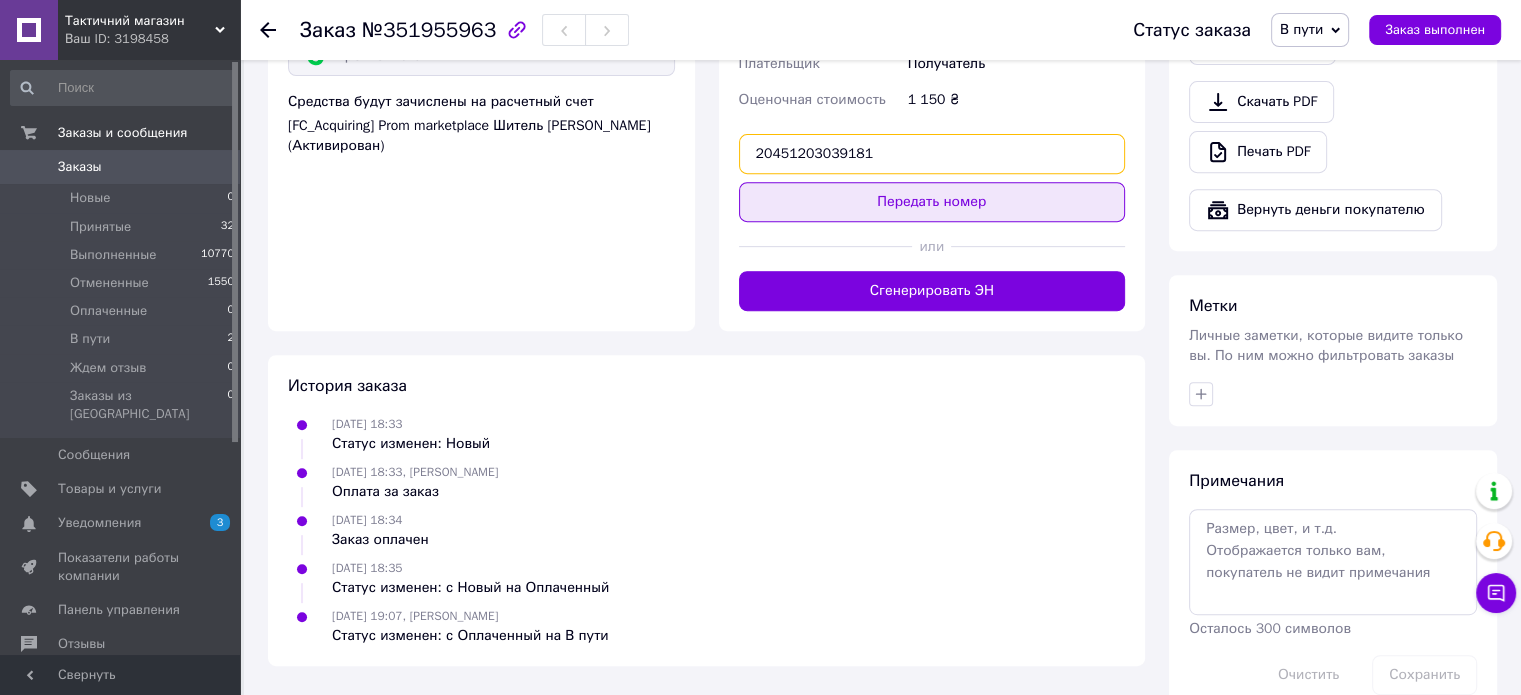 type on "20451203039181" 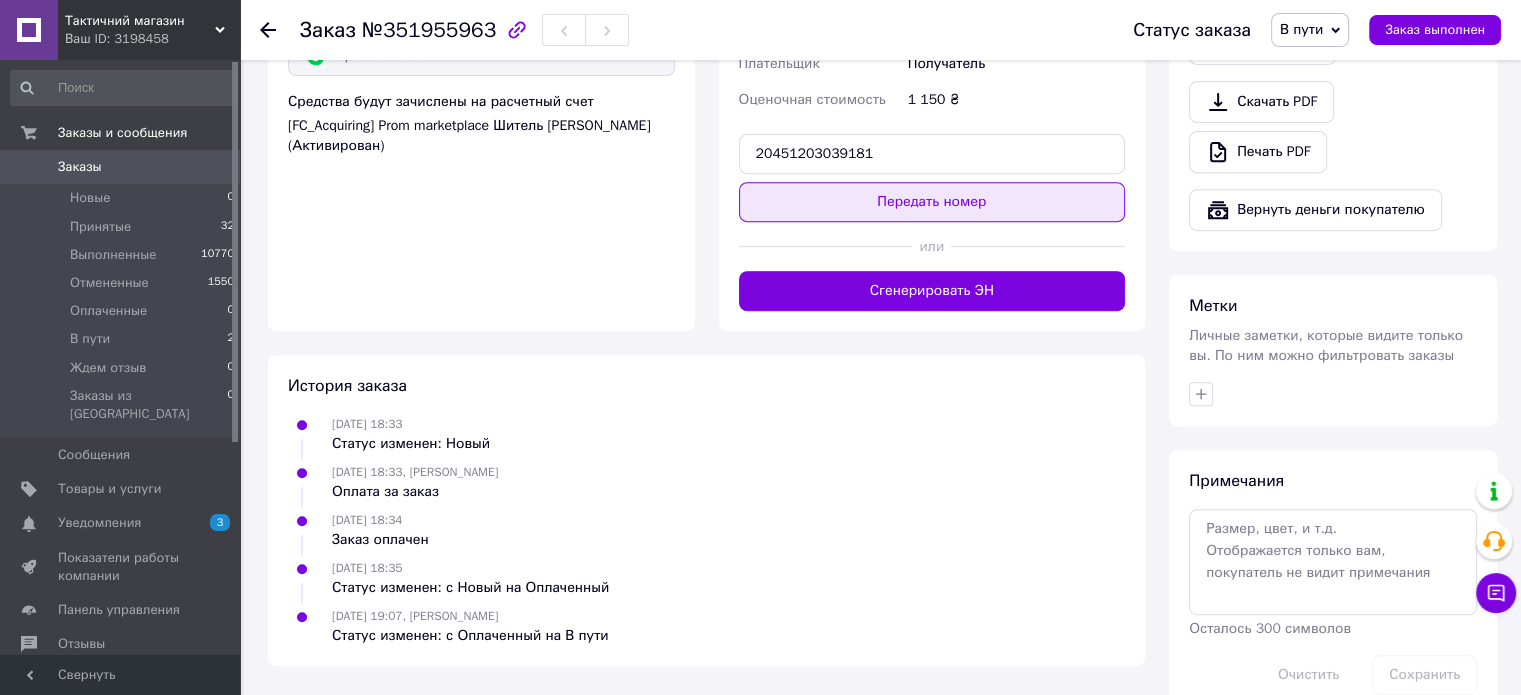 click on "Передать номер" at bounding box center (932, 202) 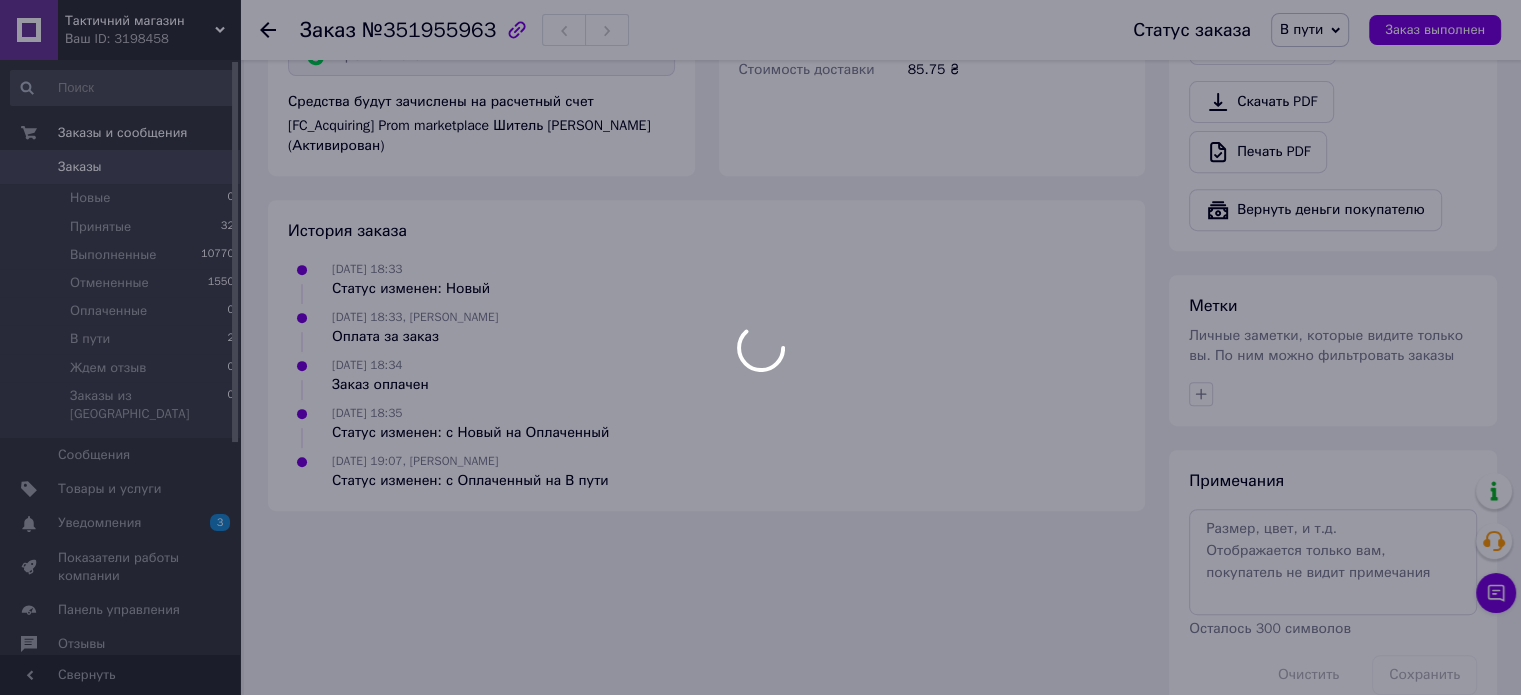 click at bounding box center [760, 347] 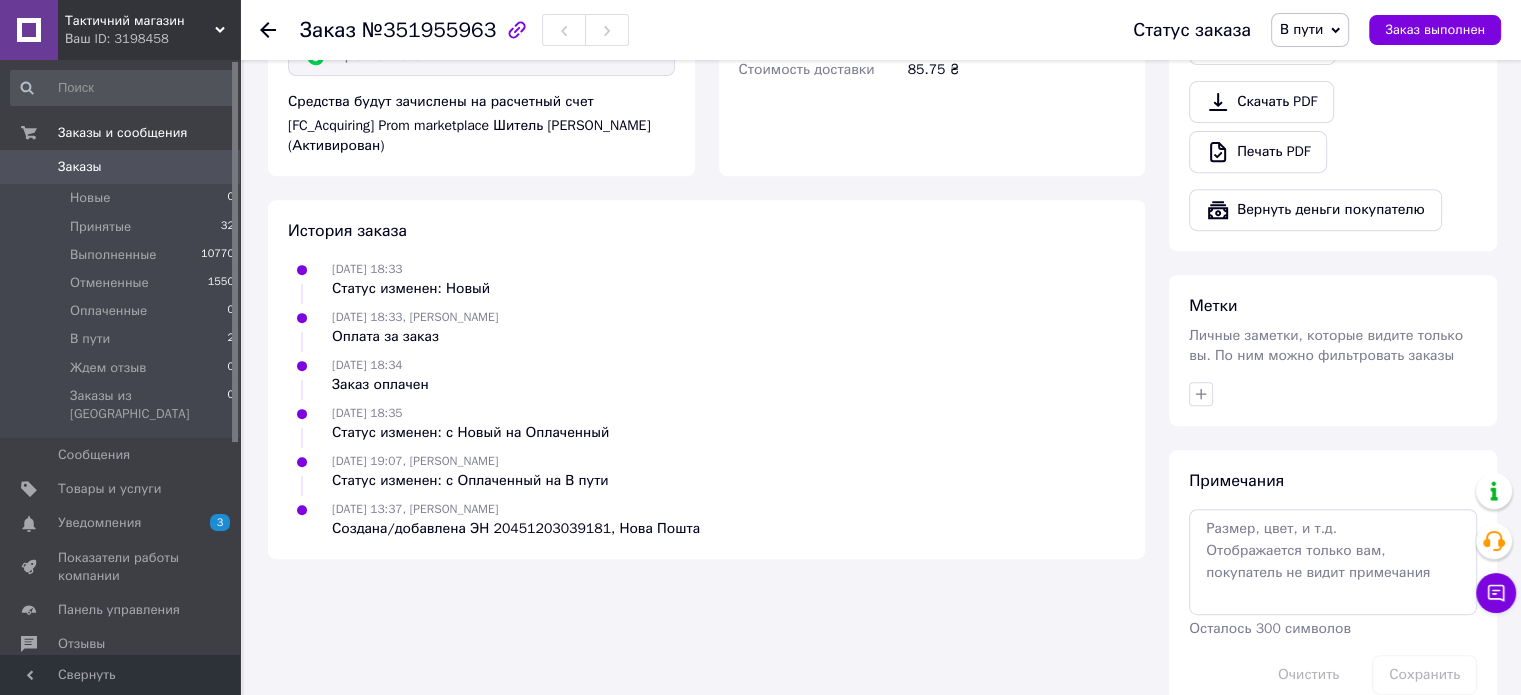 click on "В пути" at bounding box center [1301, 29] 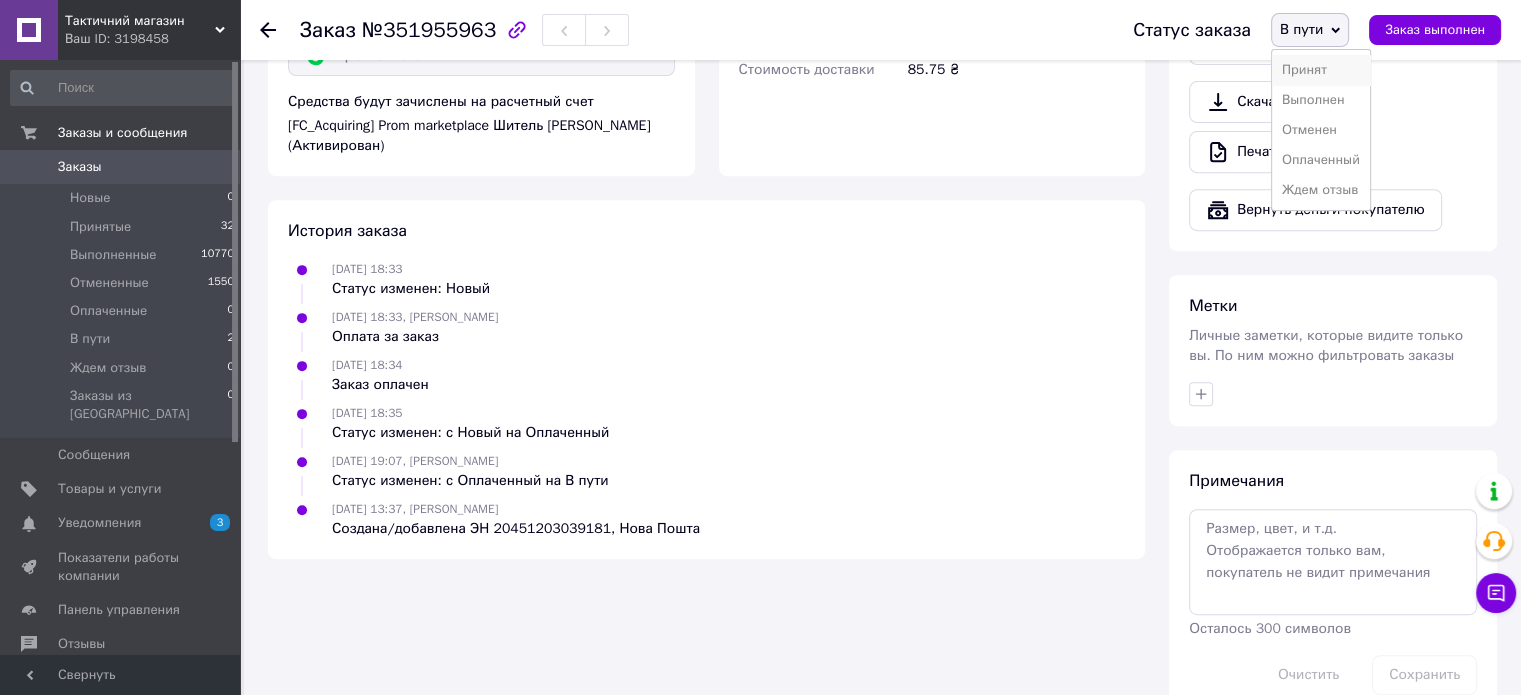 click on "Принят" at bounding box center (1321, 70) 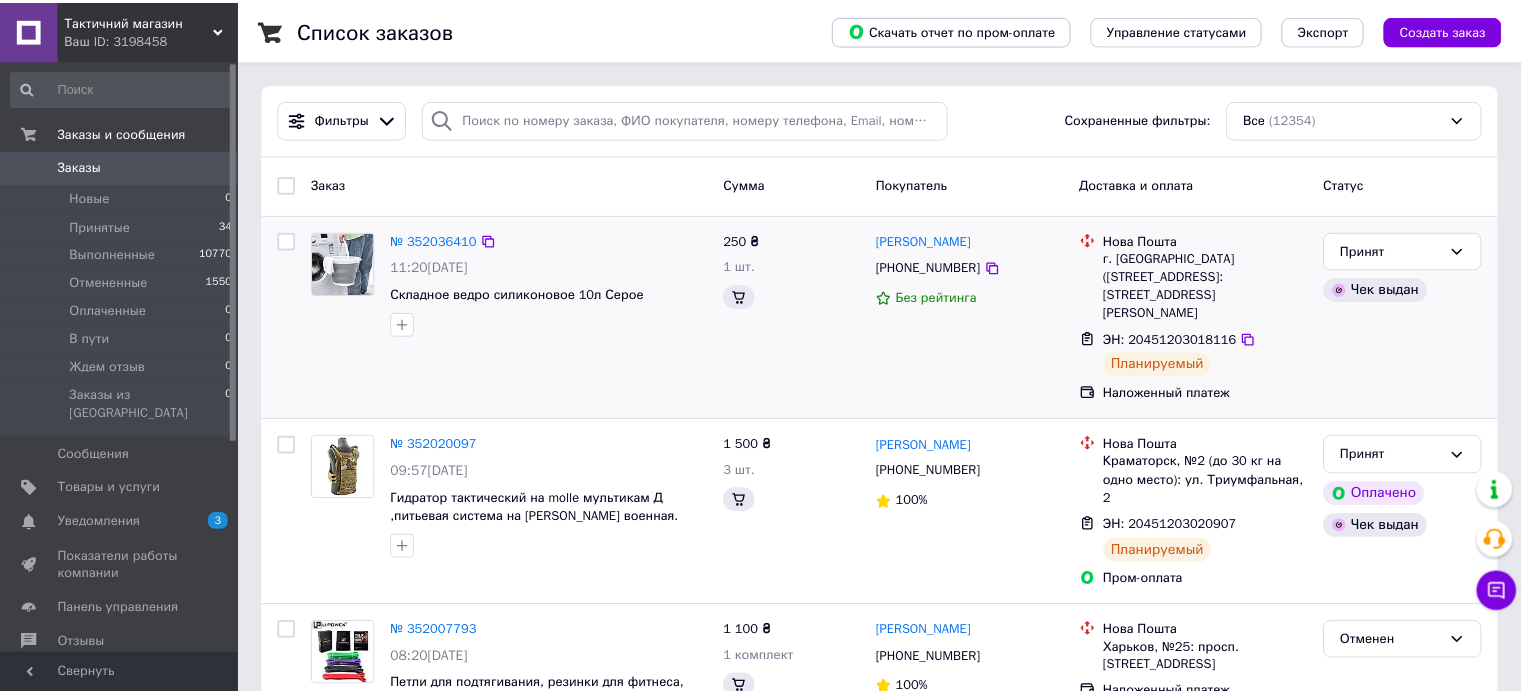 scroll, scrollTop: 0, scrollLeft: 0, axis: both 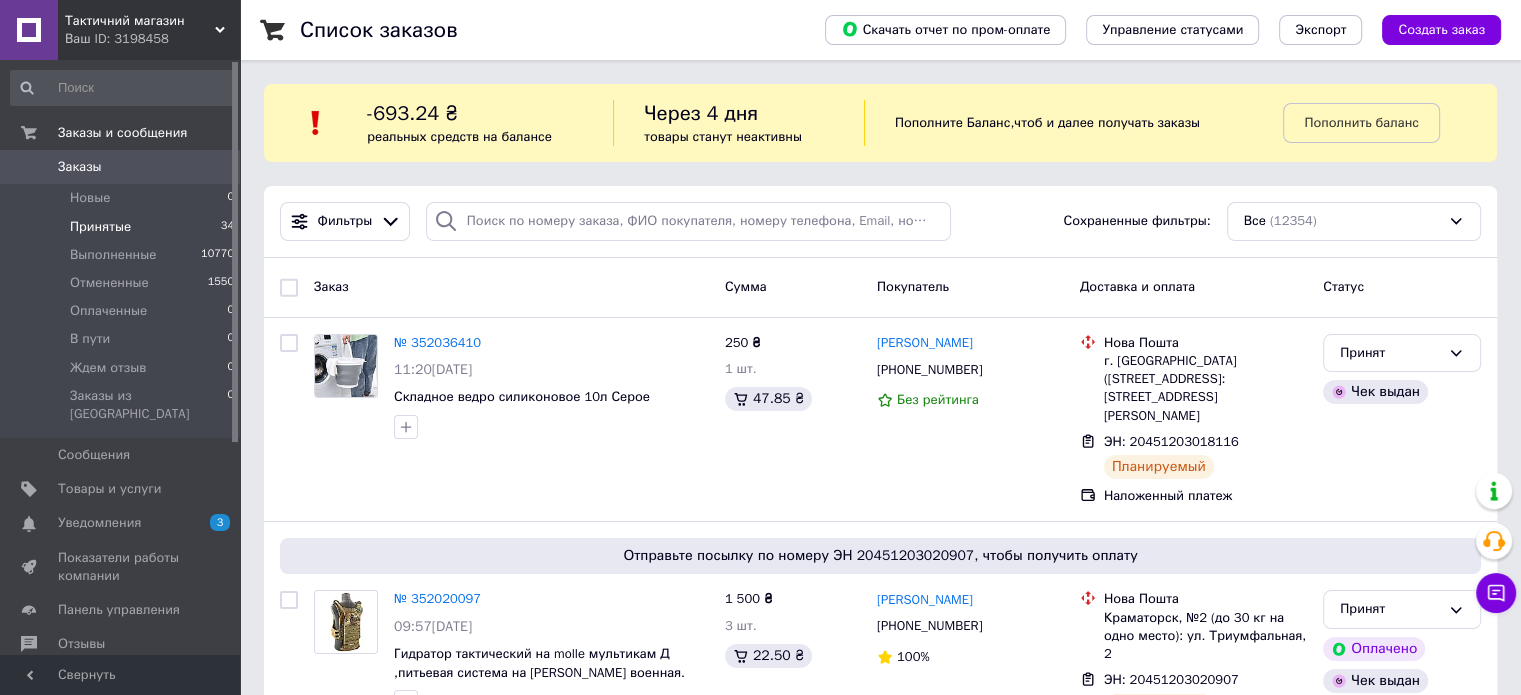 click on "Принятые" at bounding box center (100, 227) 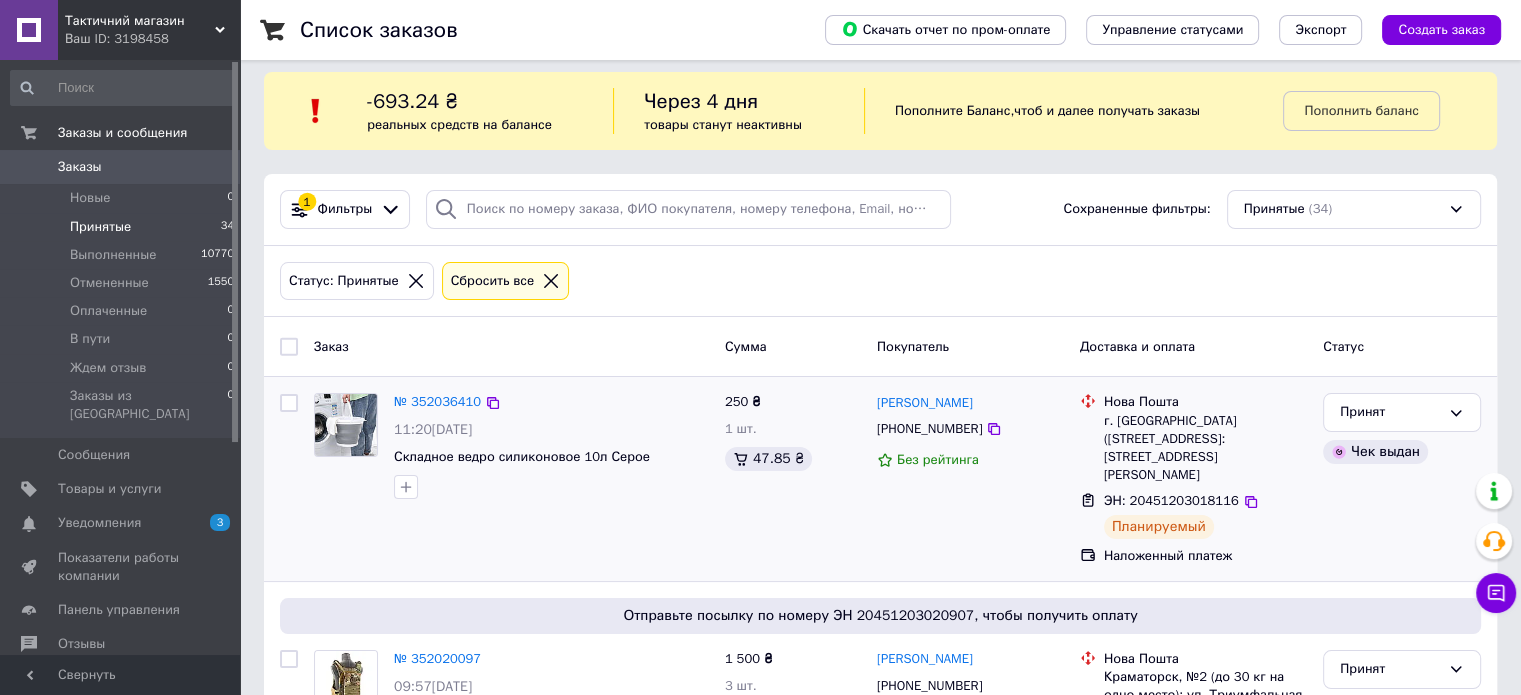 scroll, scrollTop: 0, scrollLeft: 0, axis: both 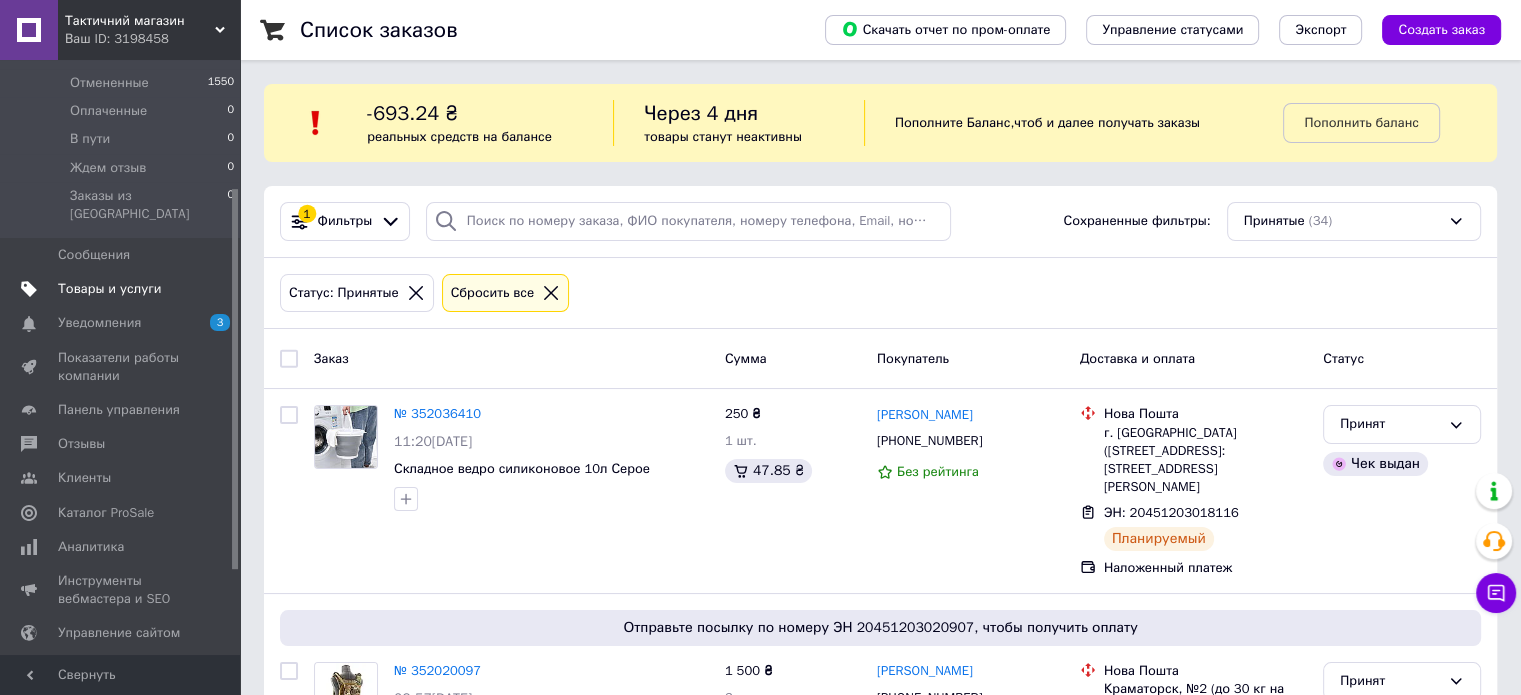 click on "Товары и услуги" at bounding box center [123, 289] 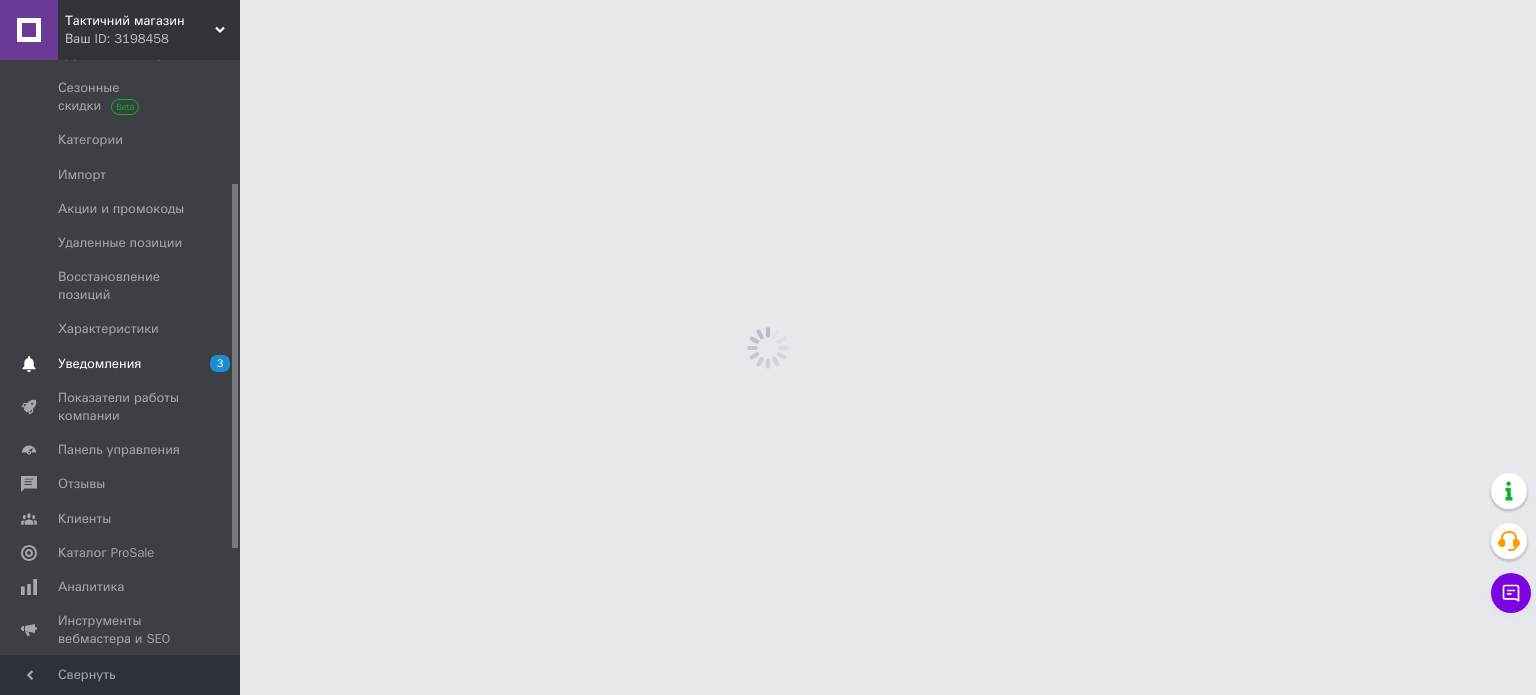 click on "Уведомления" at bounding box center (99, 364) 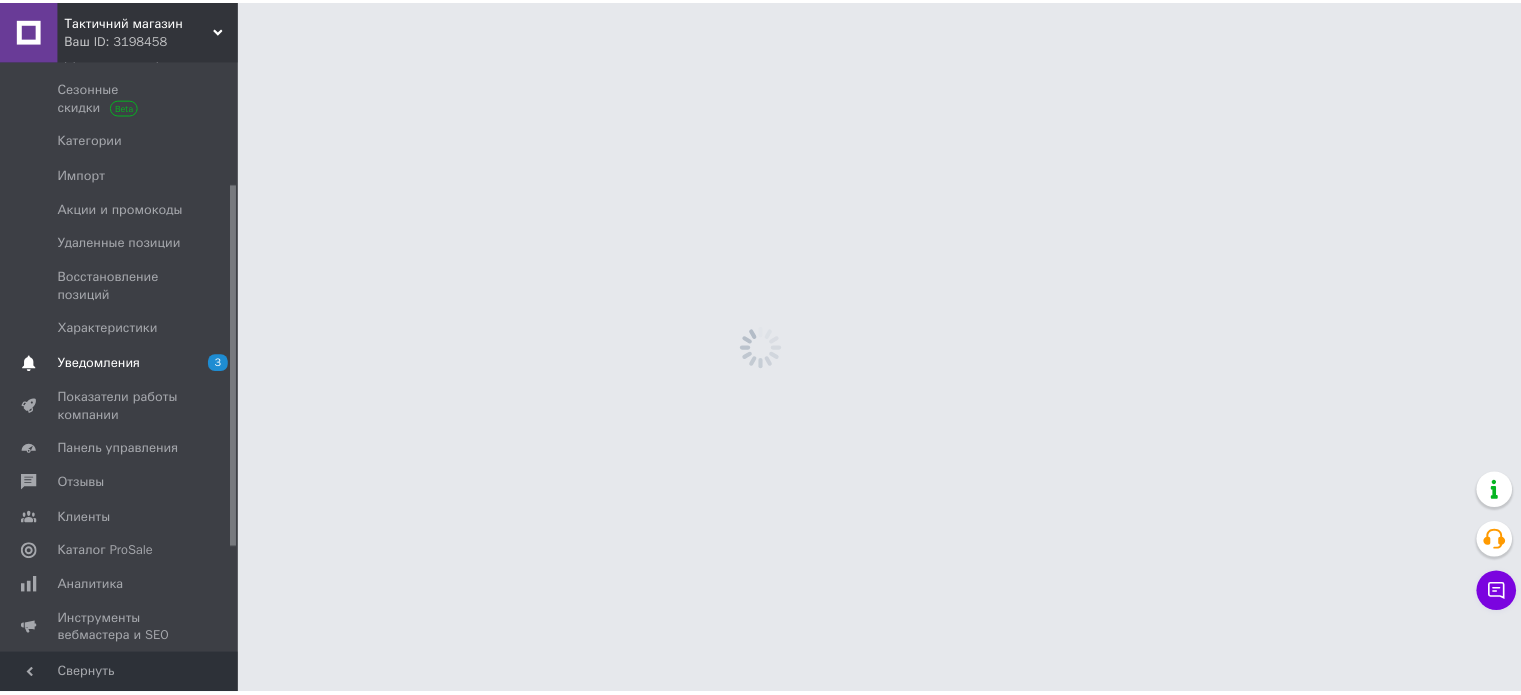 scroll, scrollTop: 28, scrollLeft: 0, axis: vertical 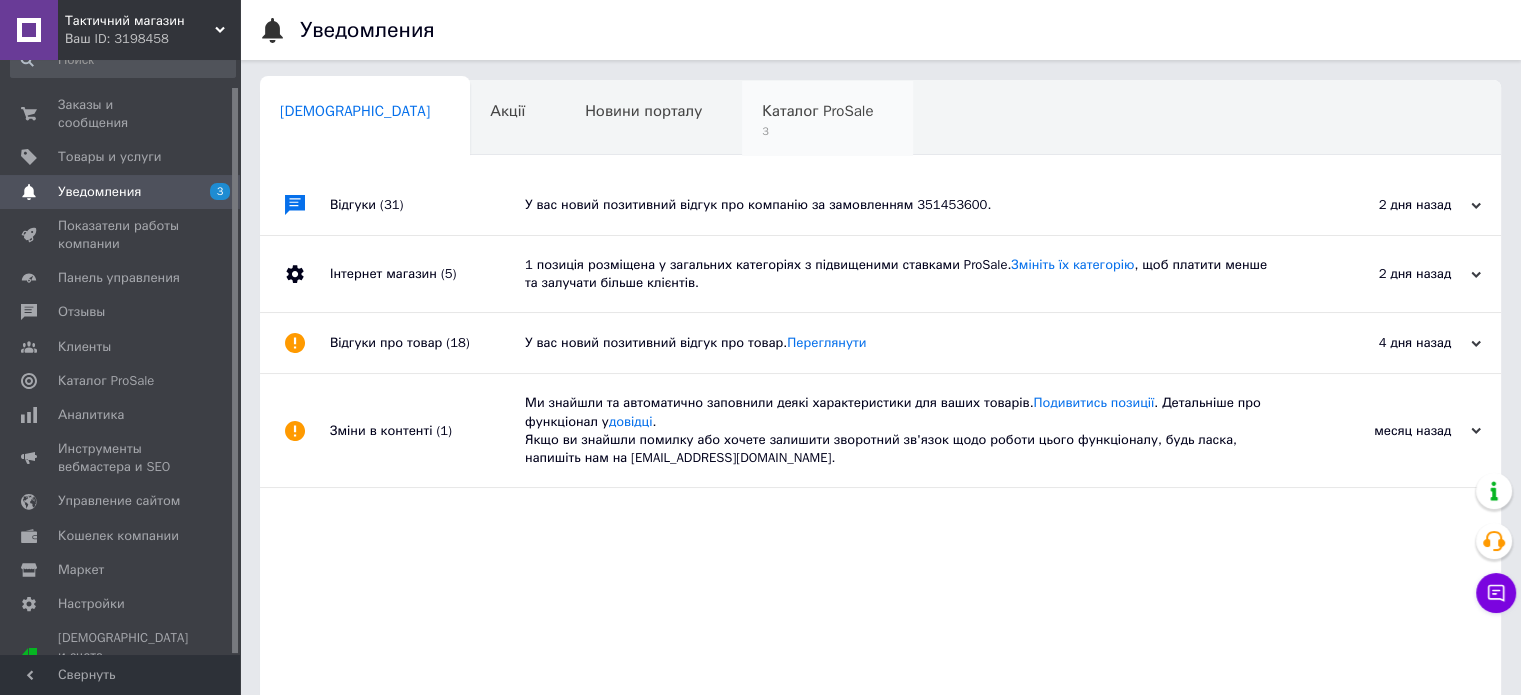 click on "3" at bounding box center (817, 131) 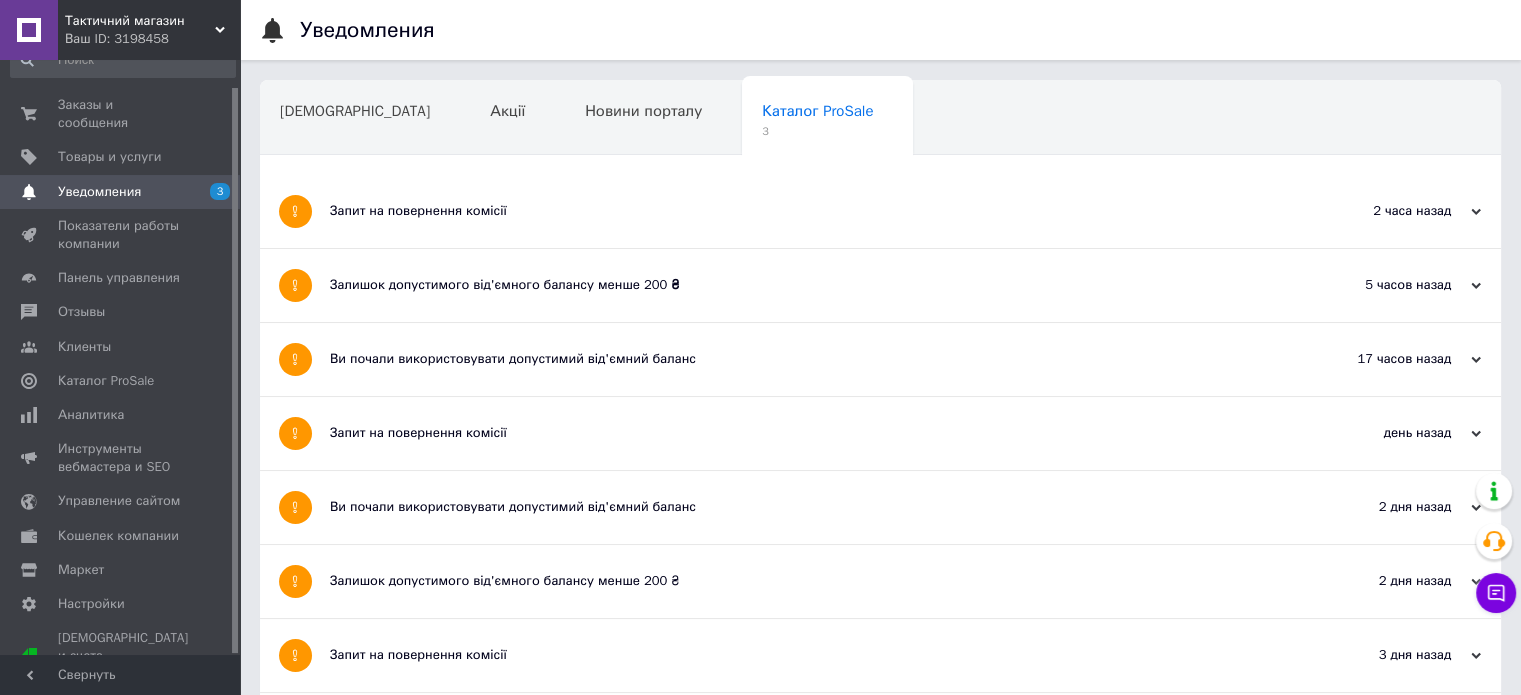 click on "Ви почали використовувати допустимий від'ємний баланс" at bounding box center [805, 359] 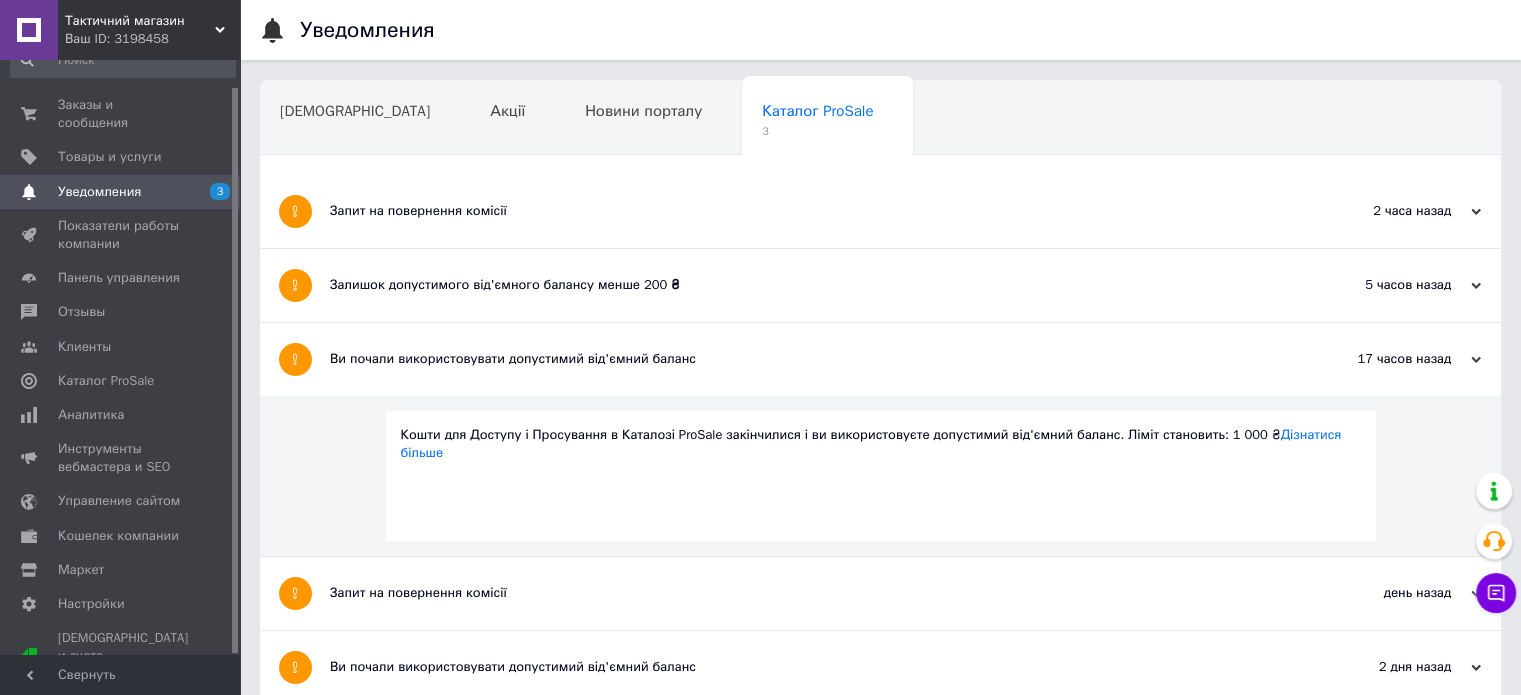 drag, startPoint x: 499, startPoint y: 303, endPoint x: 472, endPoint y: 253, distance: 56.82429 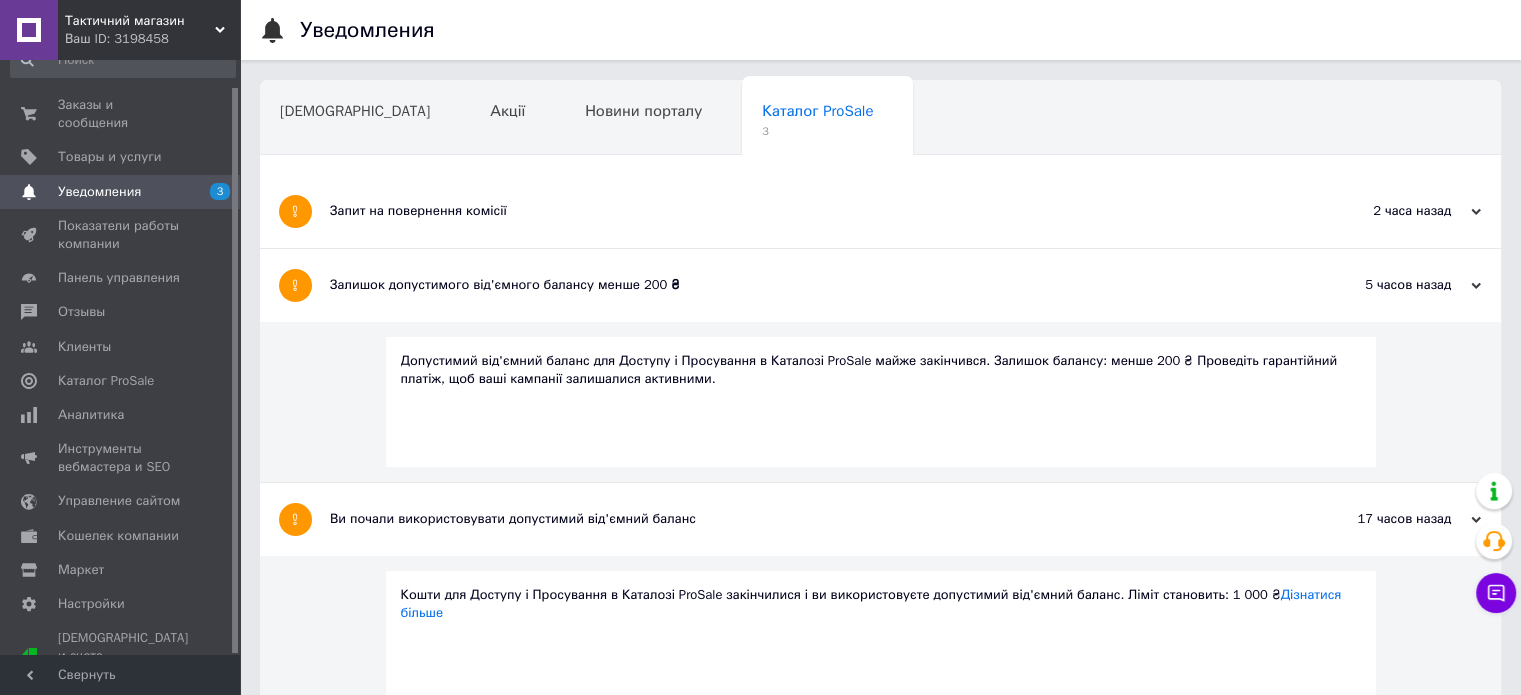 click on "Запит на повернення комісії" at bounding box center (805, 211) 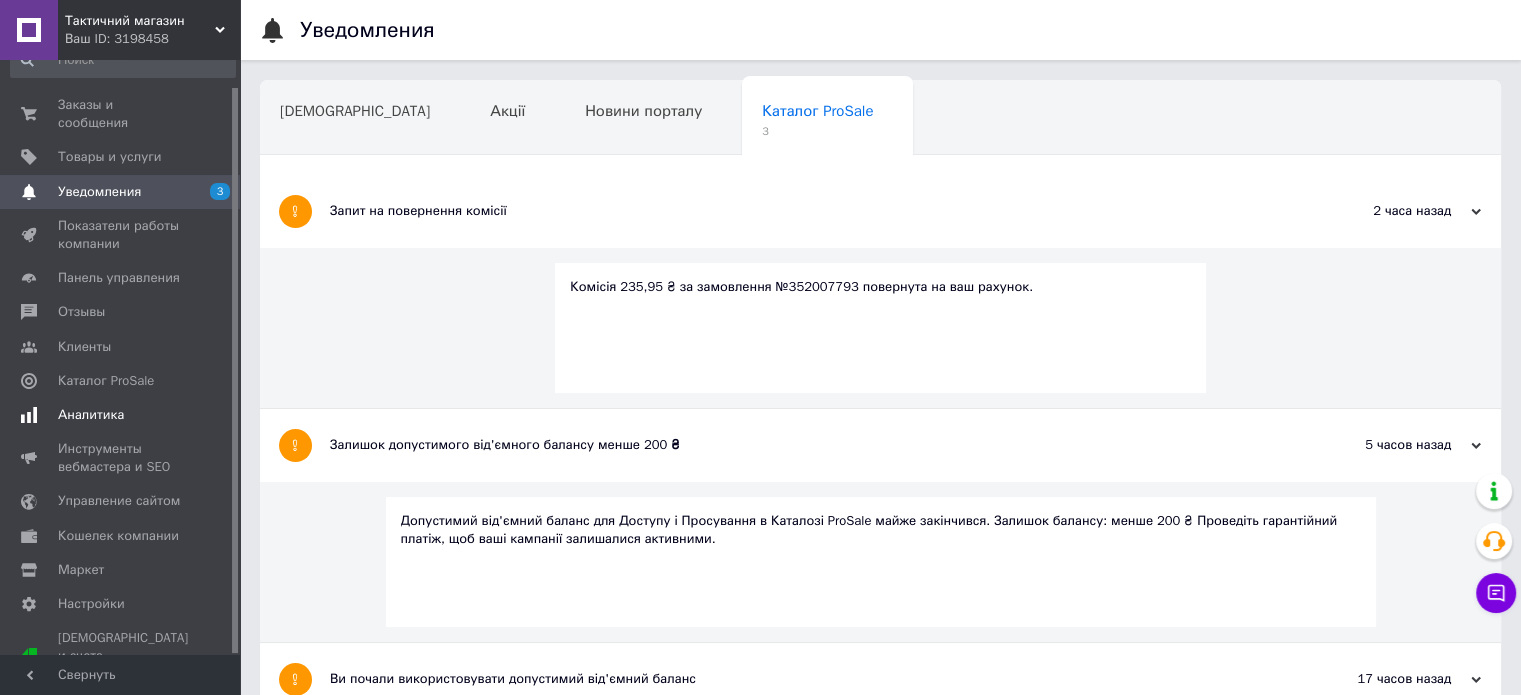 scroll, scrollTop: 200, scrollLeft: 0, axis: vertical 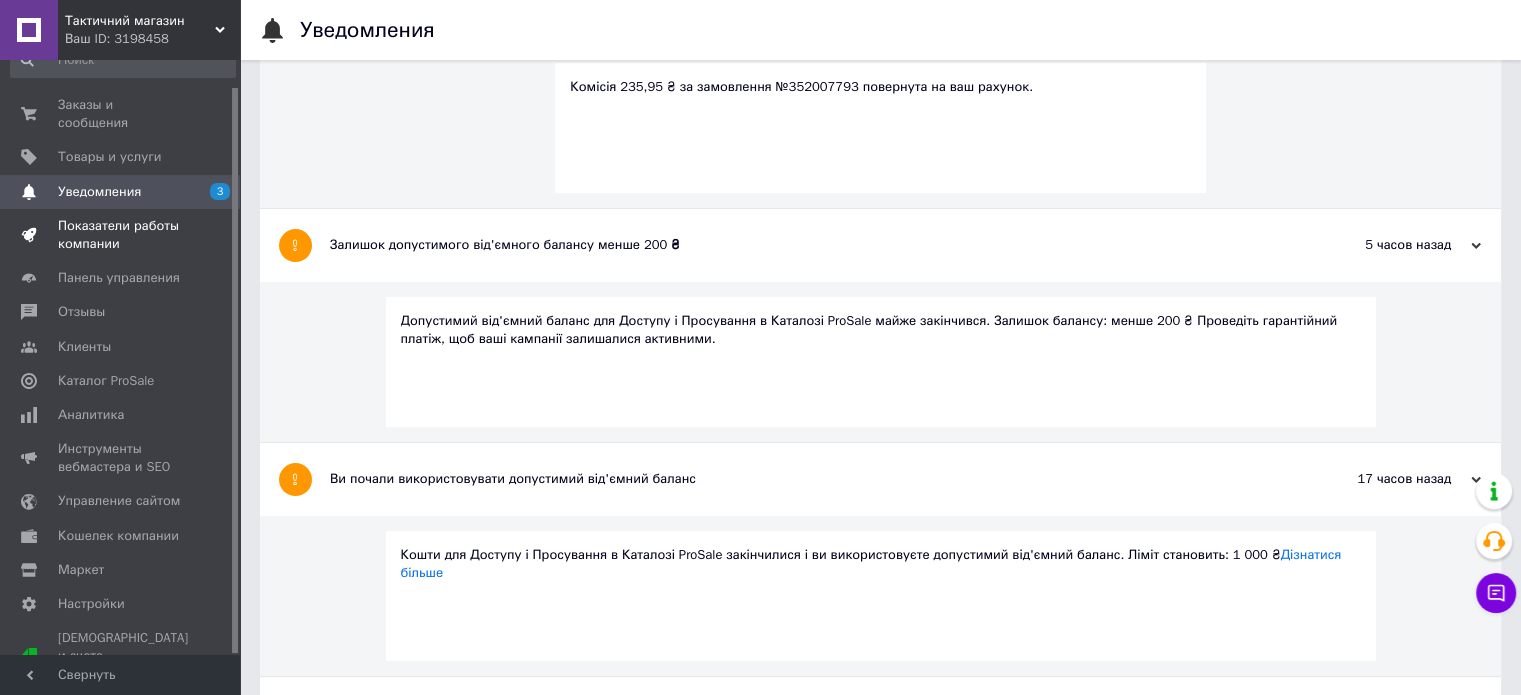 click on "Показатели работы компании" at bounding box center [121, 235] 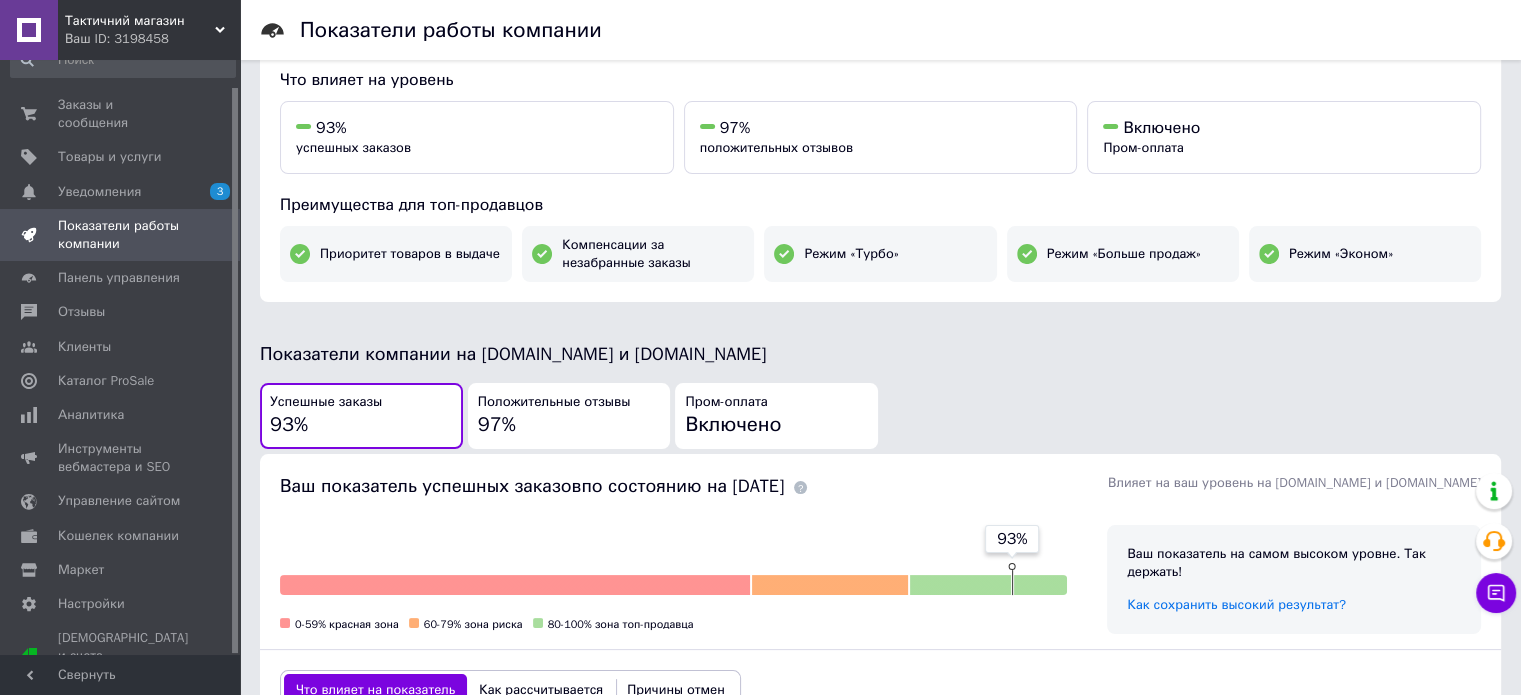 scroll, scrollTop: 0, scrollLeft: 0, axis: both 